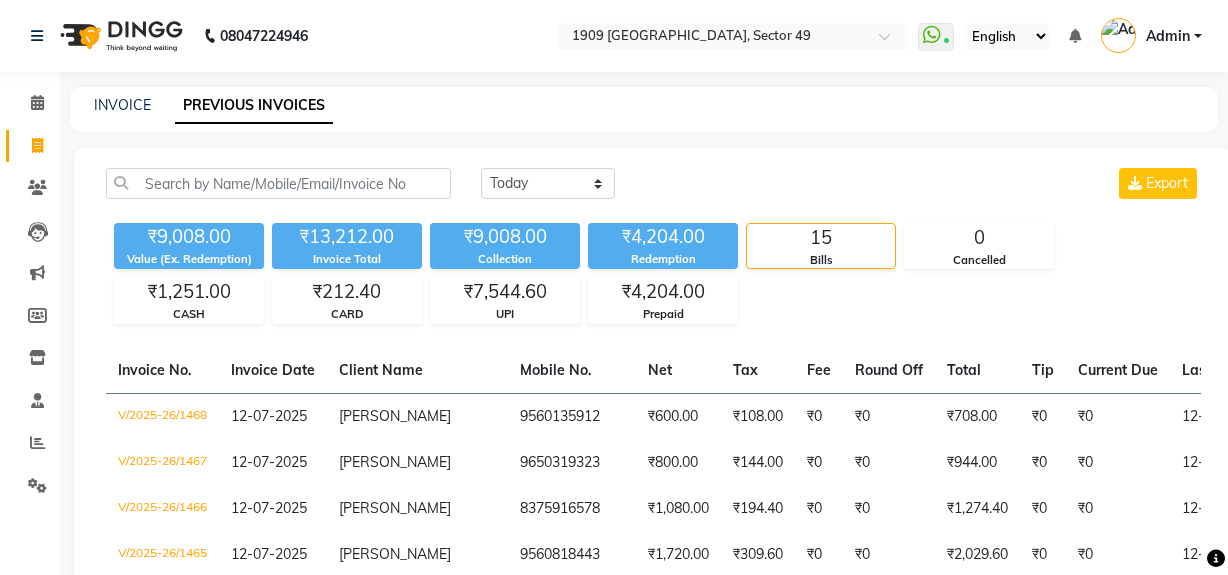 scroll, scrollTop: 0, scrollLeft: 0, axis: both 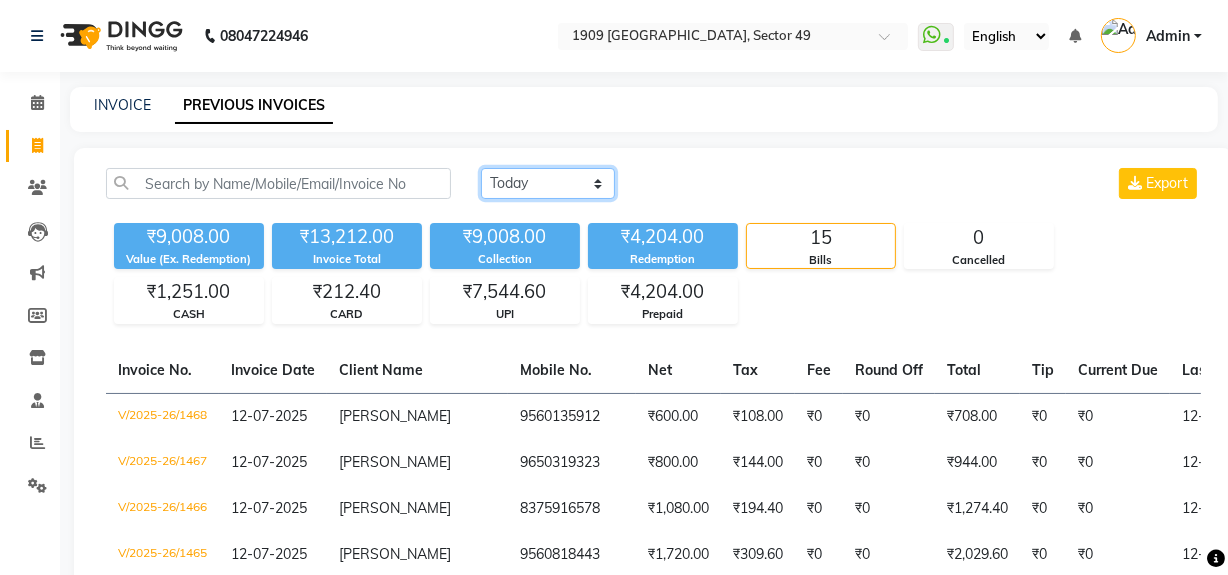 click on "[DATE] [DATE] Custom Range" 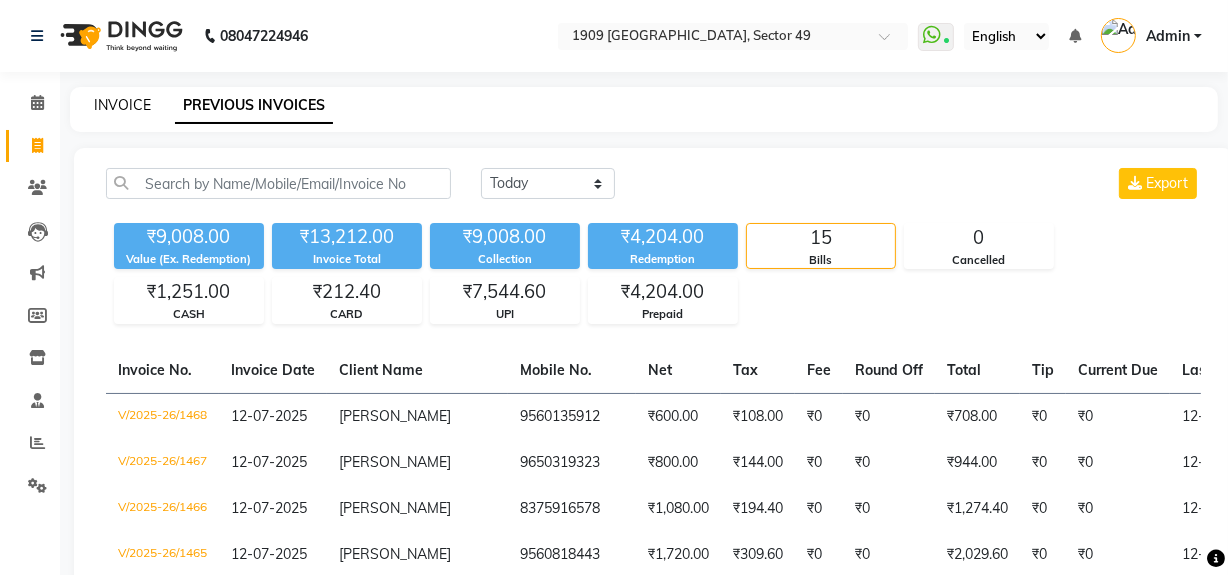 click on "INVOICE" 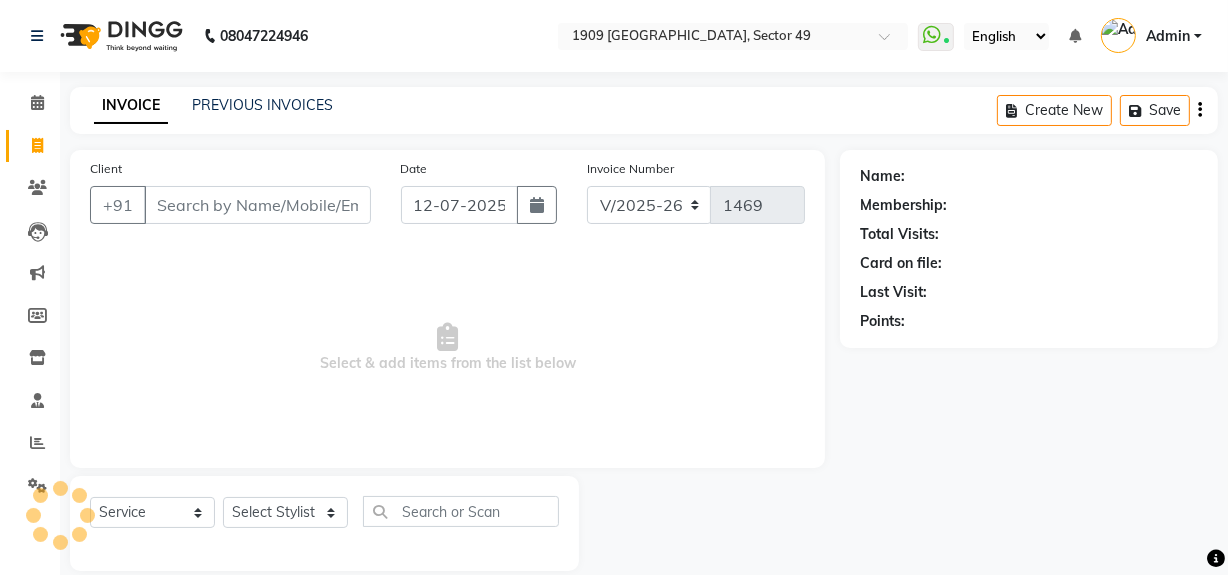 scroll, scrollTop: 26, scrollLeft: 0, axis: vertical 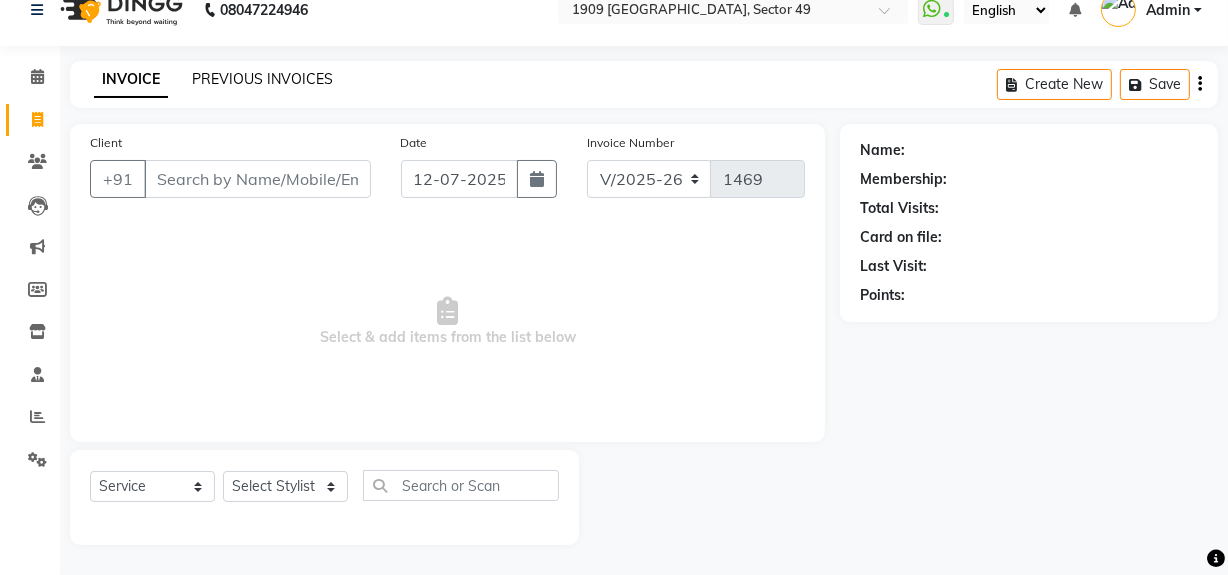 click on "PREVIOUS INVOICES" 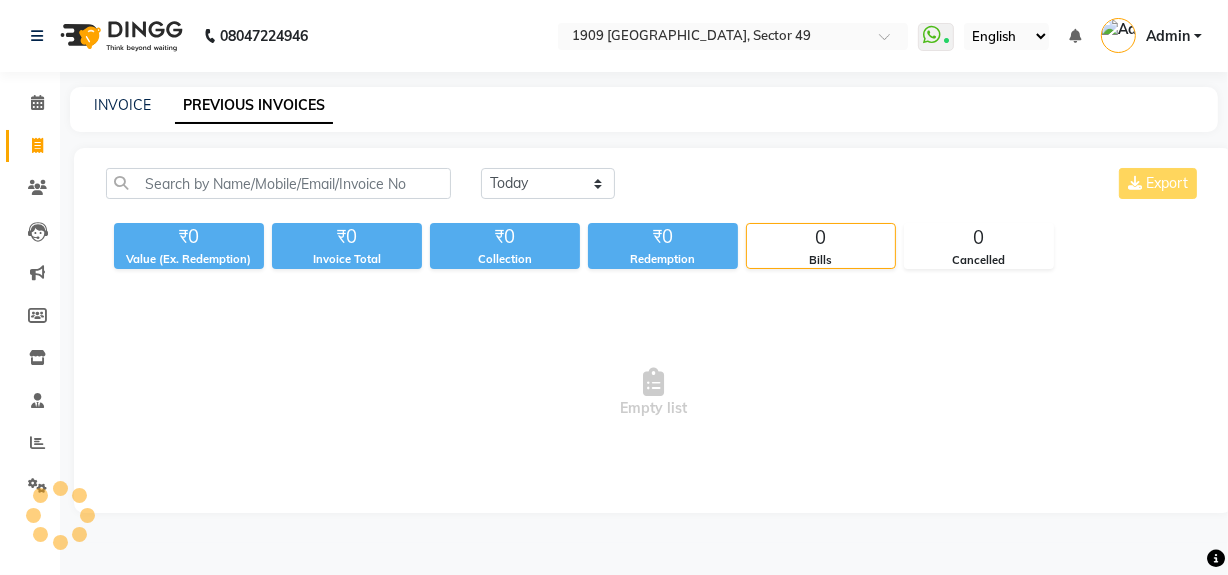 scroll, scrollTop: 0, scrollLeft: 0, axis: both 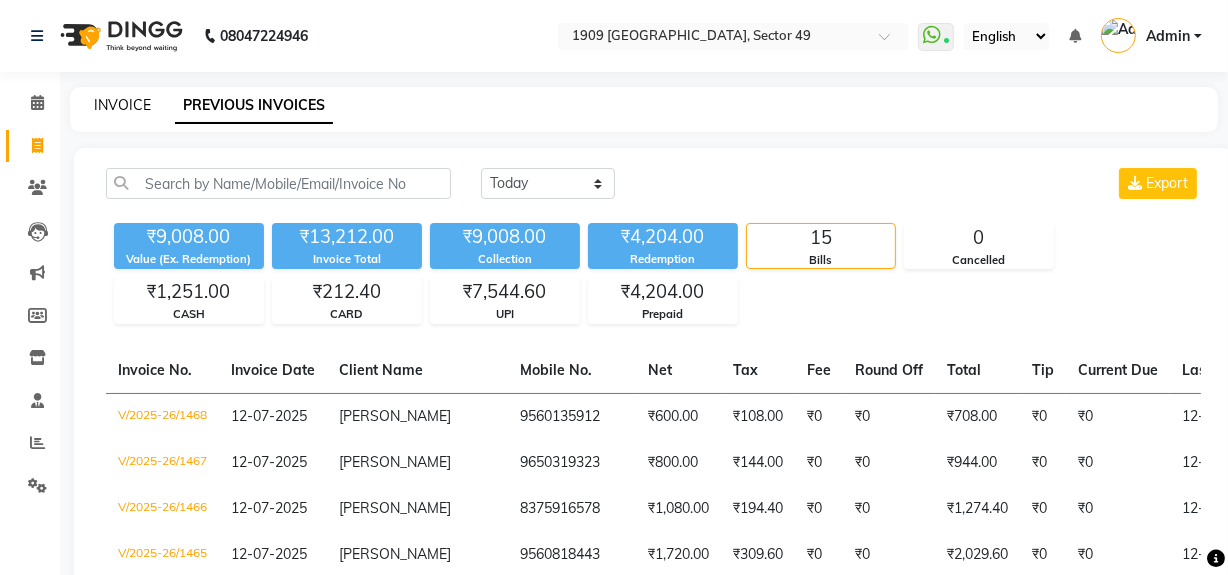 click on "INVOICE" 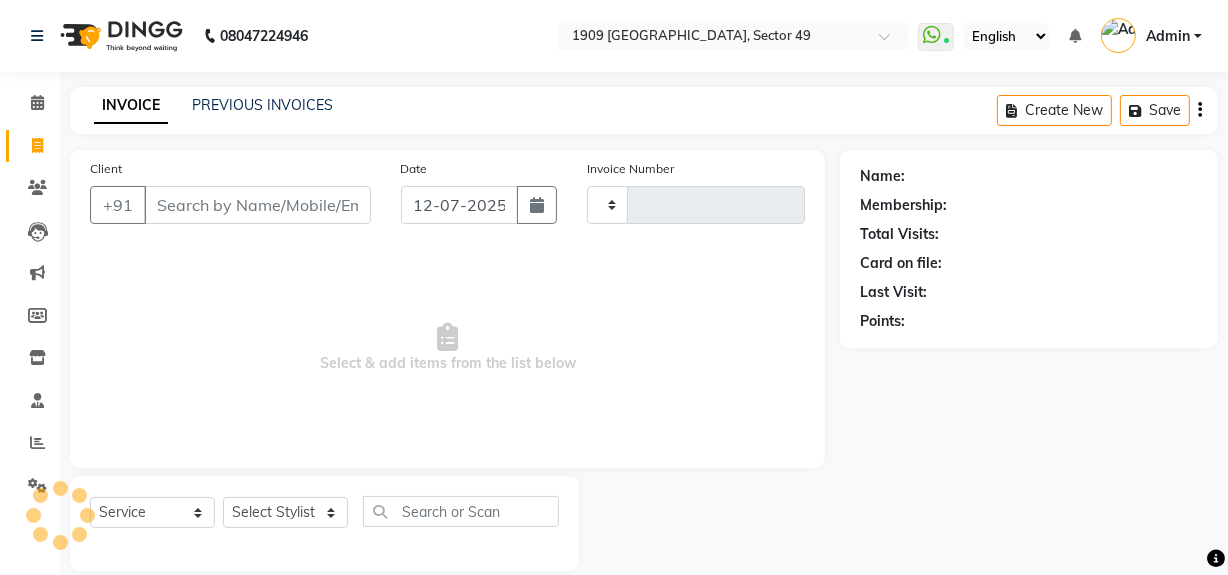 type on "1469" 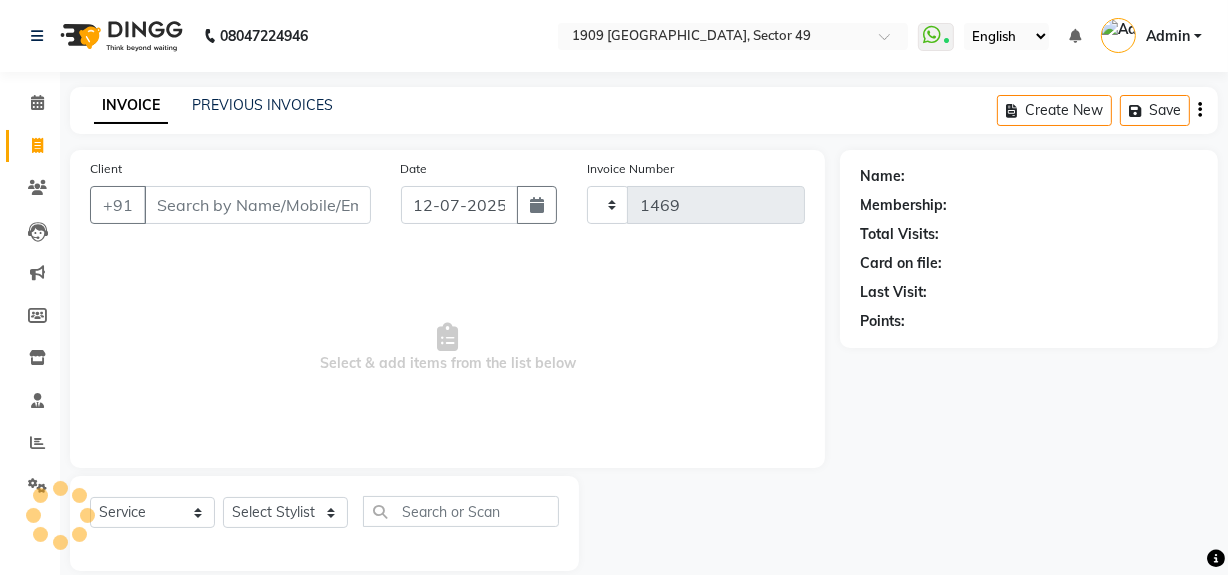 scroll, scrollTop: 26, scrollLeft: 0, axis: vertical 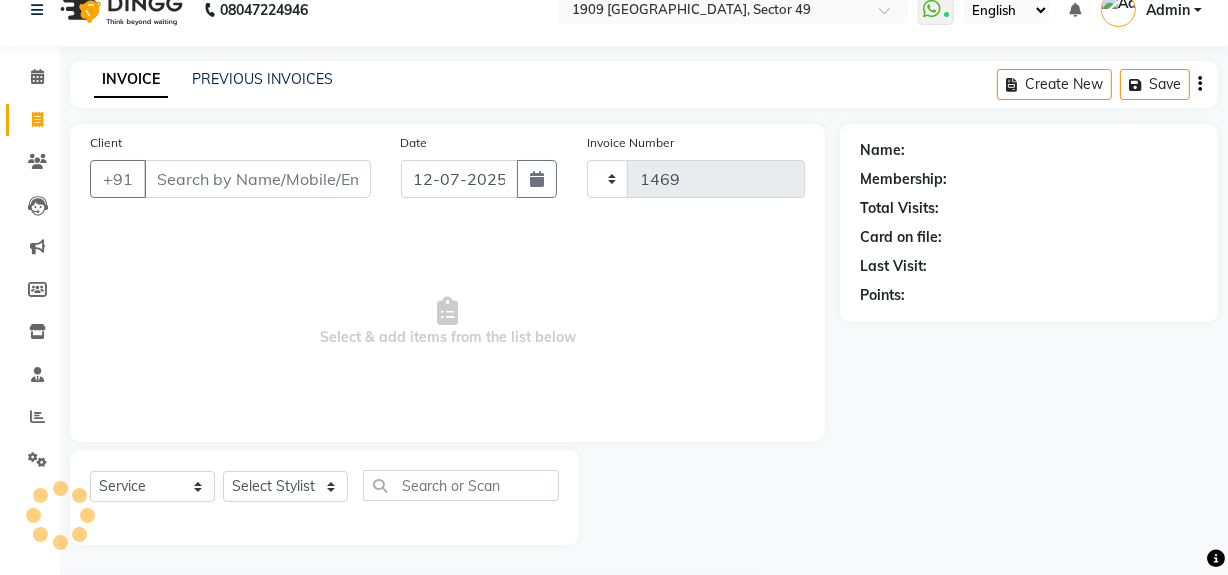 select on "6923" 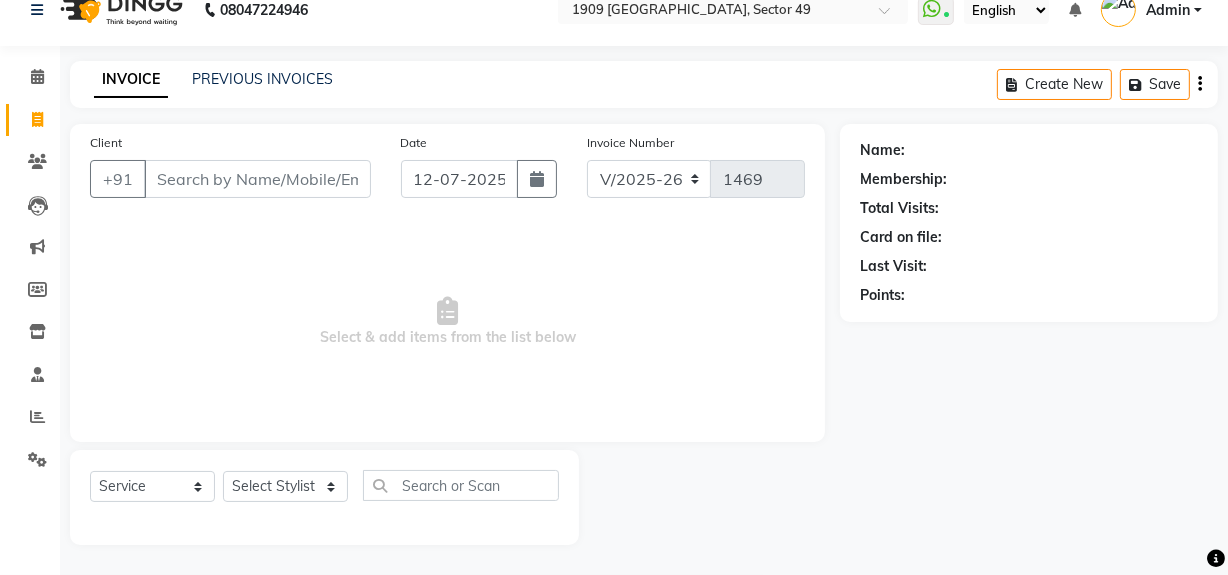 click on "Select & add items from the list below" at bounding box center (447, 322) 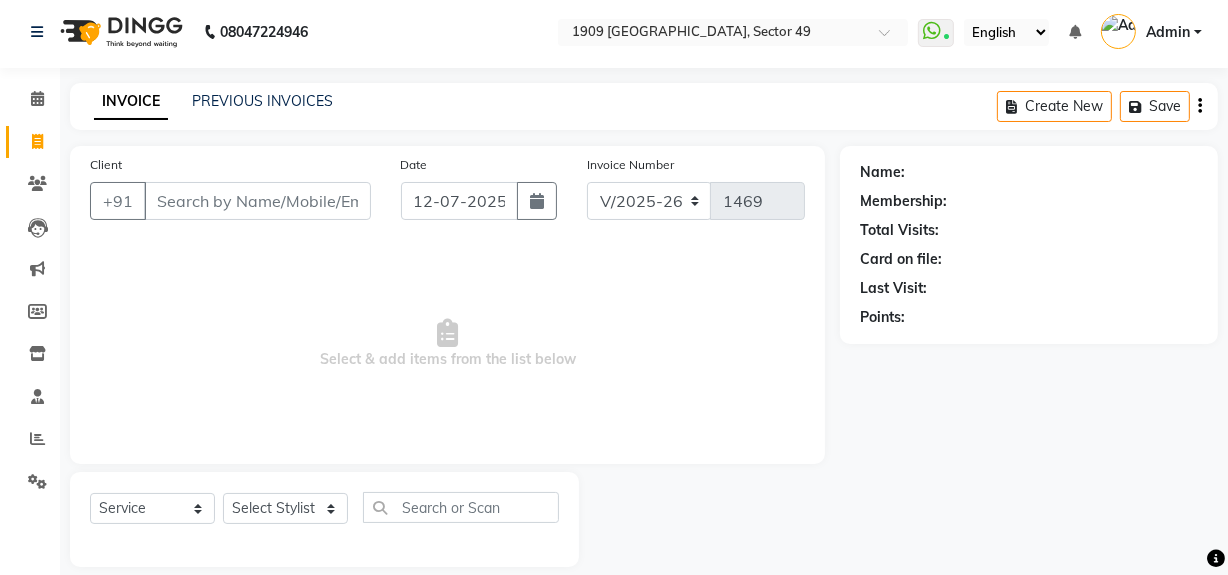 scroll, scrollTop: 0, scrollLeft: 0, axis: both 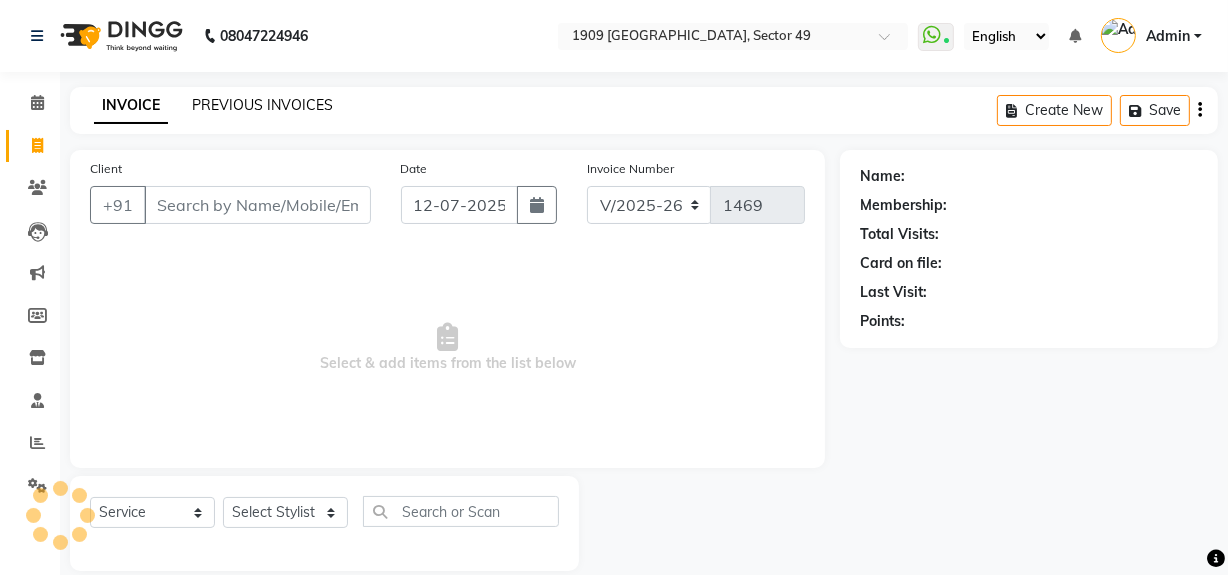click on "PREVIOUS INVOICES" 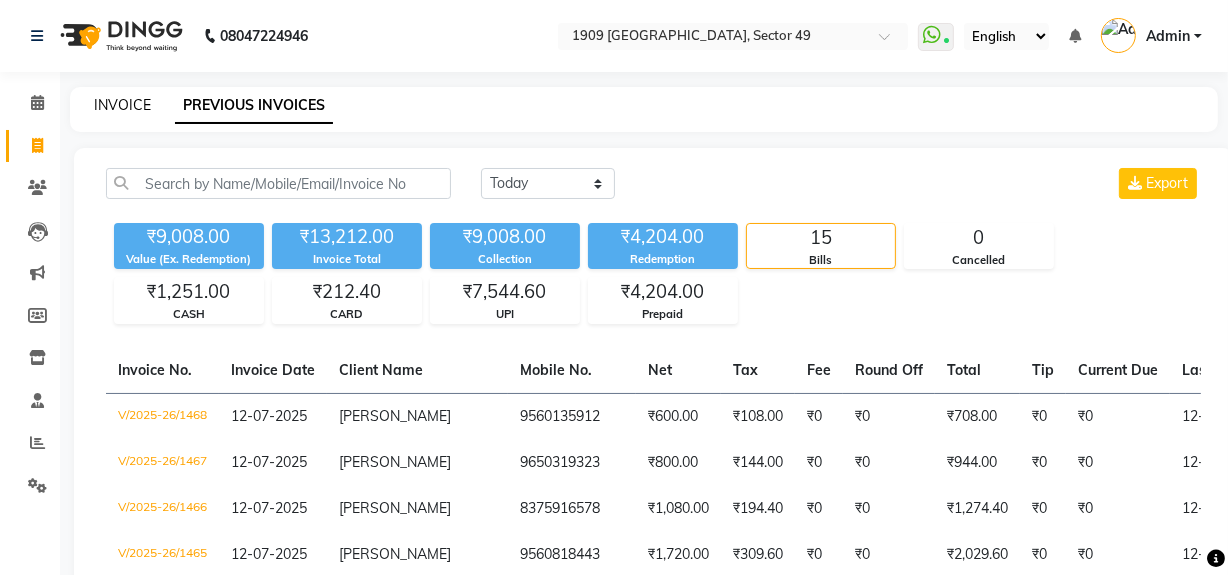 click on "INVOICE" 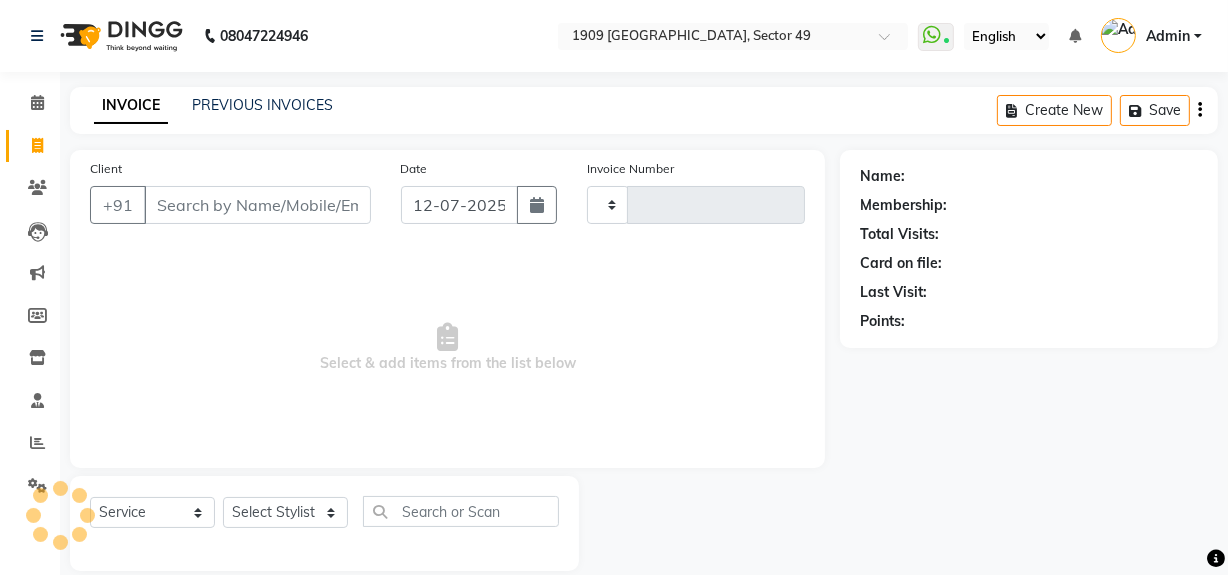 scroll, scrollTop: 26, scrollLeft: 0, axis: vertical 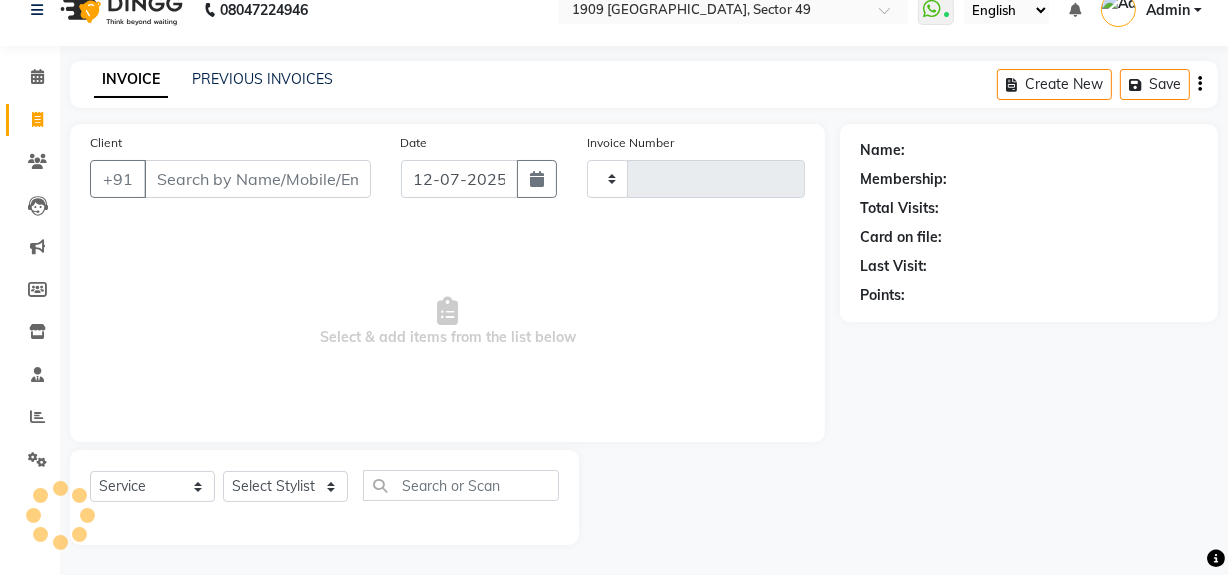 type on "1469" 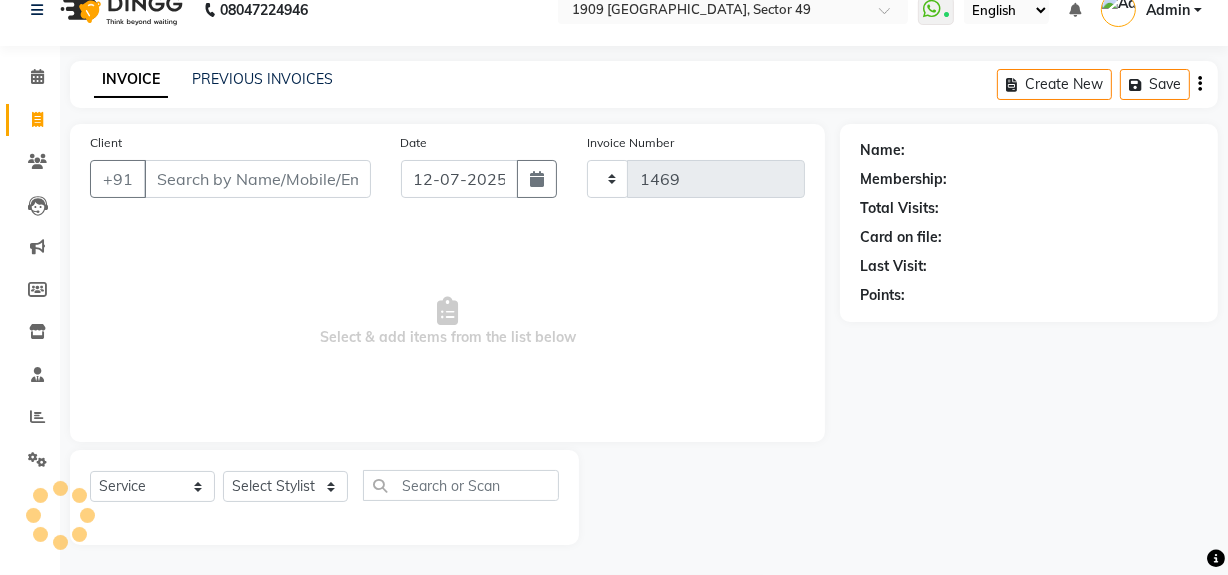 select on "6923" 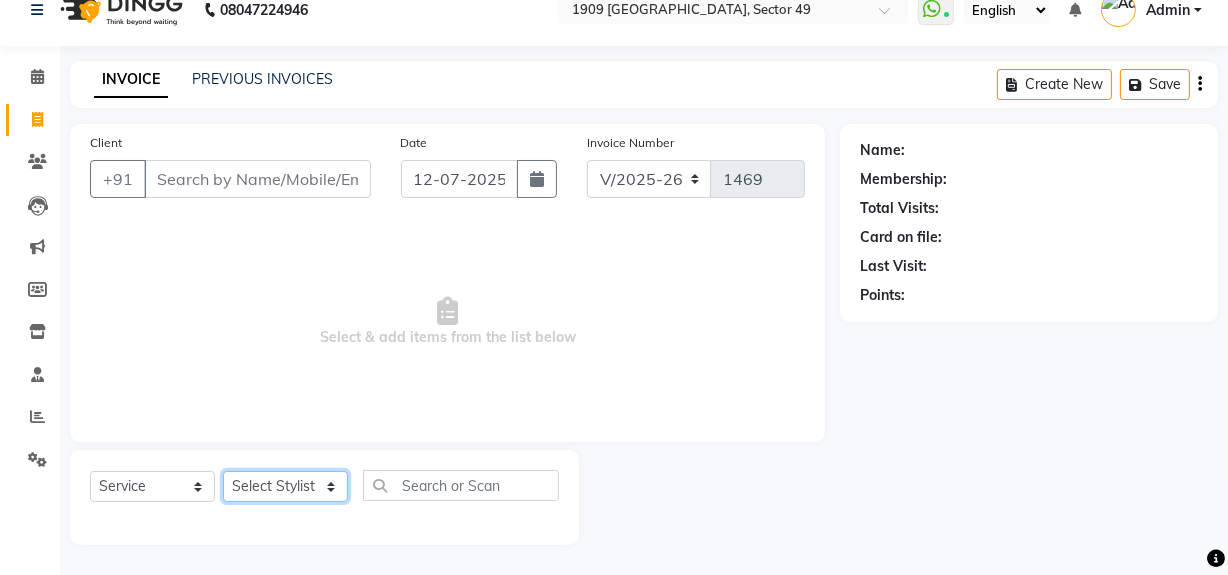 click on "Select Stylist [PERSON_NAME] [PERSON_NAME] House Sale Jyoti Nisha [PERSON_NAME] [PERSON_NAME] Veer [PERSON_NAME] Vishal" 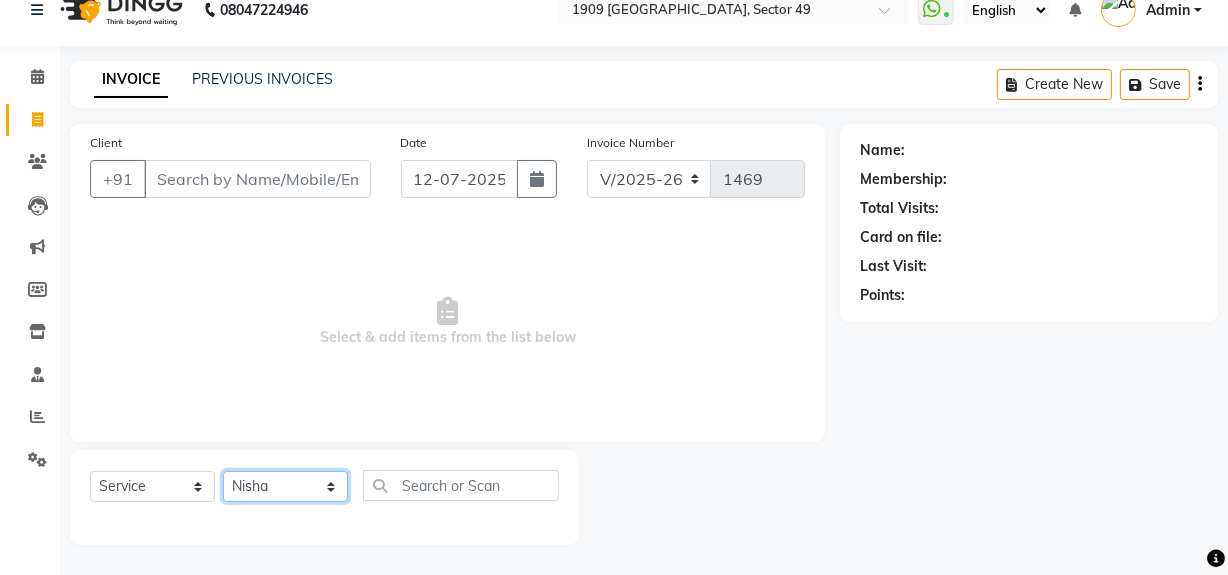 click on "Select Stylist [PERSON_NAME] [PERSON_NAME] House Sale Jyoti Nisha [PERSON_NAME] [PERSON_NAME] Veer [PERSON_NAME] Vishal" 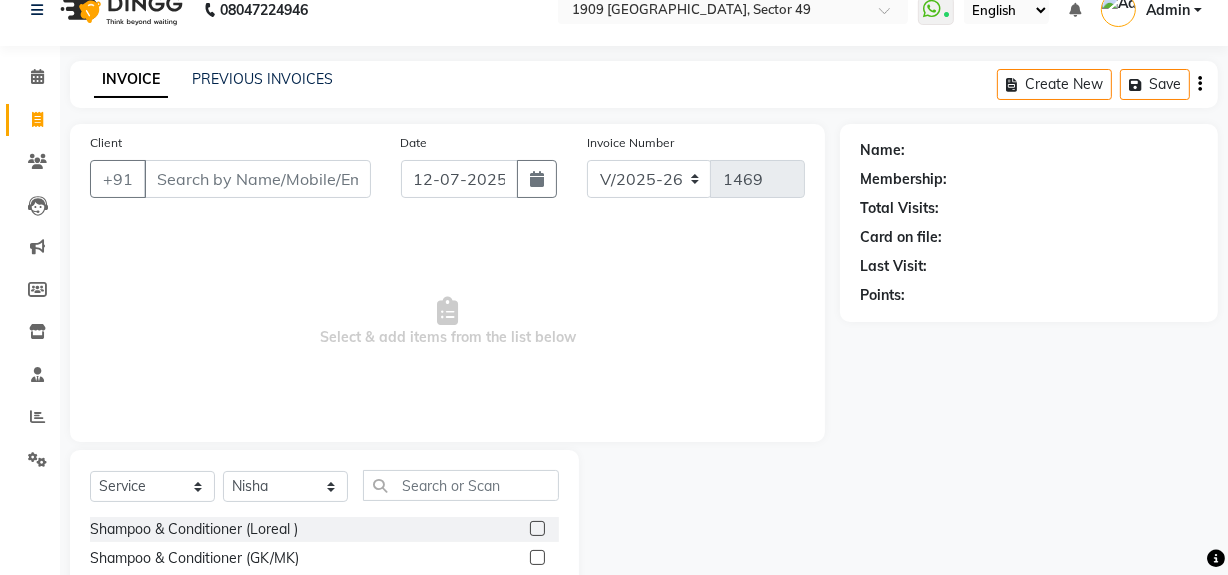 click on "Select  Service  Product  Membership  Package Voucher Prepaid Gift Card  Select Stylist [PERSON_NAME] [PERSON_NAME] House Sale Jyoti [PERSON_NAME] [PERSON_NAME] [PERSON_NAME] Vishal Shampoo & Conditioner (Loreal )  Shampoo & Conditioner (GK/MK)  Hair Cut ( Regular)  Hair Cut ( Creative )  Child Hair Cut (below 5 years)  Head Massage (Normal)  Head Massage (Olive)  Head Massage (BadamRogan)  Deep Conditioning  Chocolate Pedicure  Chocolate Manicure  Gel New Set  Gel Refill  Gel Overlay +Freanch Polish  Gel Toe Extension  Nail Extension  Gel Polish Removal  Tip Removal  Nail Extension Refill  Nail polish  Flix cut  Classic pedicure  eyelashes  Face masge  Nose wax  Global (IGORA)  GL Polish  Schwazkopf spa  Back Massage  AVL LUUXURY PEDI  AVL LUXURY MANI  power mask casmara  men hair style  Body trim frunt back  Duble touchup  Rica spa  Eye Brows Wax  Ionic - Biotech Plex Treatment  Footes spa  Hand spa  Blow Dry  Blow Dry with Shampoo  Iron Curls  Hair Do  Tongs ( Twists, loops &  Curls)  Crimping (Retro Style)" 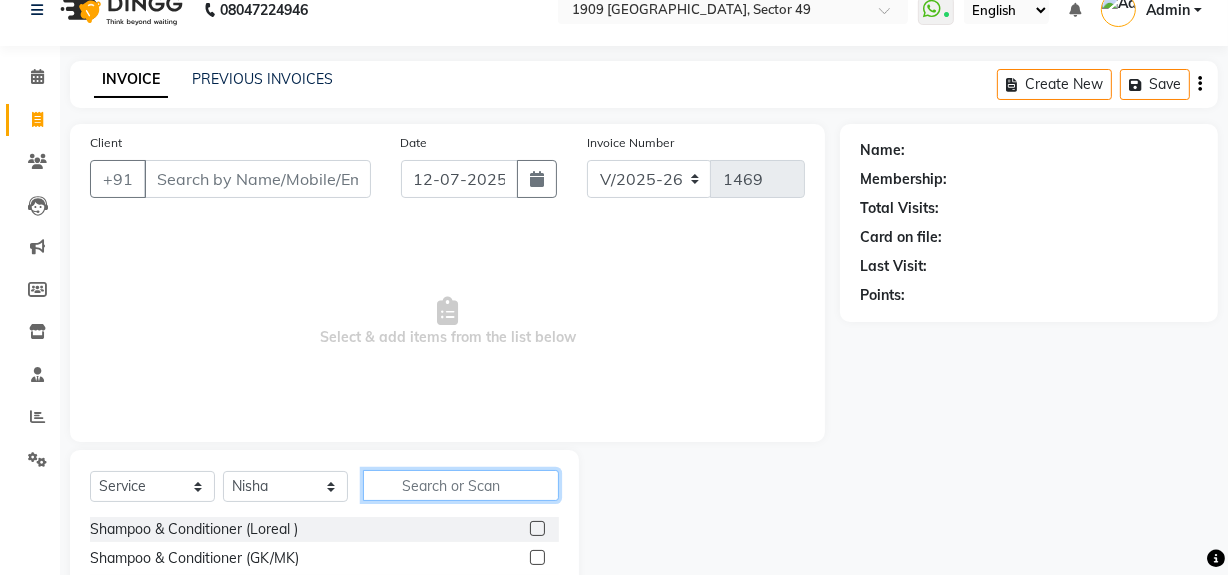 click 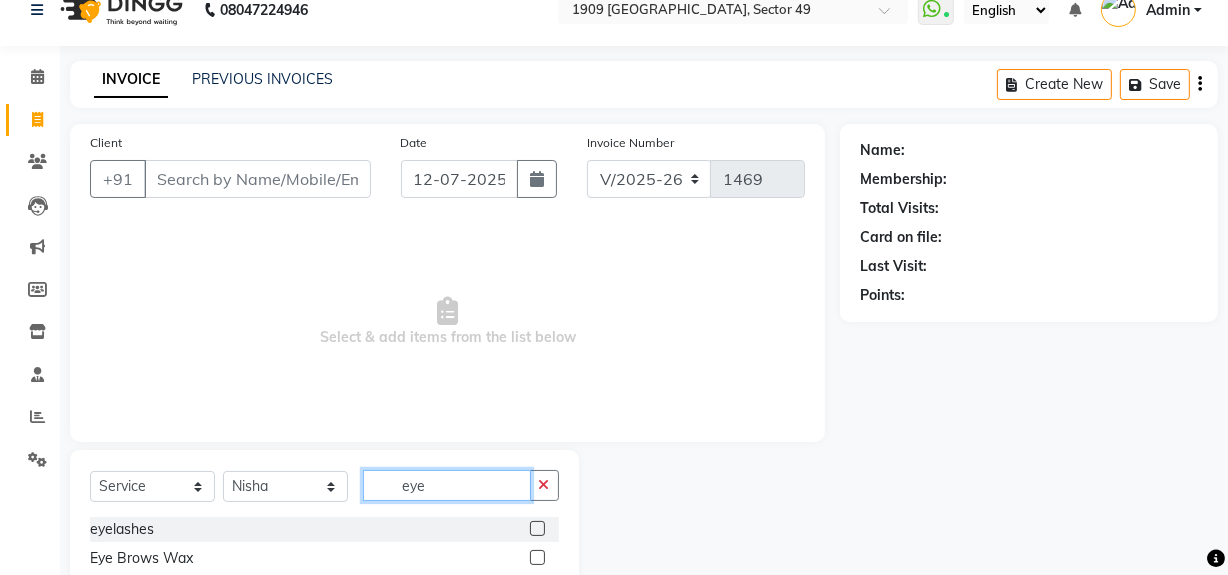 scroll, scrollTop: 141, scrollLeft: 0, axis: vertical 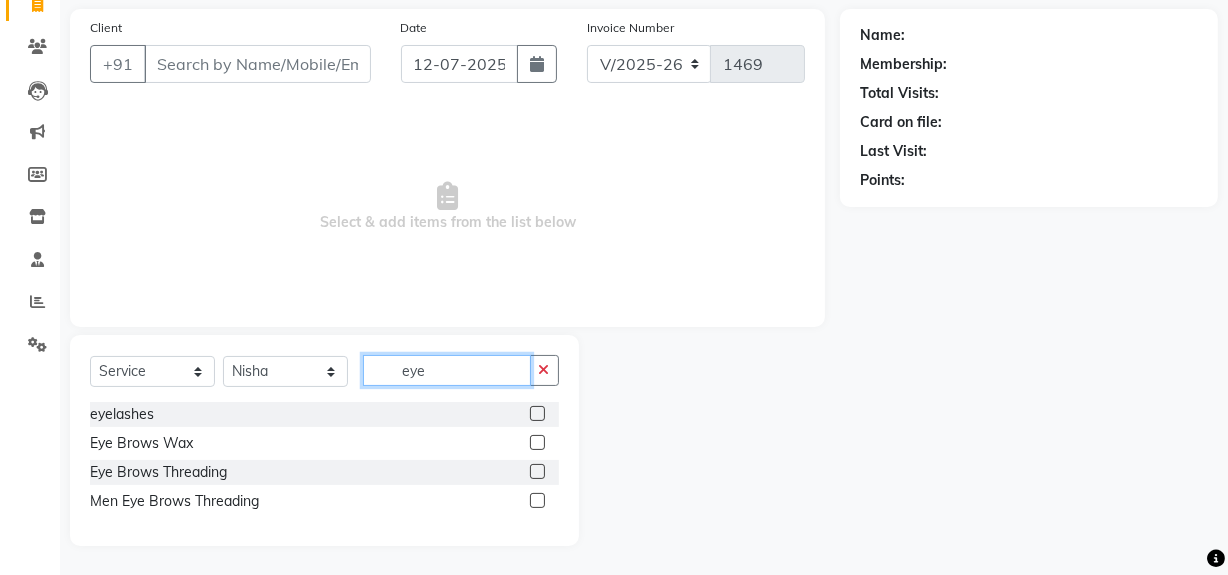 type on "eye" 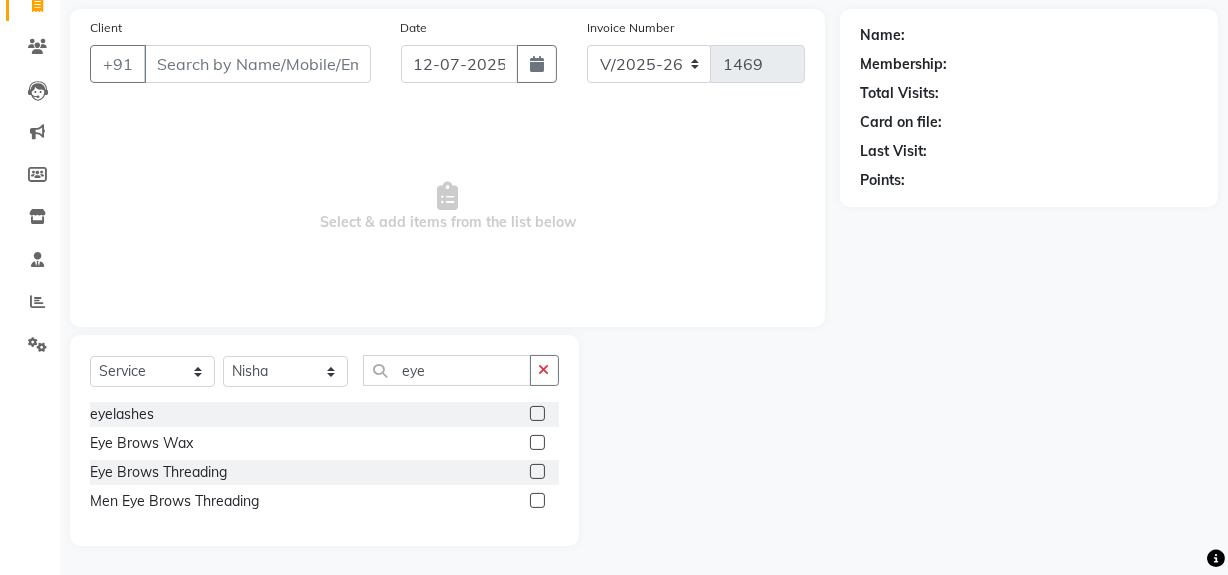 click 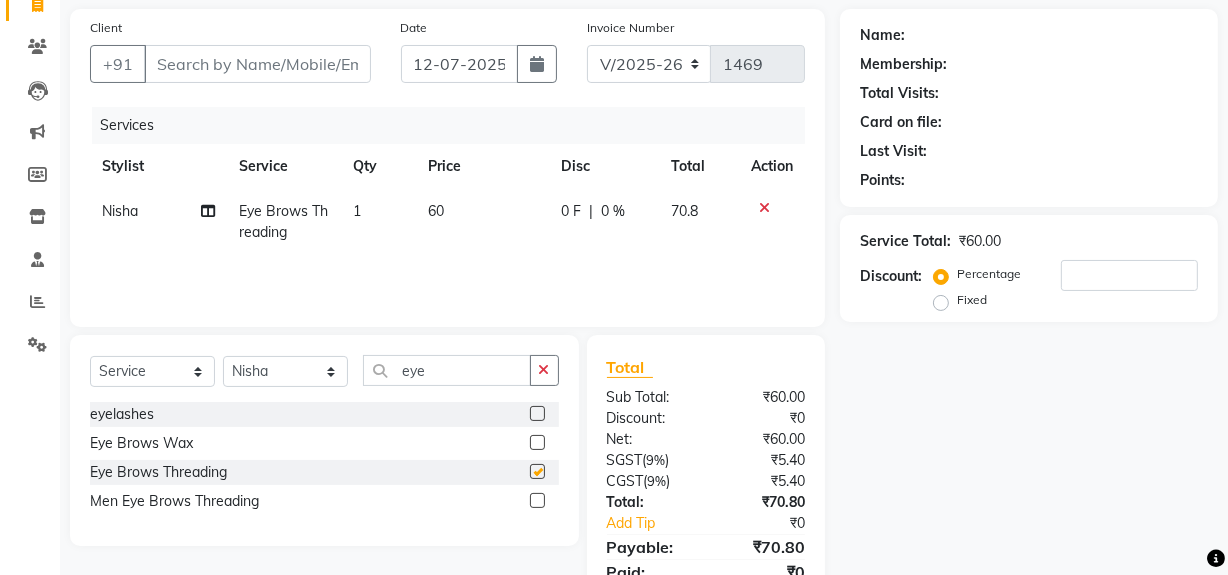 checkbox on "false" 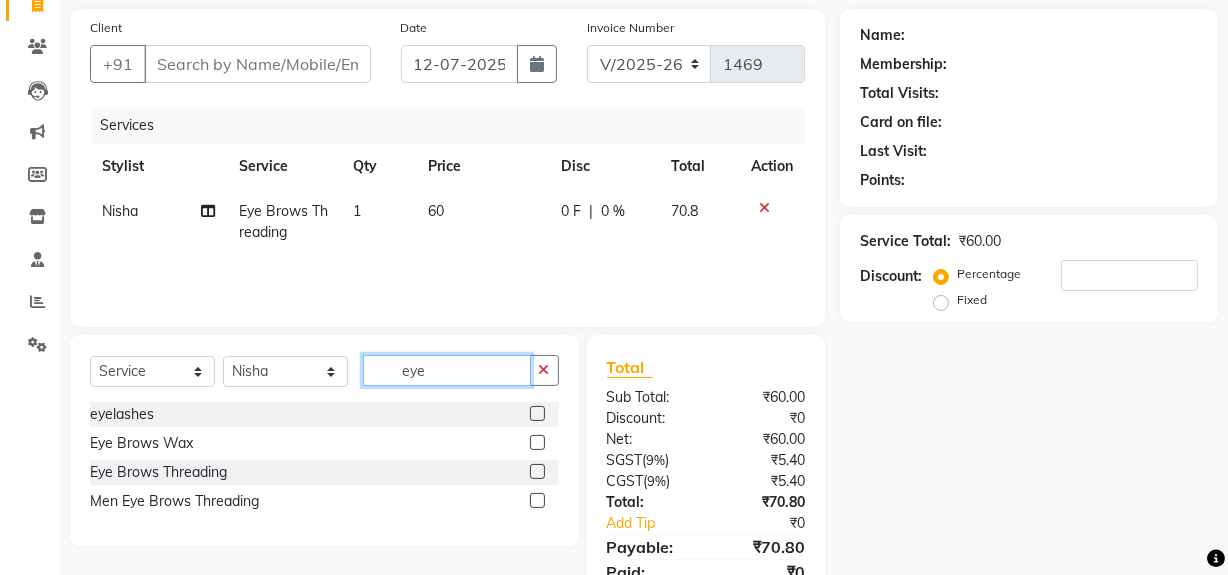 click on "eye" 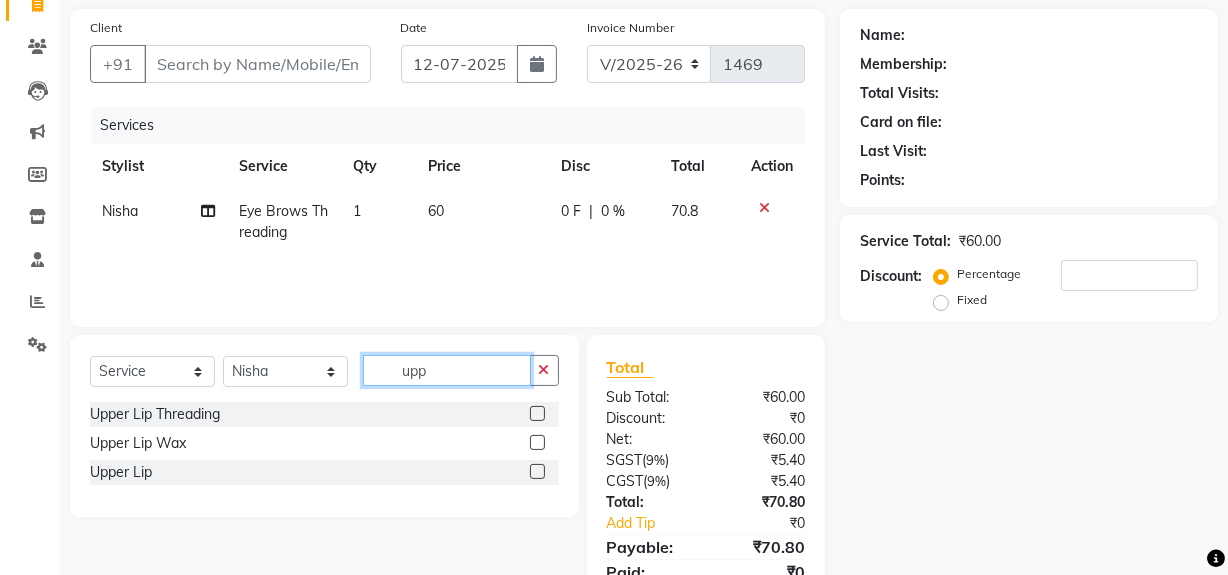 type on "upp" 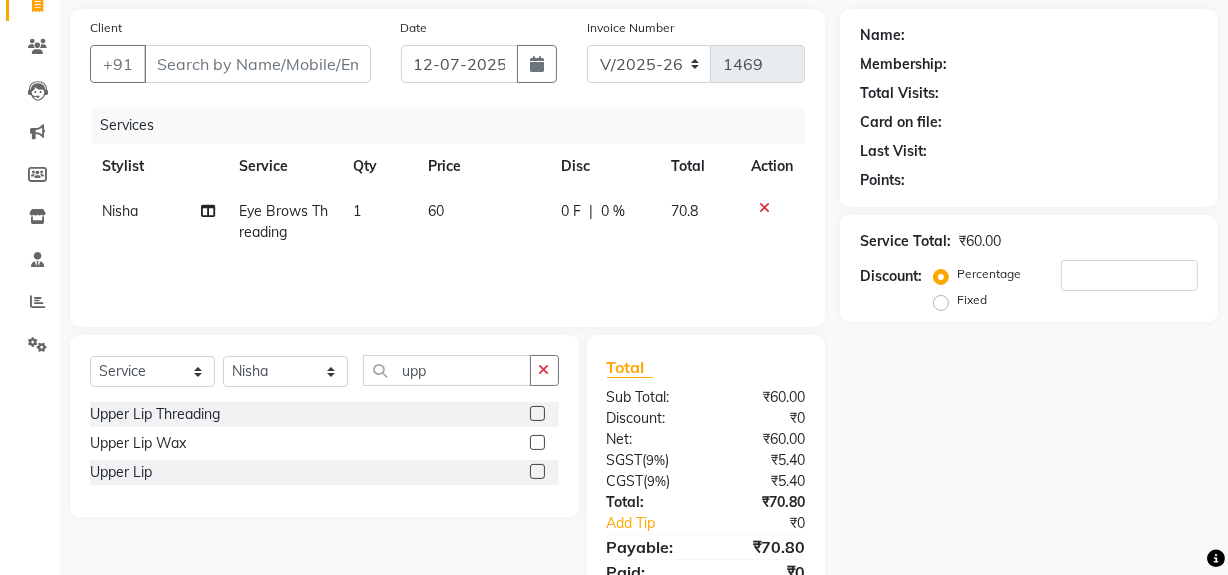 click 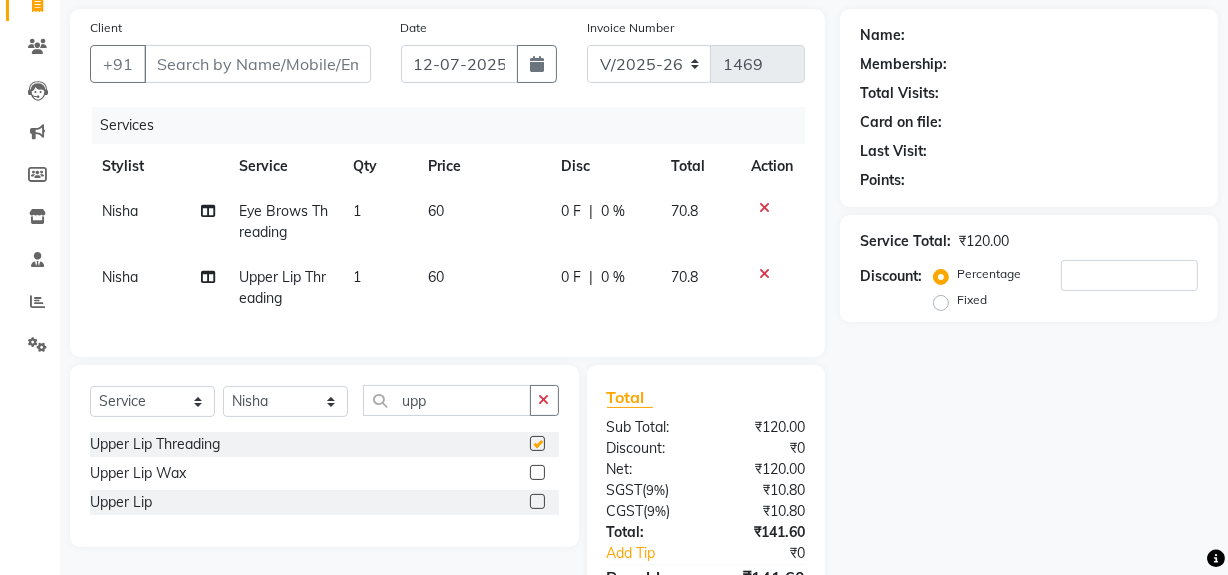 checkbox on "false" 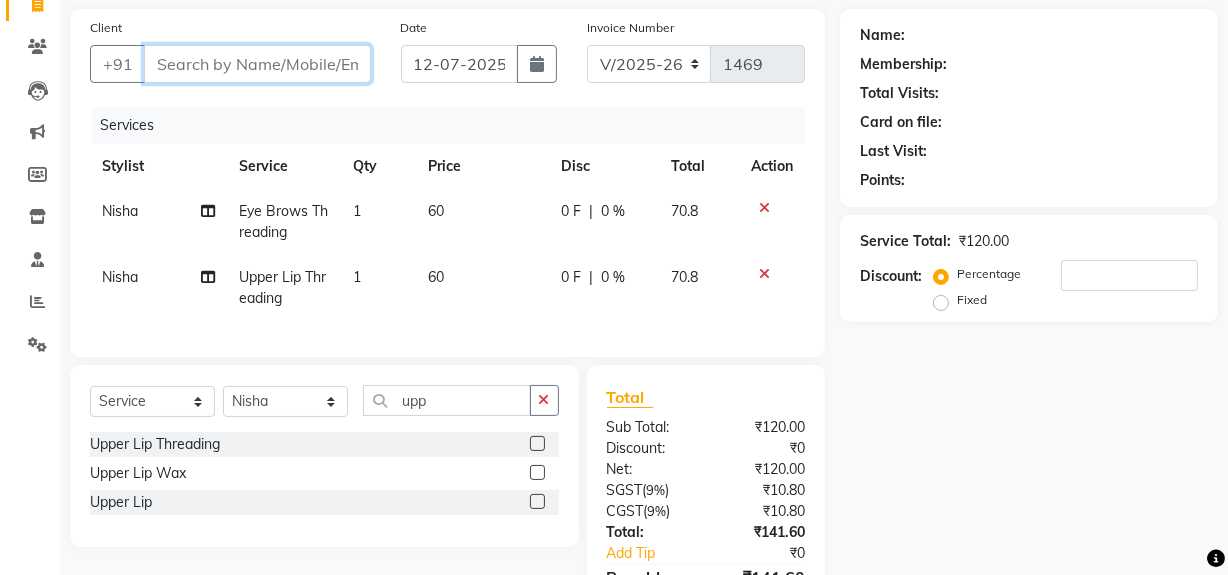 click on "Client" at bounding box center (257, 64) 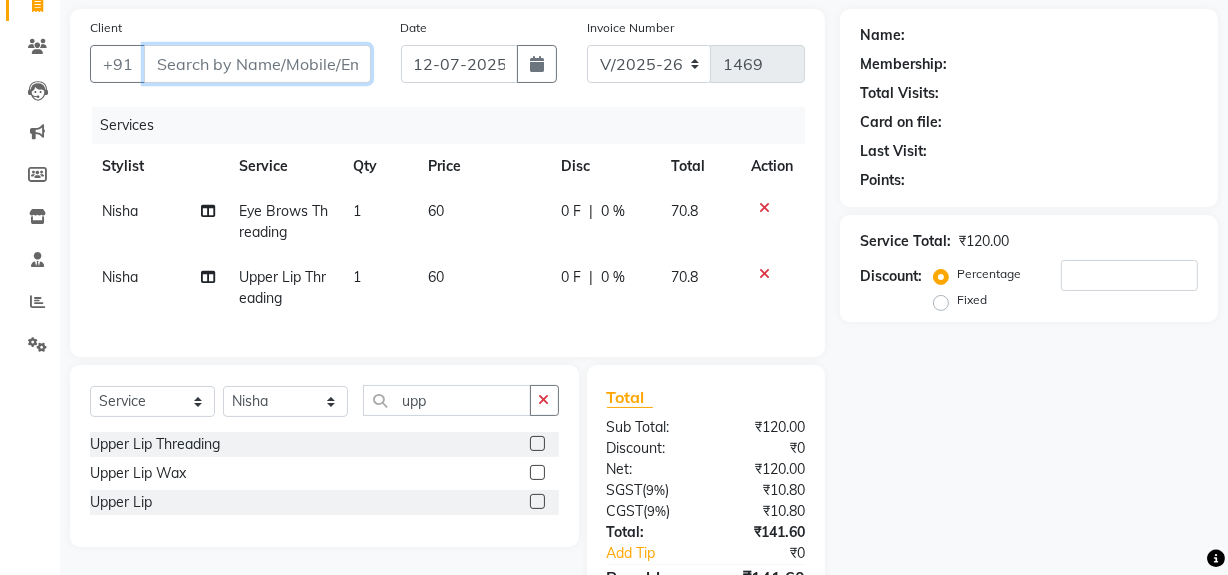type on "9" 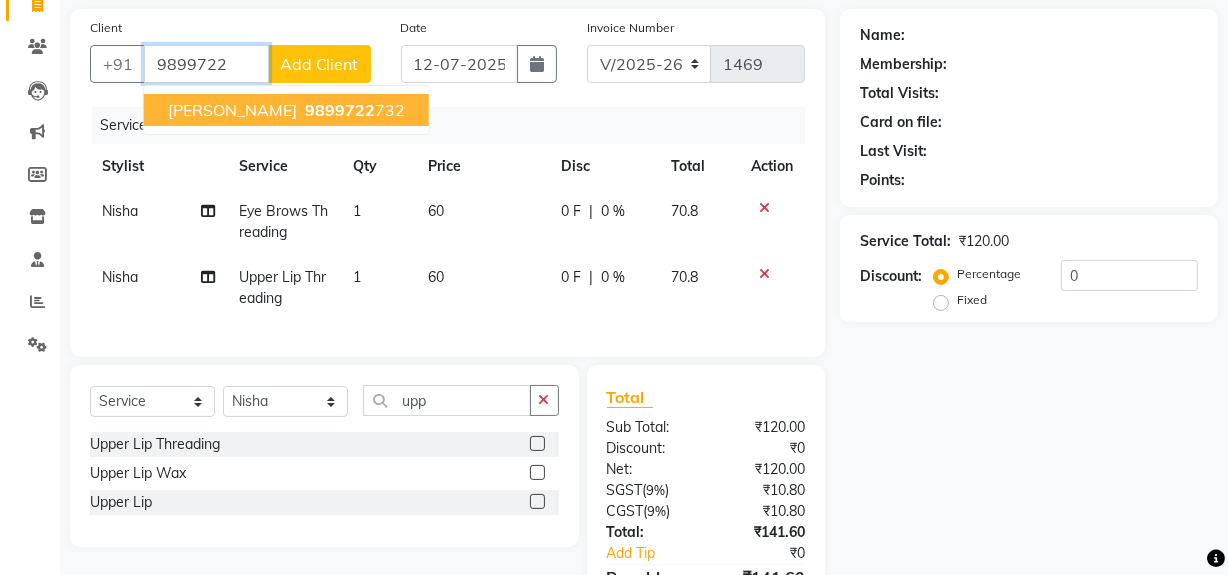 click on "9899722" at bounding box center (340, 110) 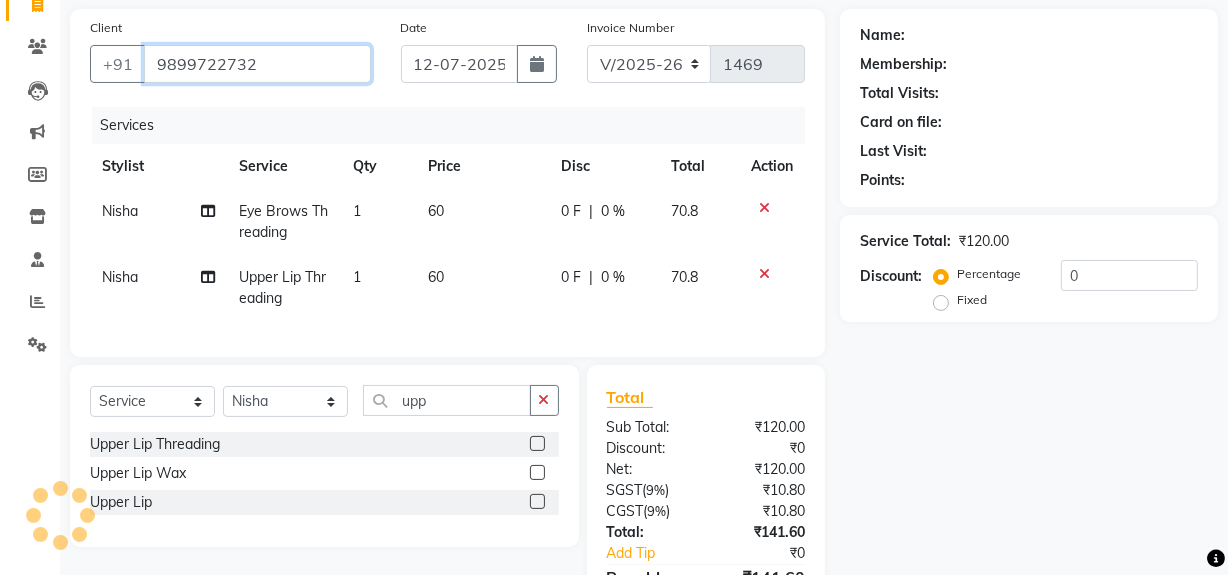 type on "9899722732" 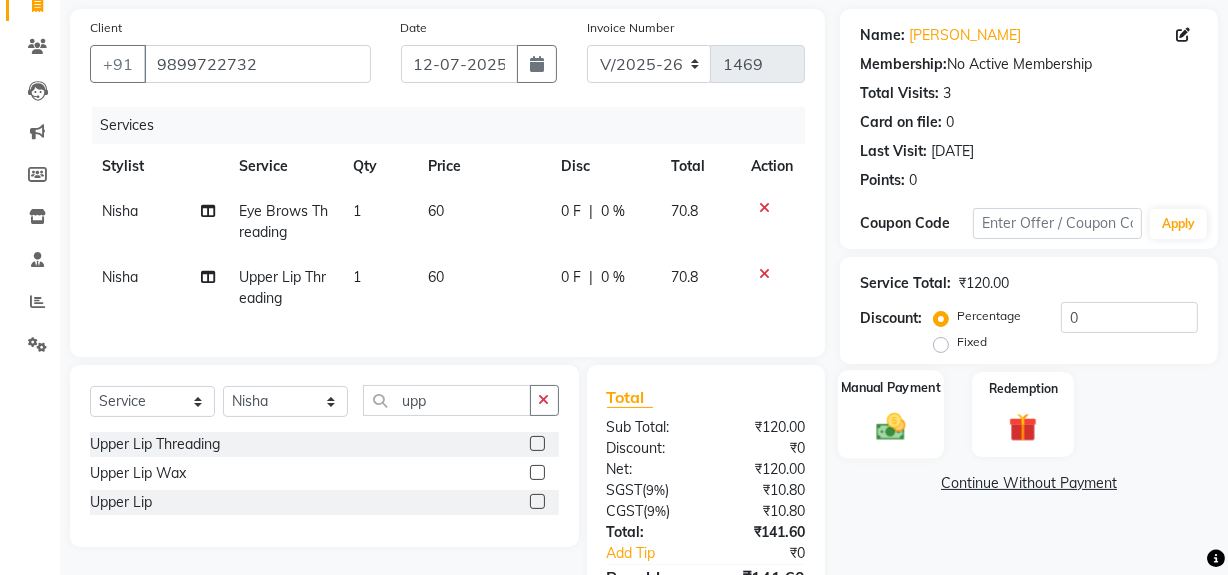 click 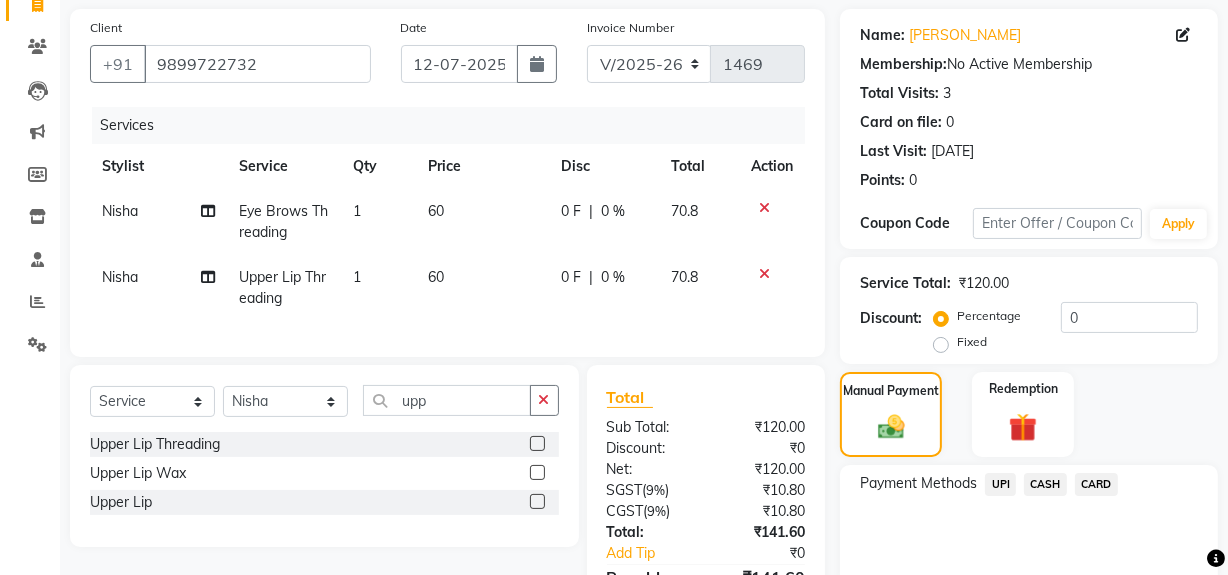drag, startPoint x: 1053, startPoint y: 480, endPoint x: 1049, endPoint y: 499, distance: 19.416489 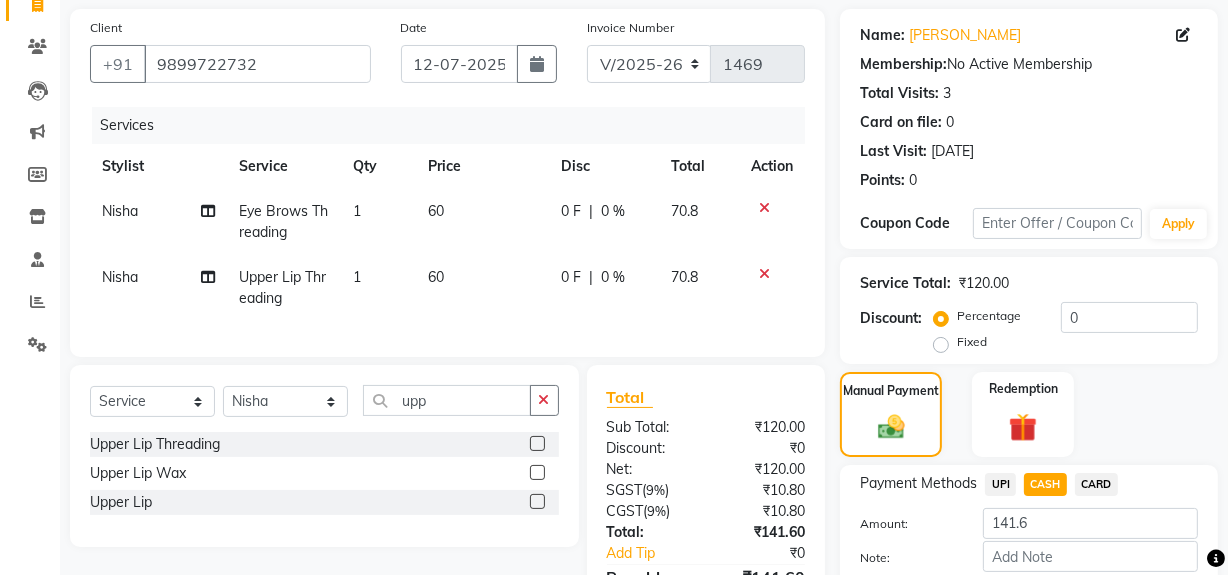 scroll, scrollTop: 269, scrollLeft: 0, axis: vertical 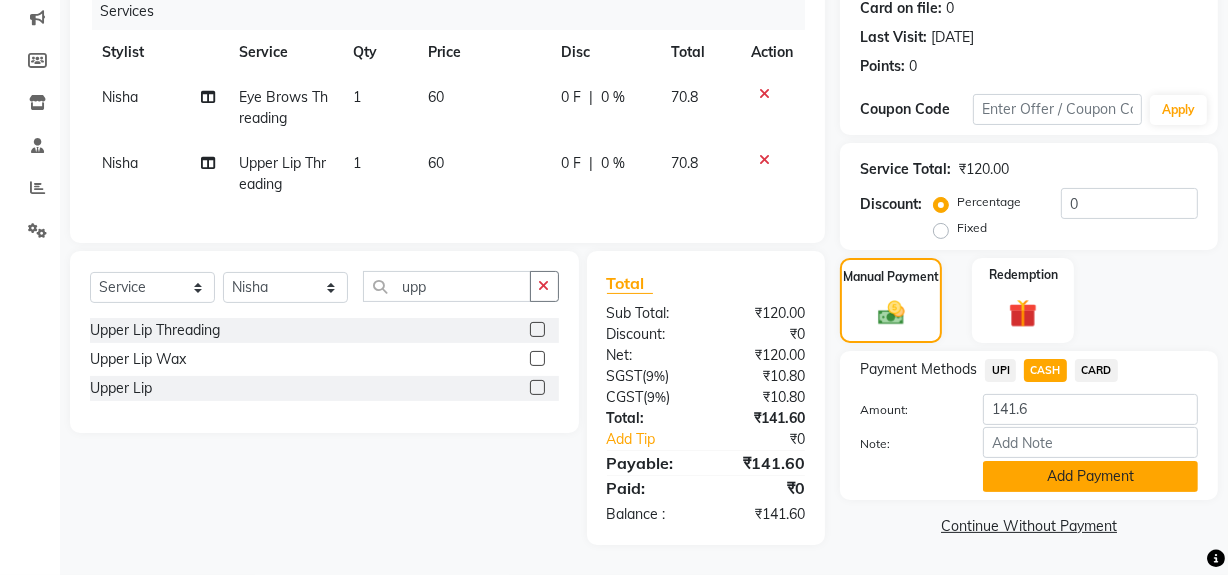 drag, startPoint x: 1080, startPoint y: 453, endPoint x: 1222, endPoint y: 438, distance: 142.79005 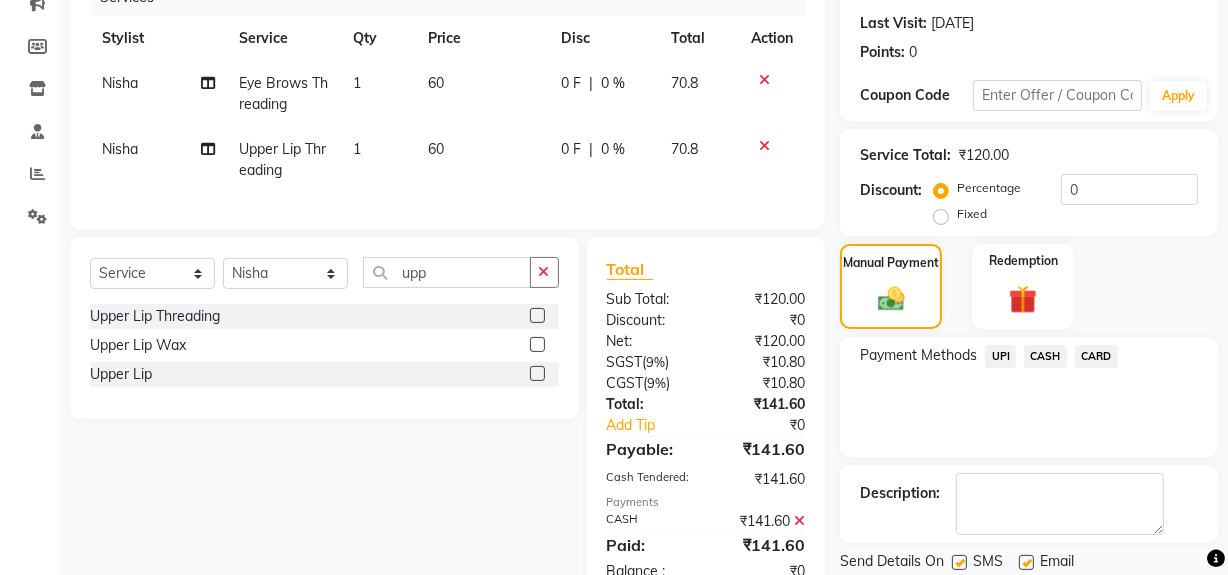scroll, scrollTop: 340, scrollLeft: 0, axis: vertical 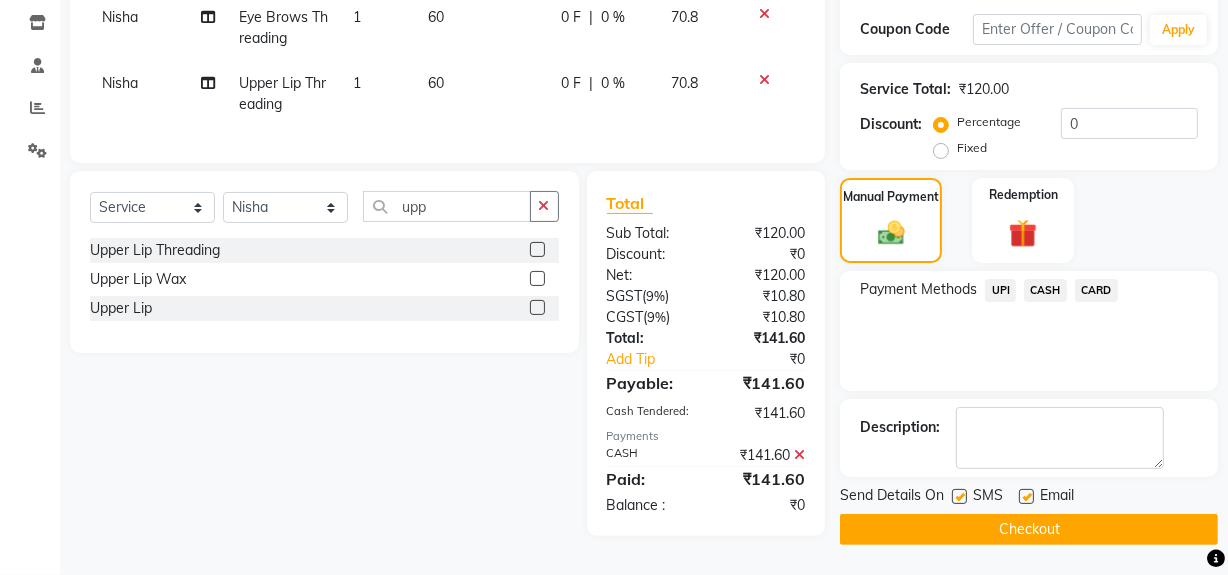 click on "Checkout" 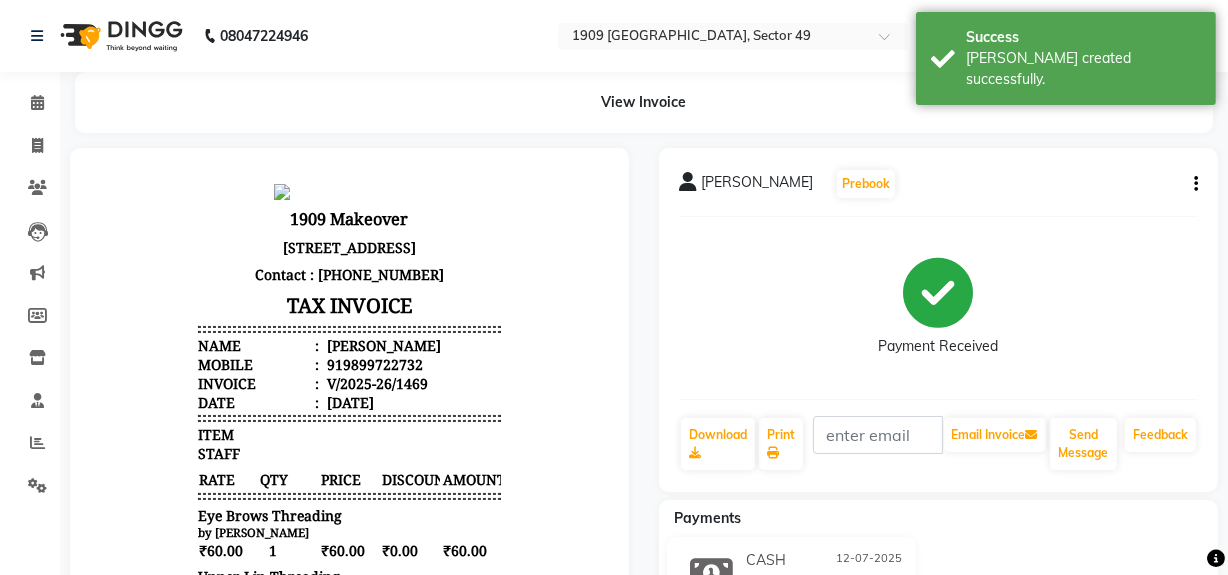 scroll, scrollTop: 0, scrollLeft: 0, axis: both 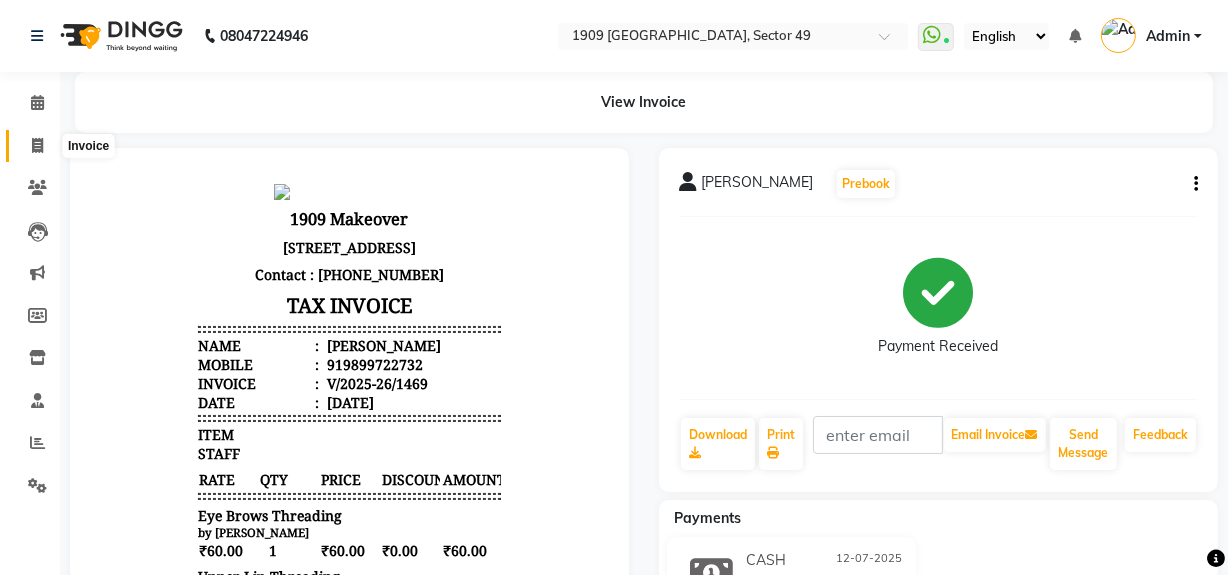 click 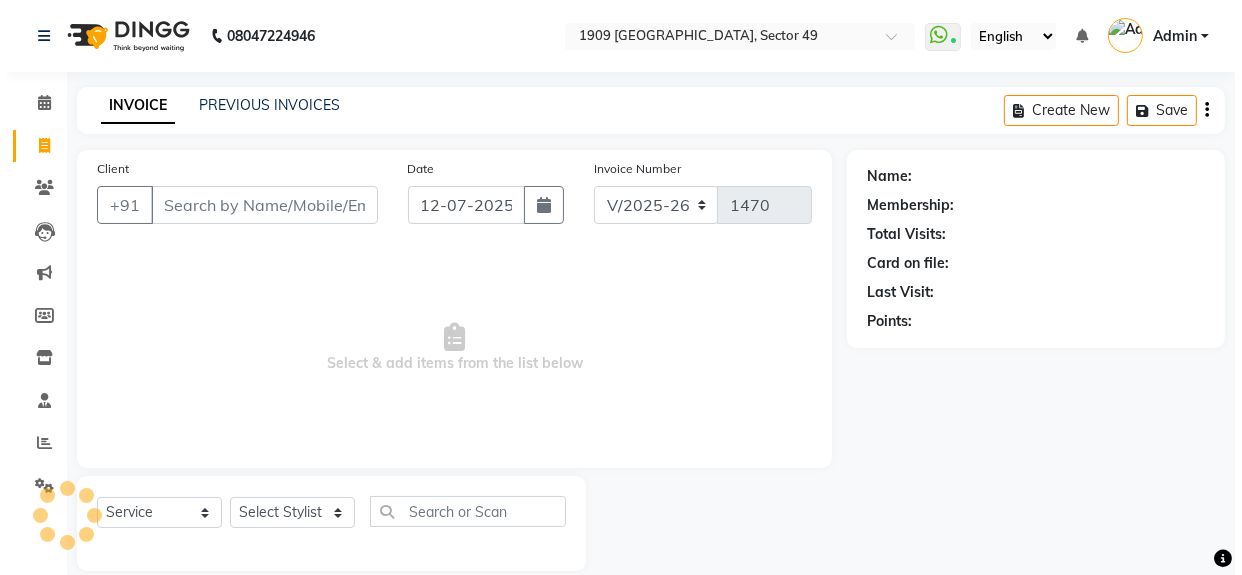 scroll, scrollTop: 26, scrollLeft: 0, axis: vertical 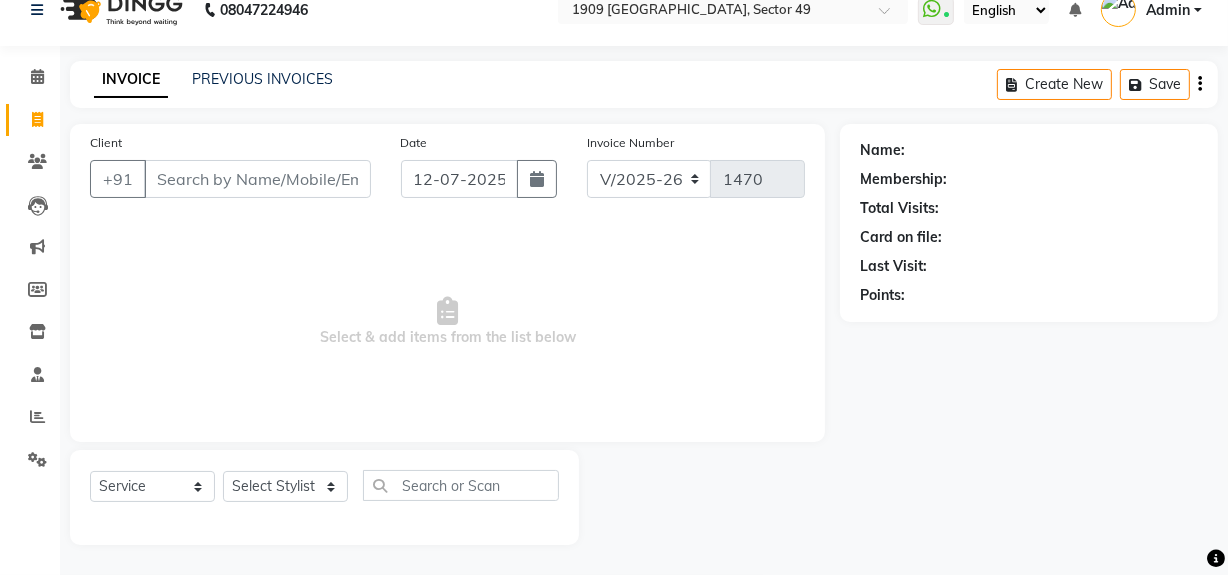 click on "Client" at bounding box center [257, 179] 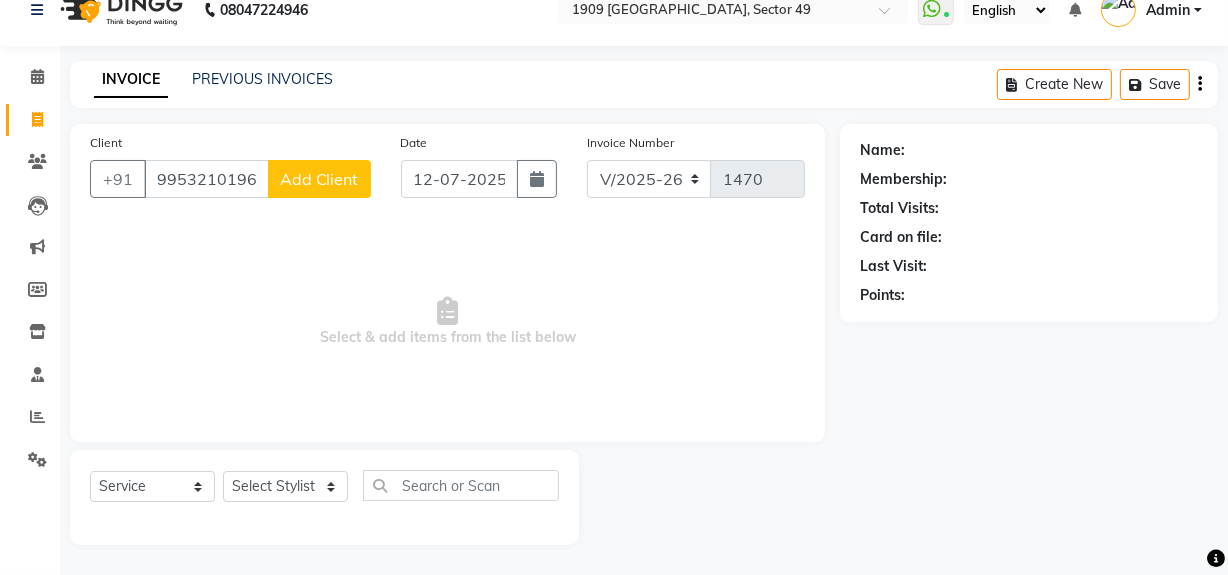 type on "9953210196" 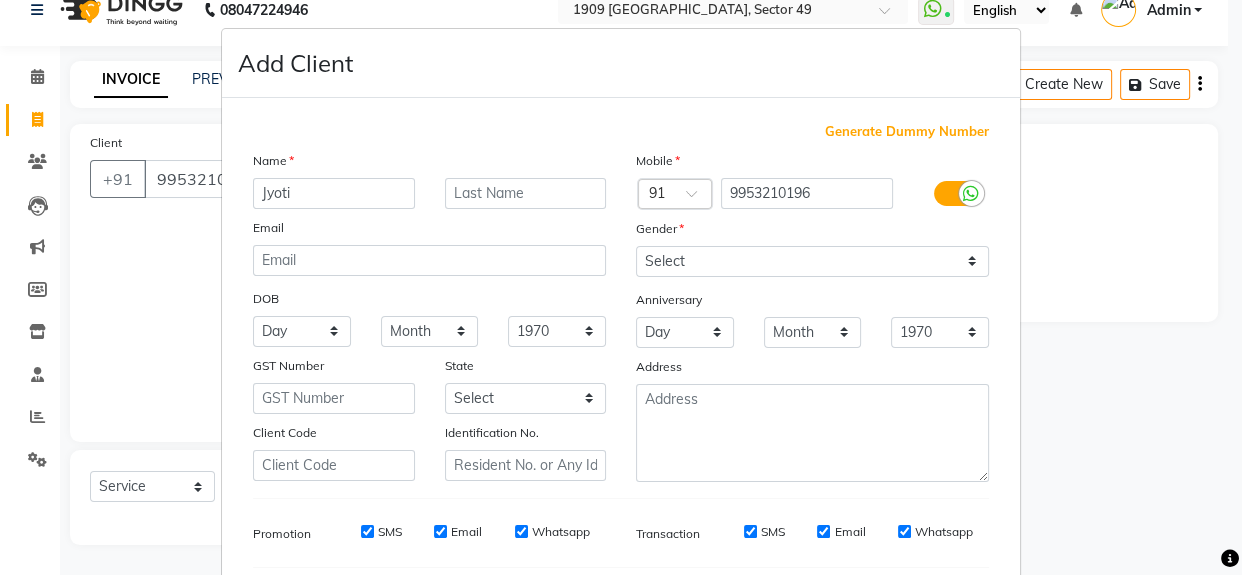 type on "Jyoti" 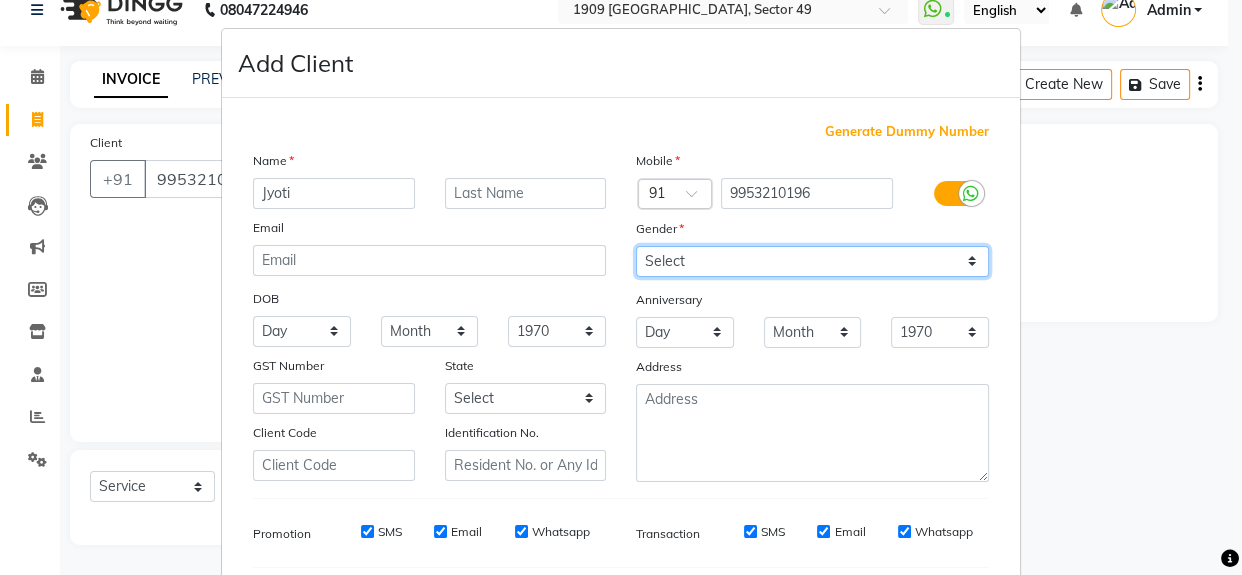 drag, startPoint x: 675, startPoint y: 251, endPoint x: 676, endPoint y: 275, distance: 24.020824 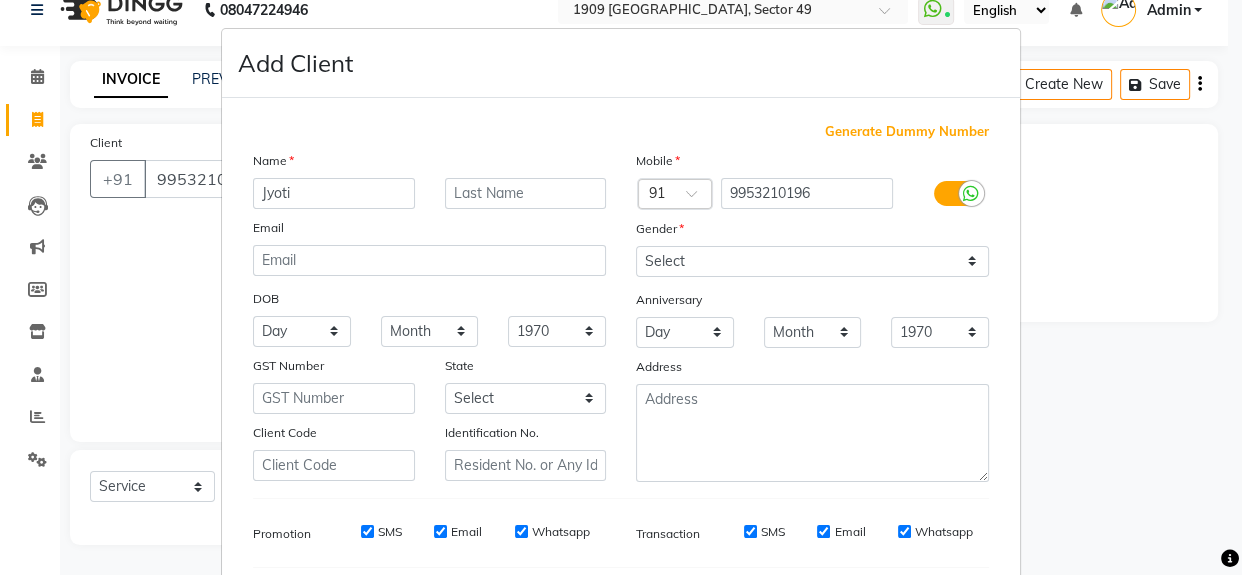 scroll, scrollTop: 190, scrollLeft: 0, axis: vertical 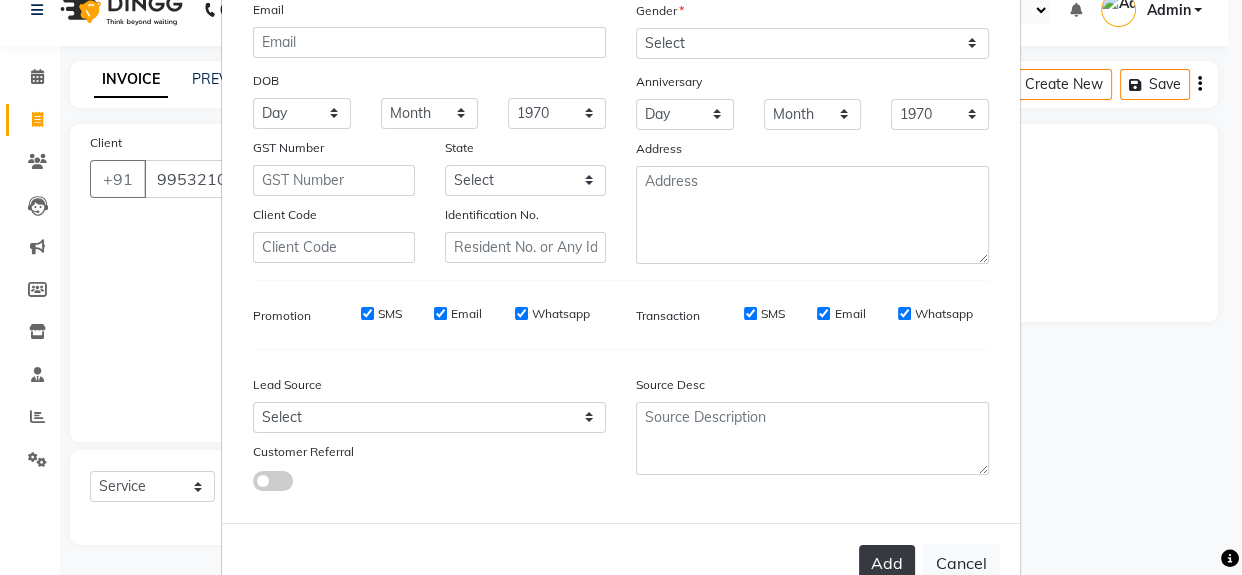 click on "Add" at bounding box center (887, 563) 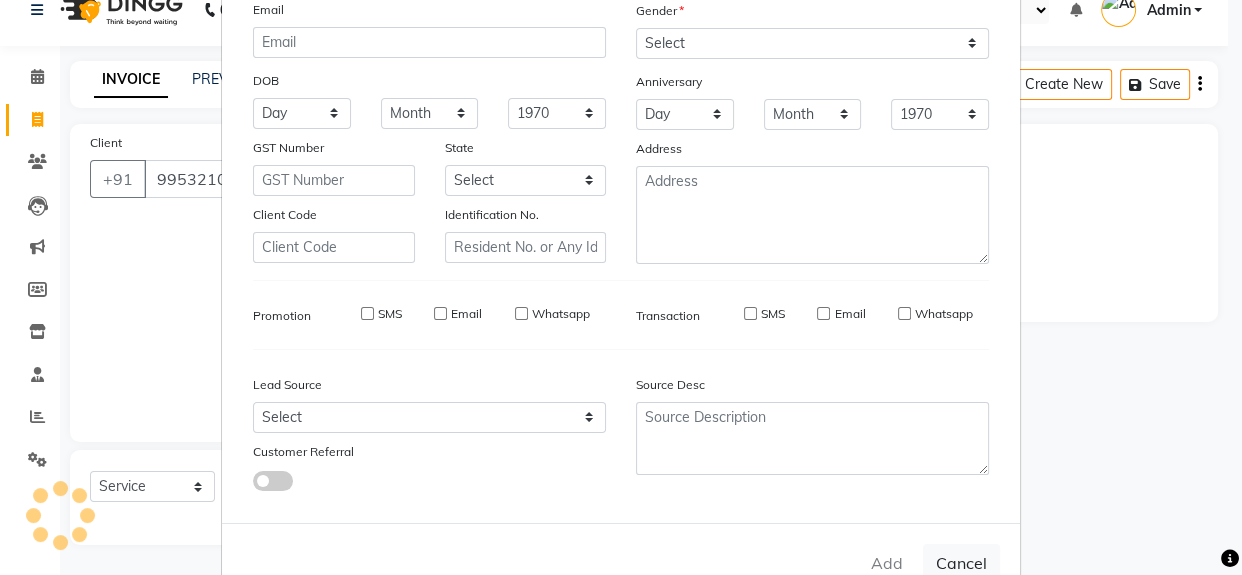 type 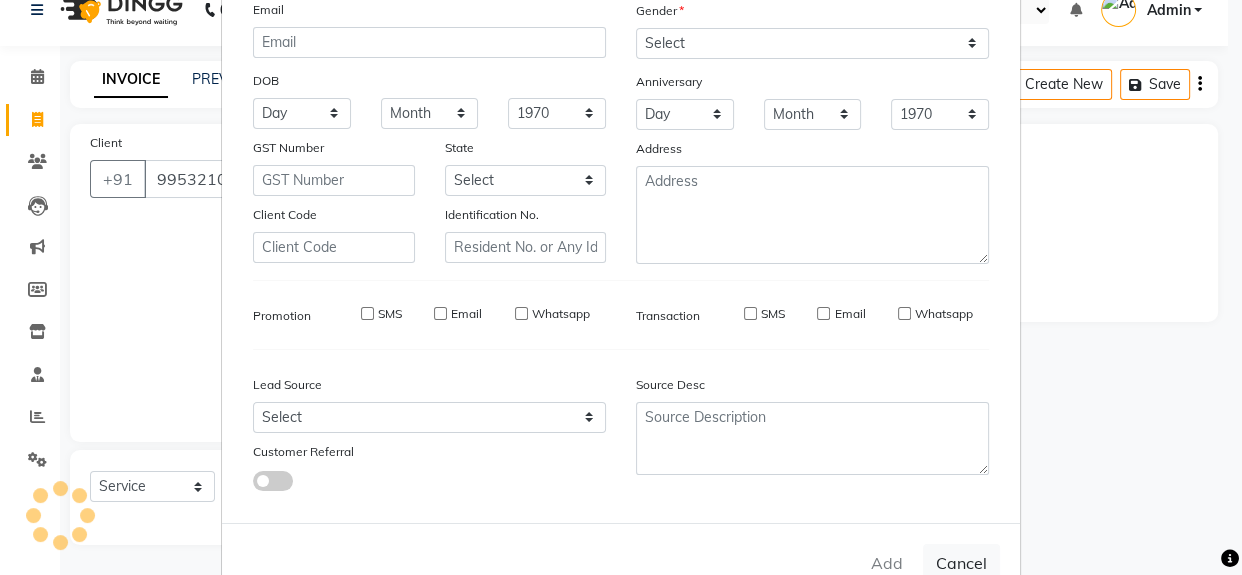 select 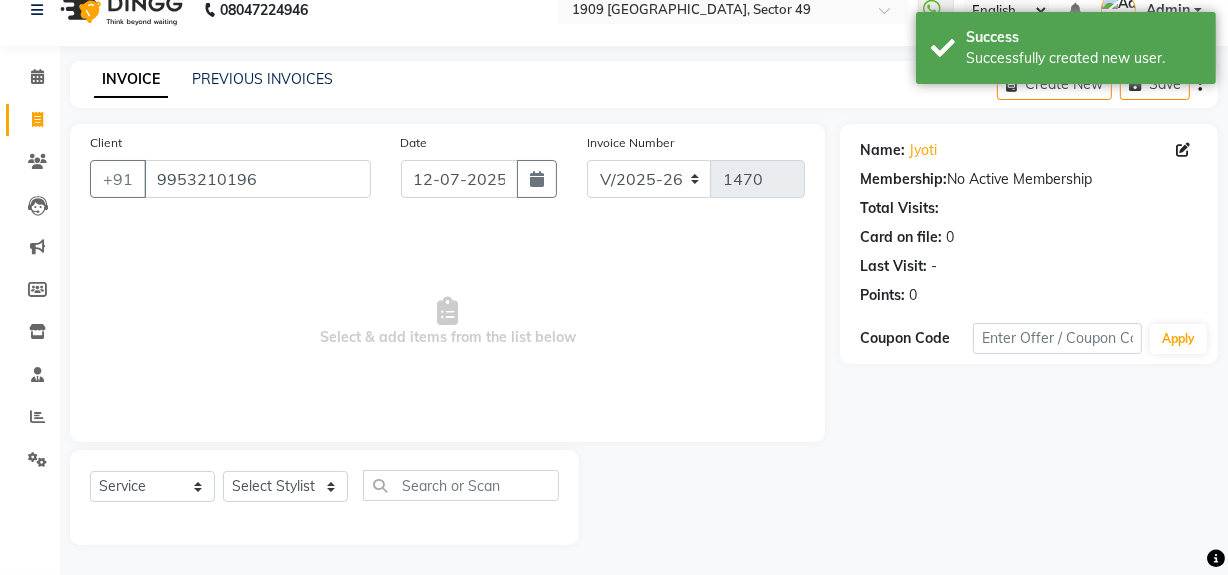drag, startPoint x: 984, startPoint y: 496, endPoint x: 970, endPoint y: 499, distance: 14.3178215 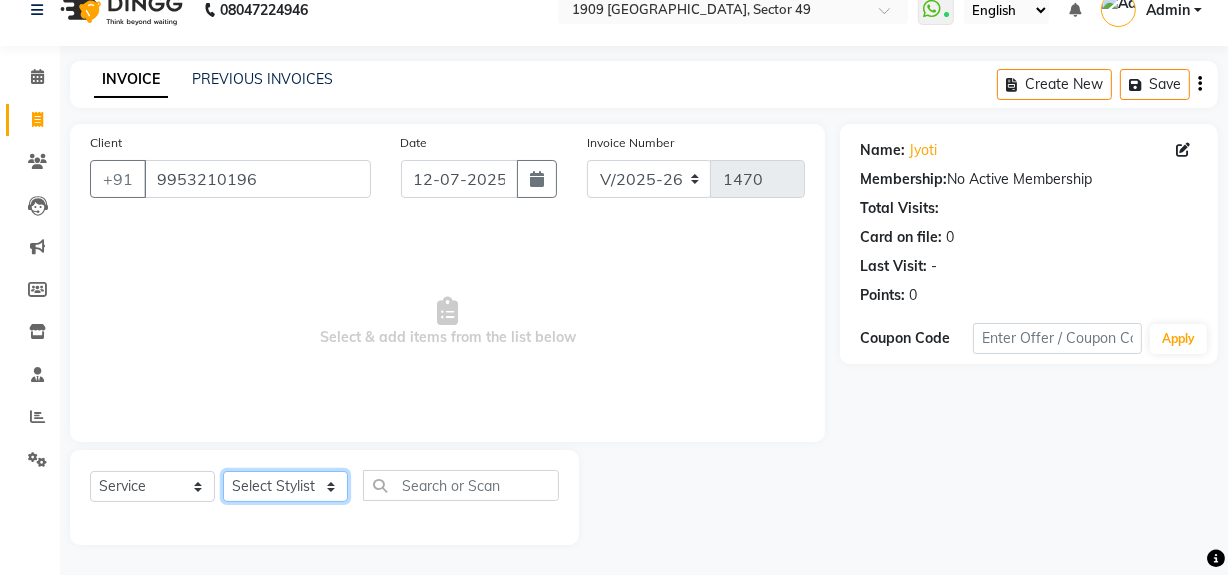 click on "Select Stylist [PERSON_NAME] [PERSON_NAME] House Sale Jyoti Nisha [PERSON_NAME] [PERSON_NAME] Veer [PERSON_NAME] Vishal" 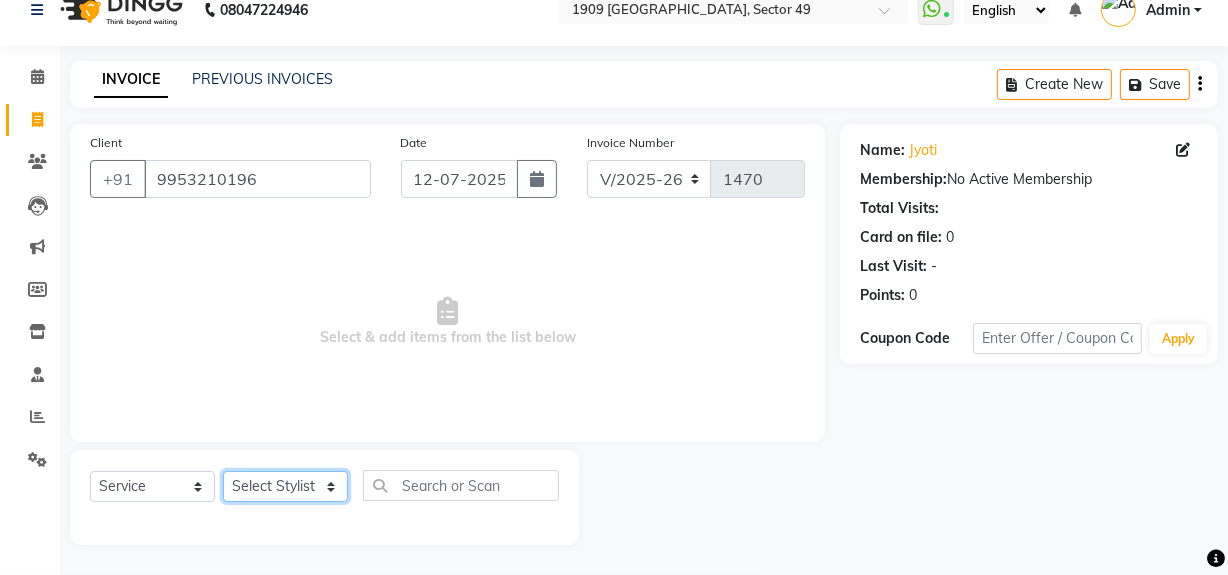 select on "61498" 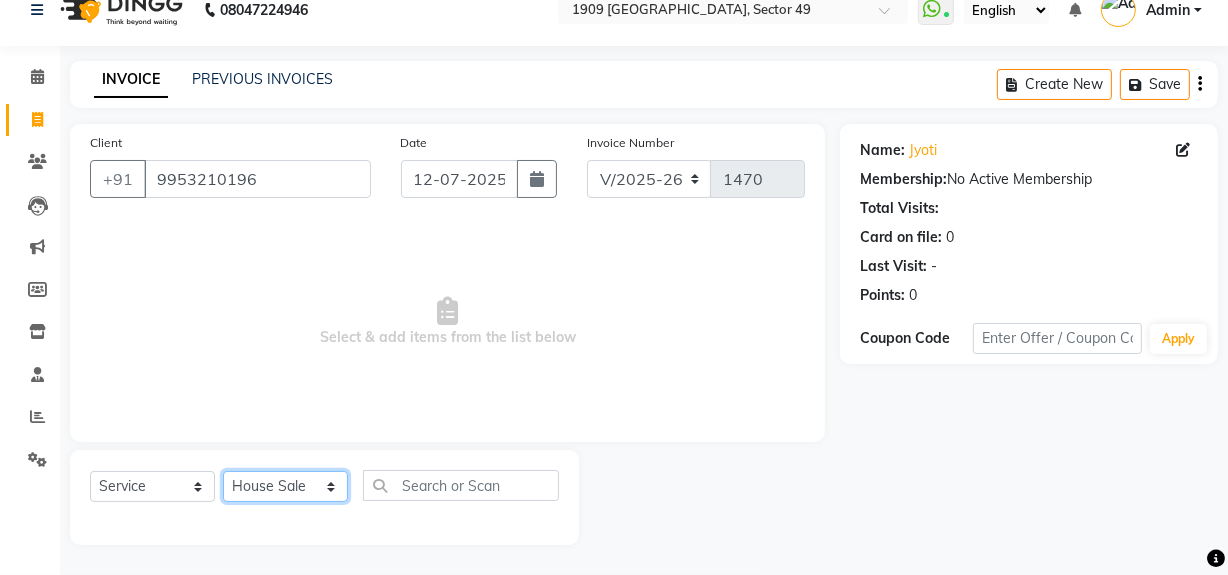click on "Select Stylist [PERSON_NAME] [PERSON_NAME] House Sale Jyoti Nisha [PERSON_NAME] [PERSON_NAME] Veer [PERSON_NAME] Vishal" 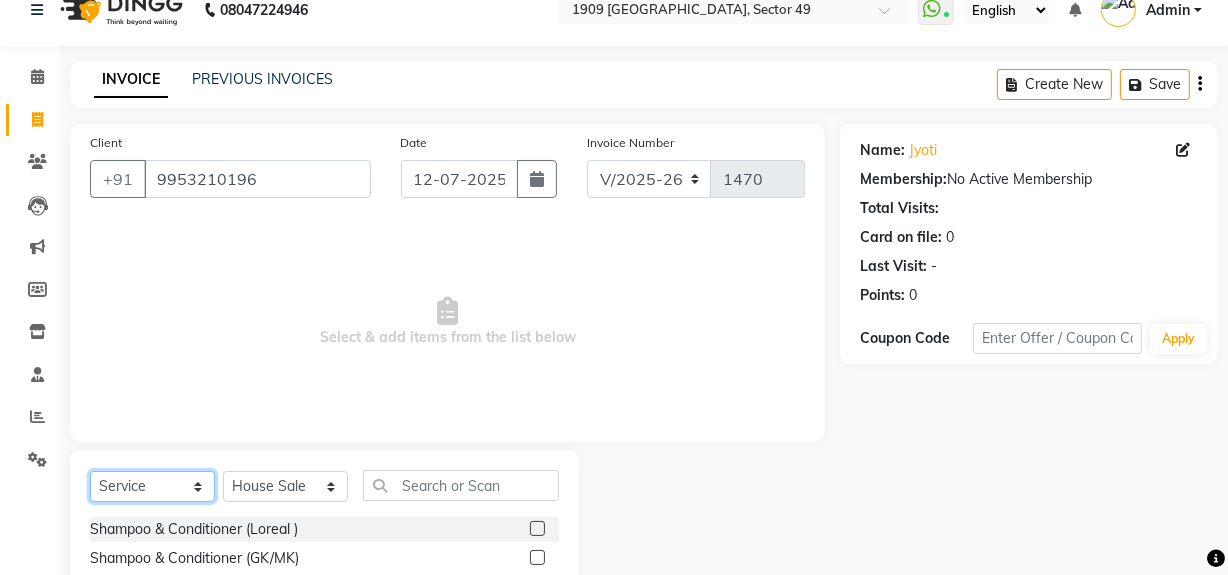 click on "Select  Service  Product  Membership  Package Voucher Prepaid Gift Card" 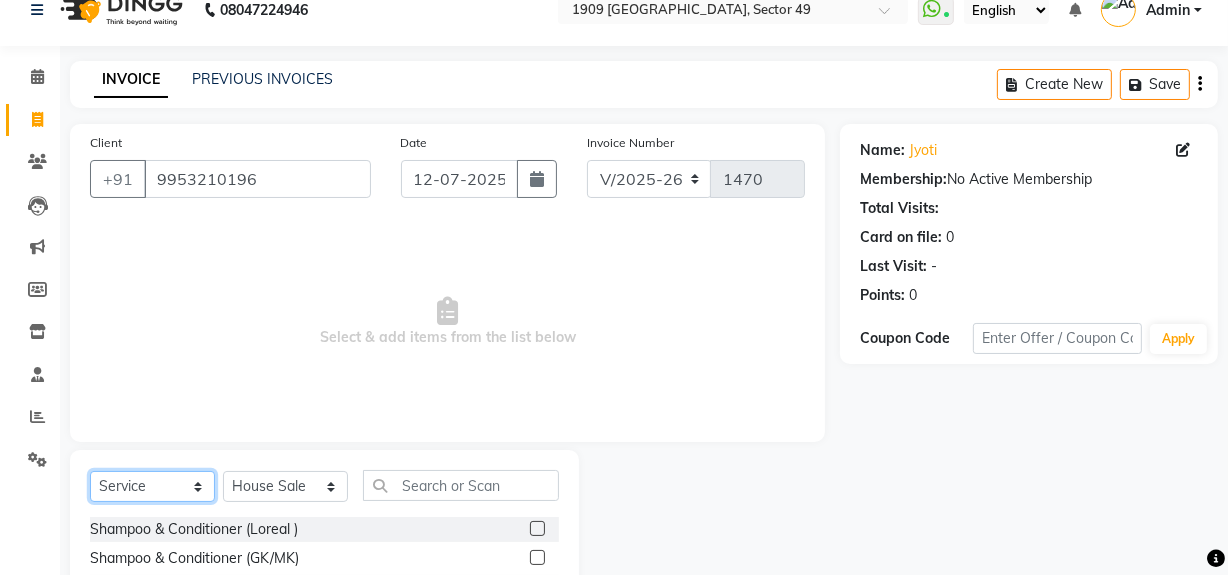 select on "P" 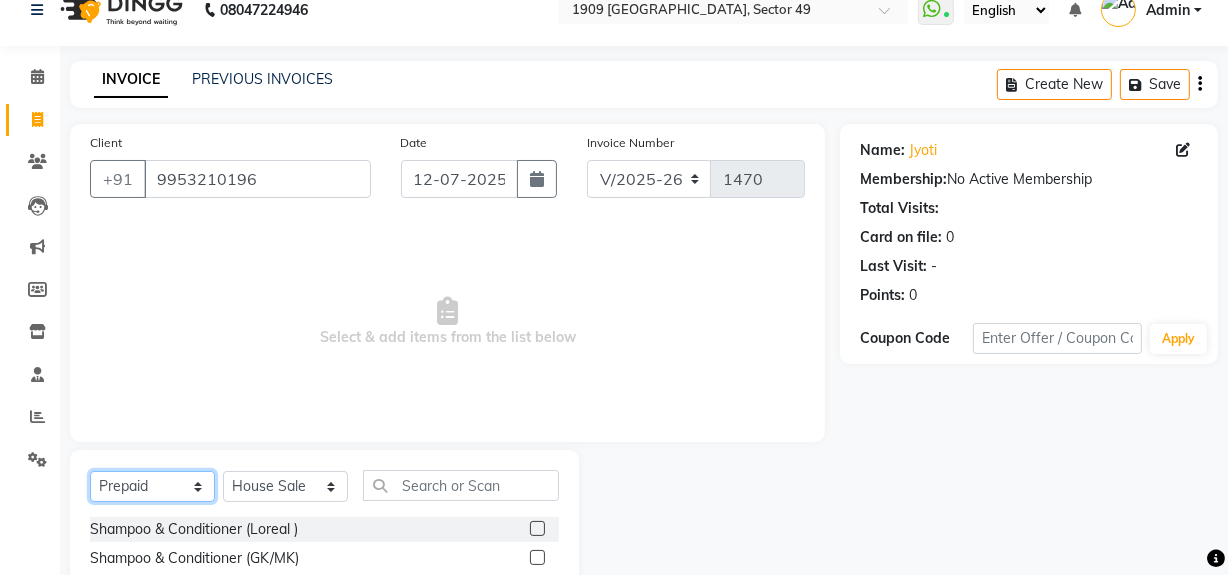 click on "Select  Service  Product  Membership  Package Voucher Prepaid Gift Card" 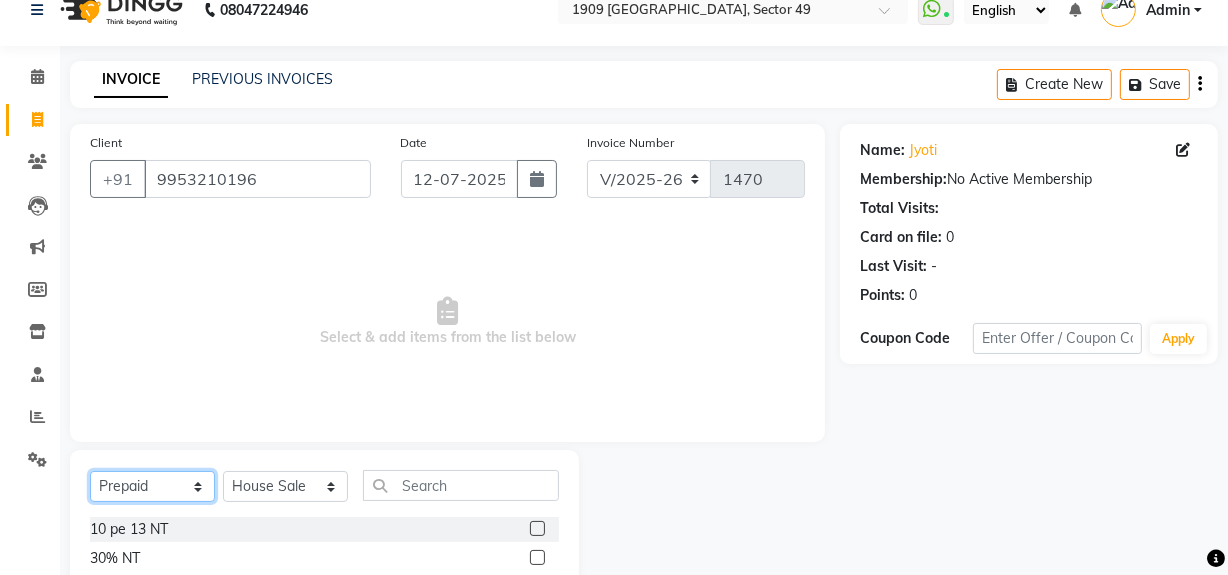 scroll, scrollTop: 226, scrollLeft: 0, axis: vertical 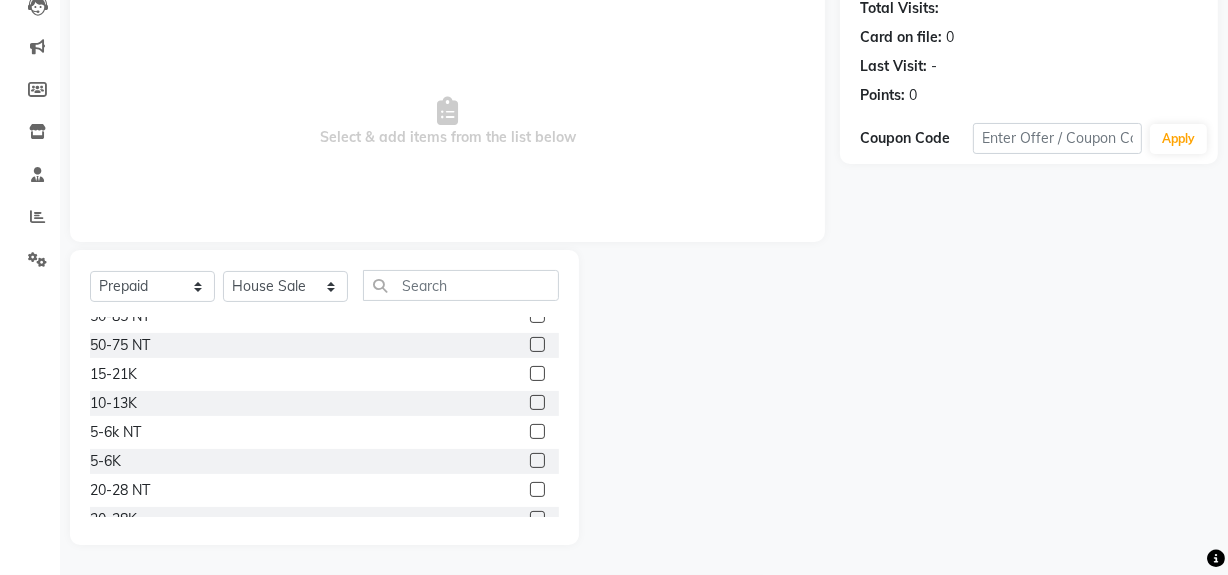 click 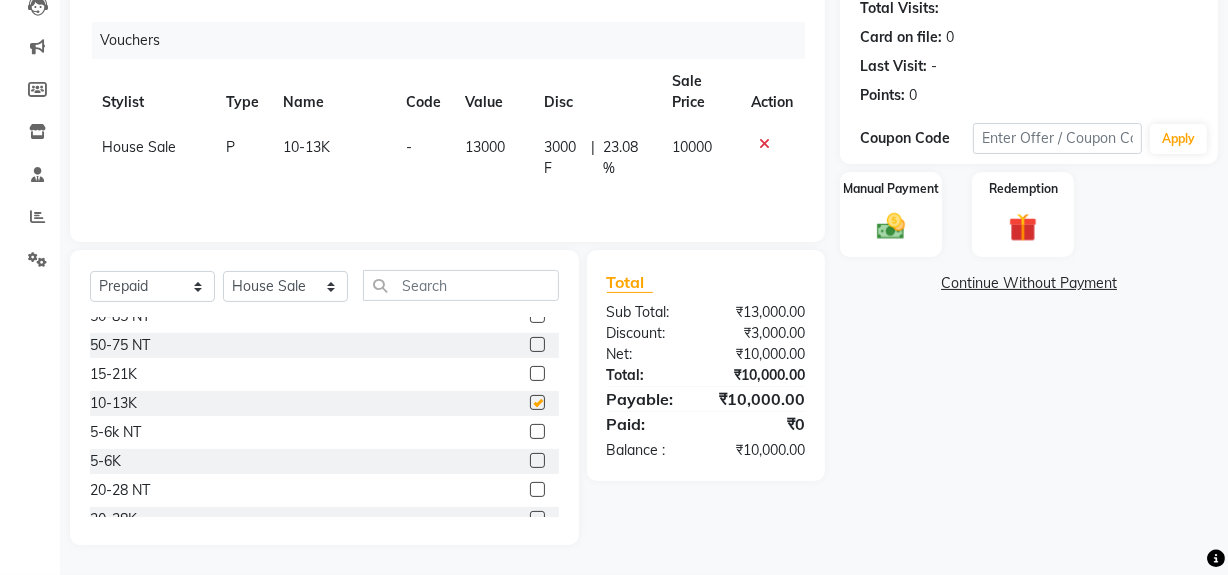 checkbox on "false" 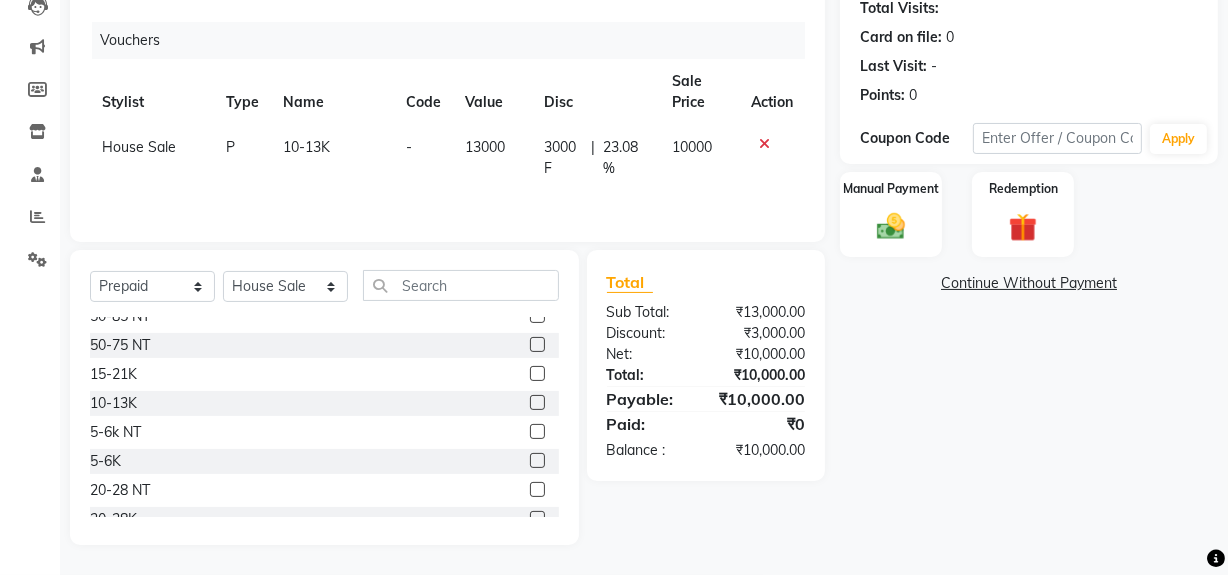 drag, startPoint x: 878, startPoint y: 219, endPoint x: 932, endPoint y: 260, distance: 67.80118 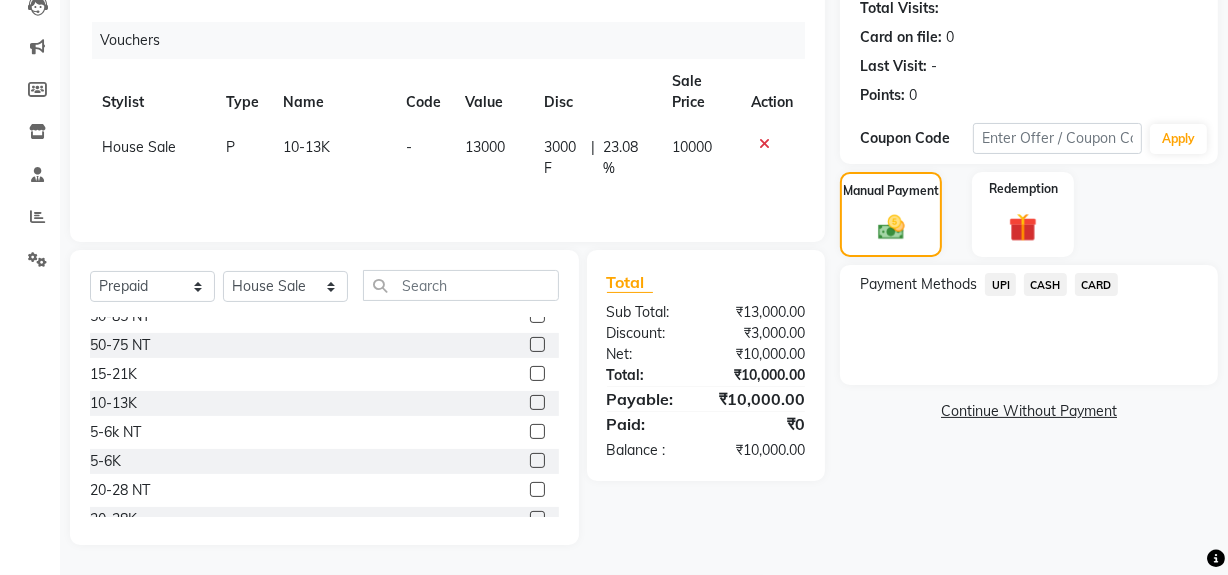 drag, startPoint x: 999, startPoint y: 272, endPoint x: 1003, endPoint y: 282, distance: 10.770329 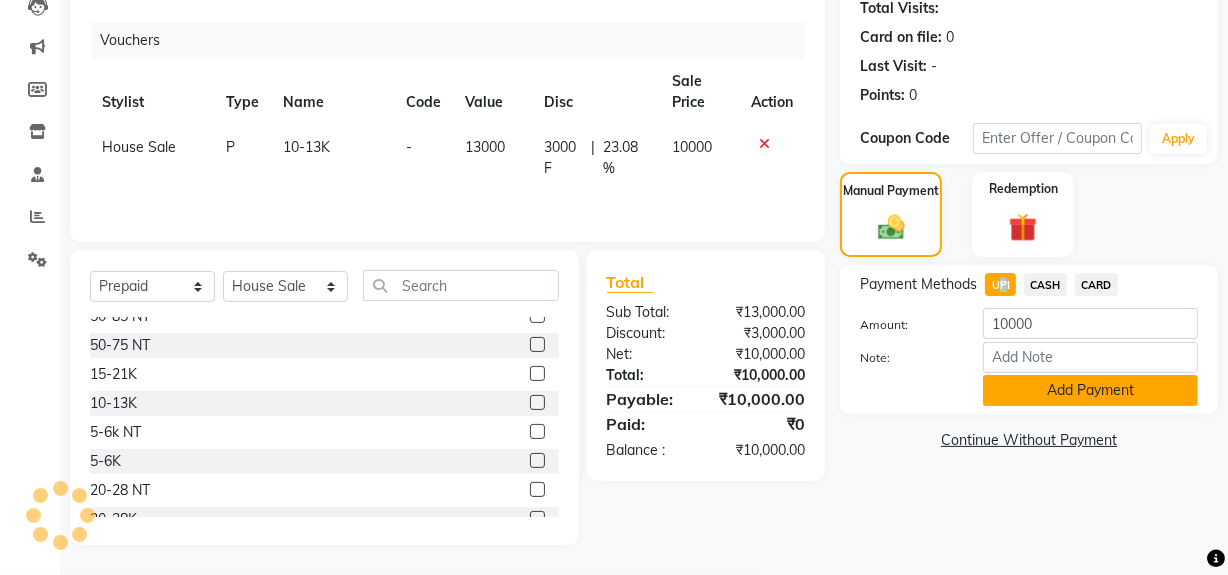 click on "Add Payment" 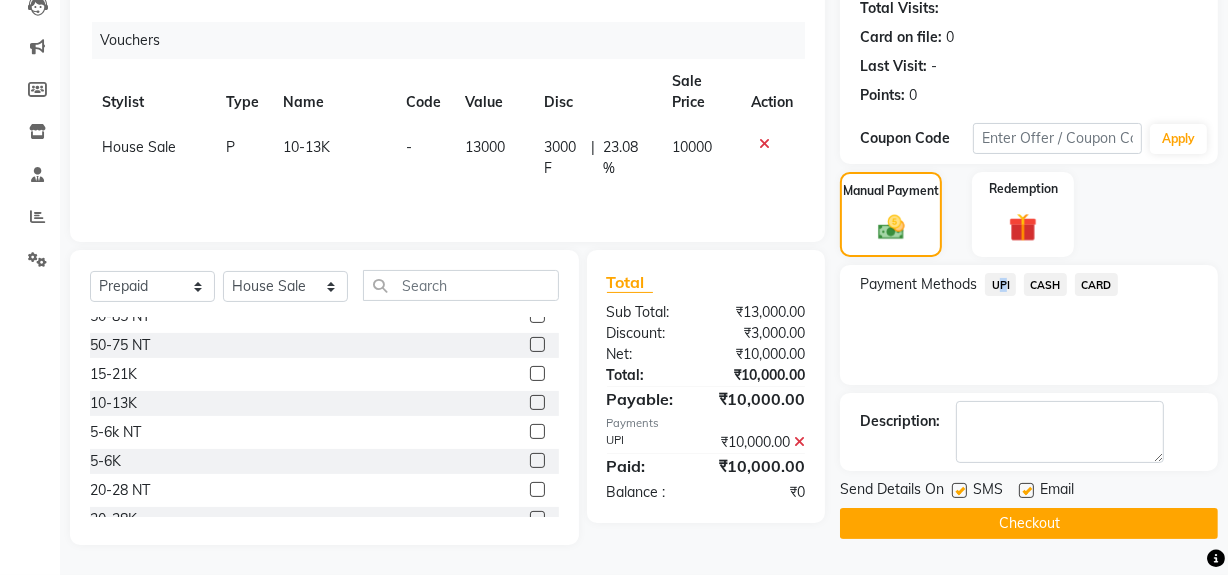 drag, startPoint x: 1229, startPoint y: 354, endPoint x: 1155, endPoint y: 503, distance: 166.36406 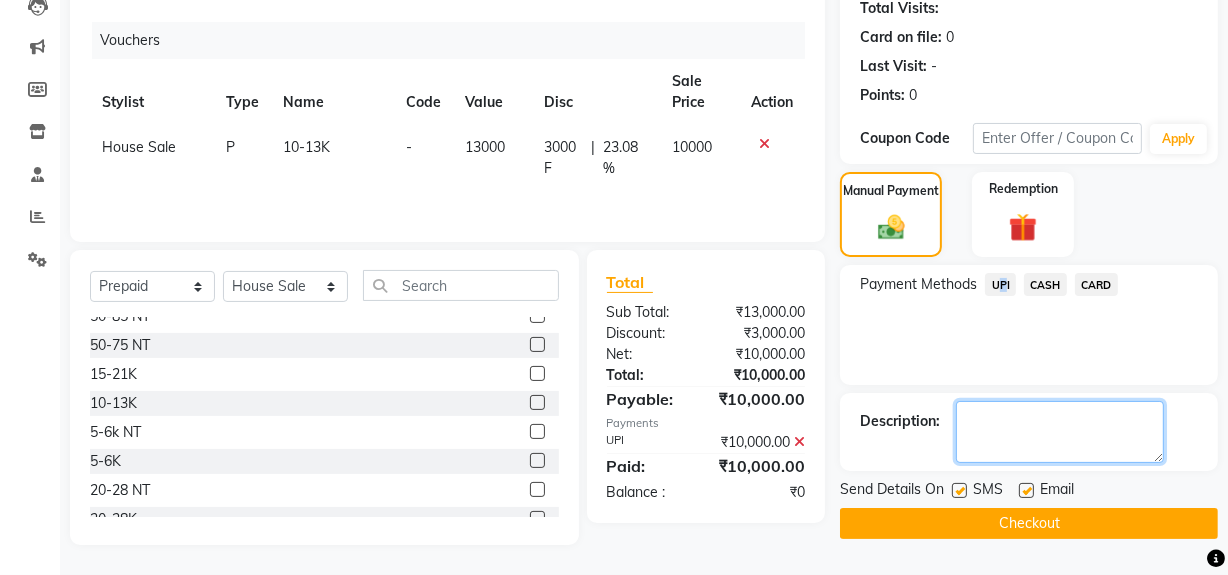 click 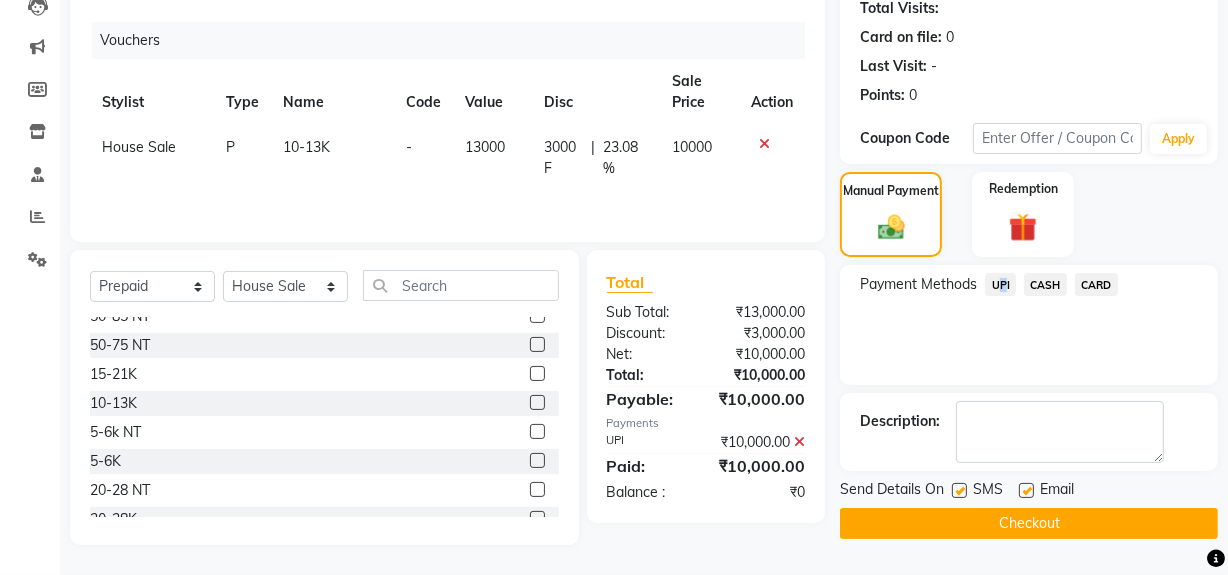 click on "Payment Methods  UPI   CASH   CARD" 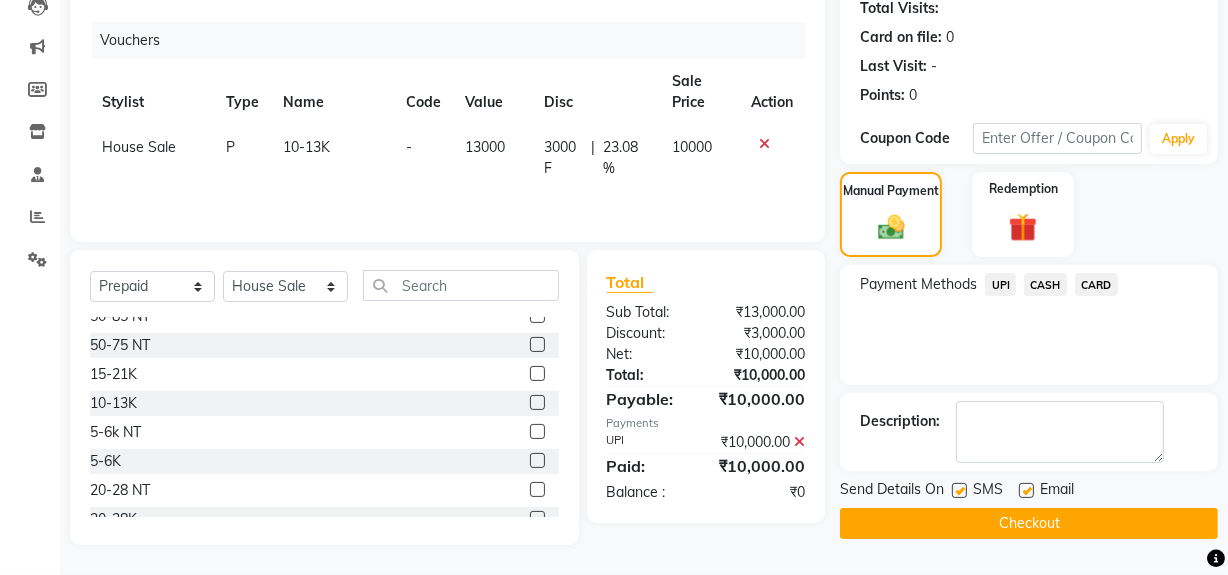 click on "Checkout" 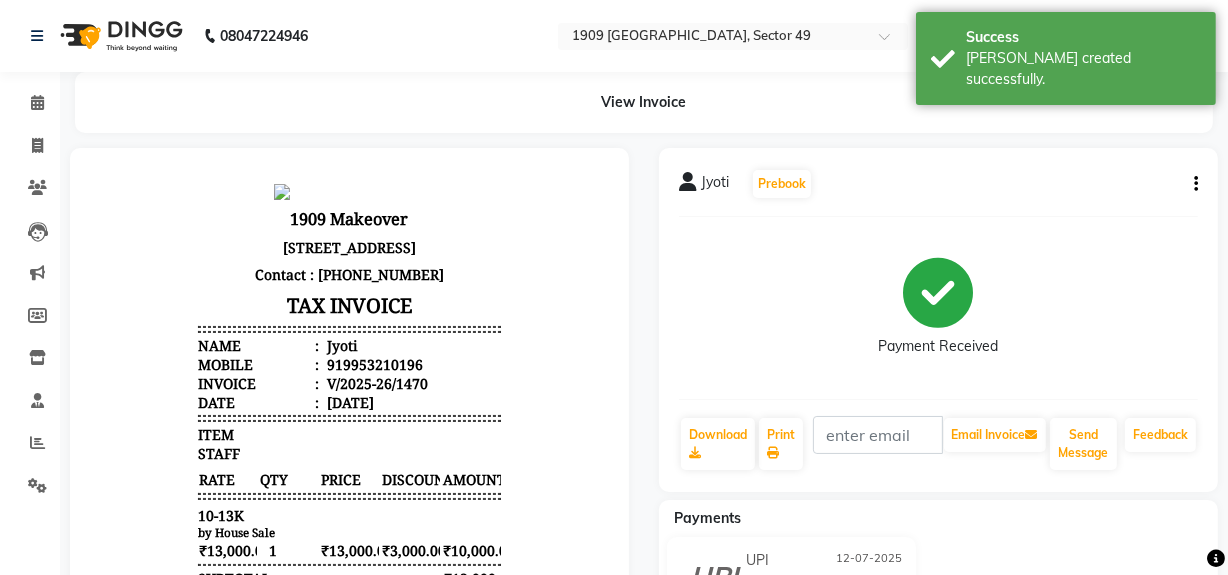 scroll, scrollTop: 0, scrollLeft: 0, axis: both 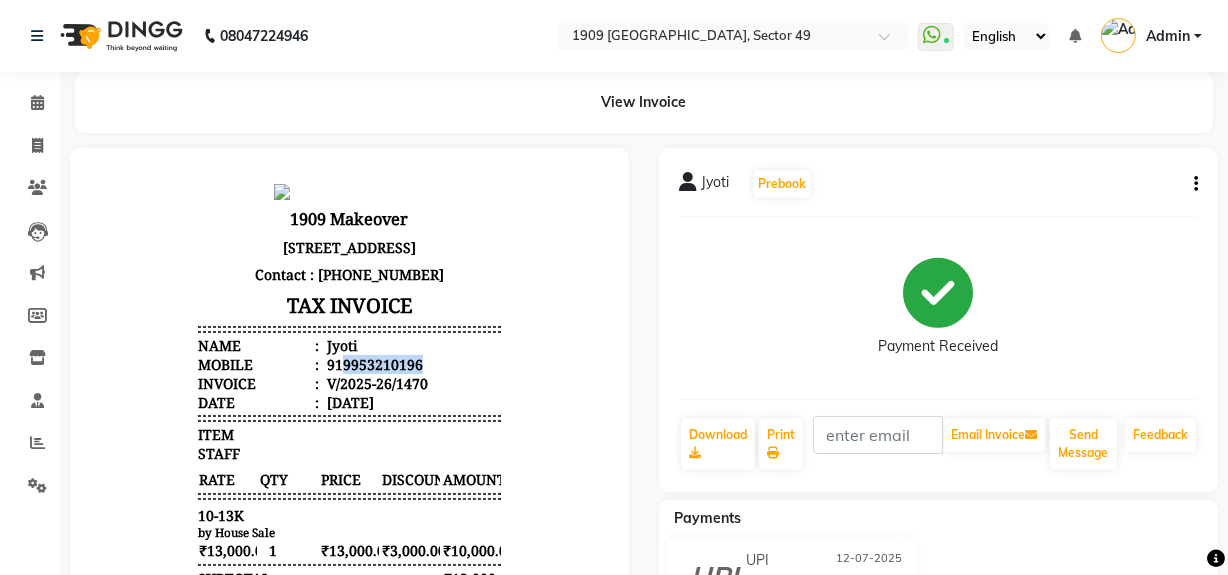 drag, startPoint x: 328, startPoint y: 381, endPoint x: 436, endPoint y: 384, distance: 108.04166 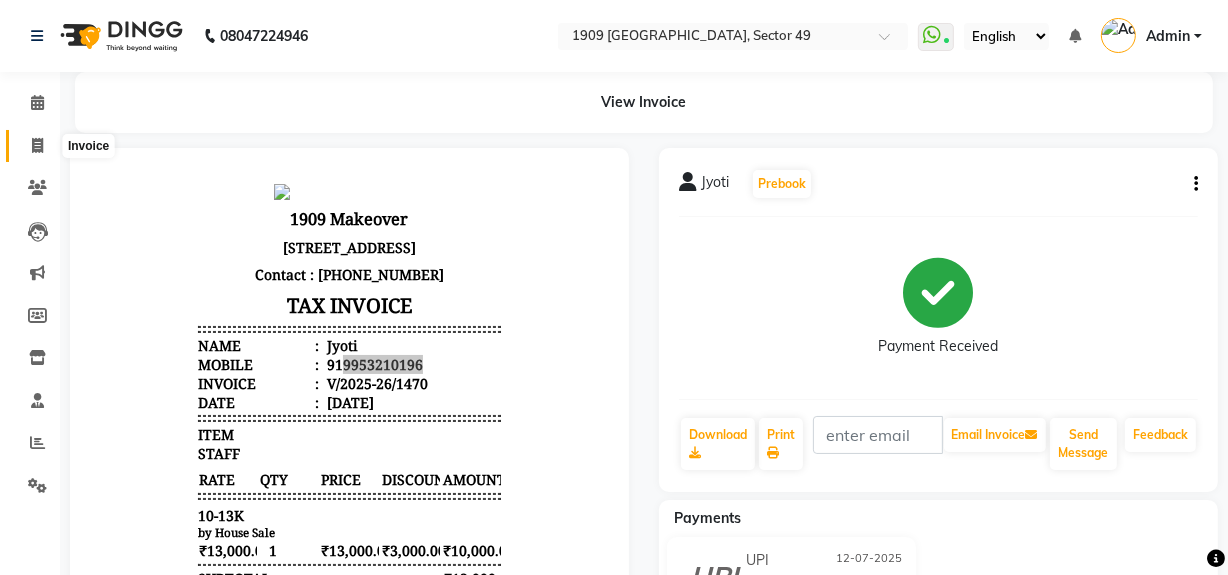 drag, startPoint x: 36, startPoint y: 140, endPoint x: 43, endPoint y: 155, distance: 16.552946 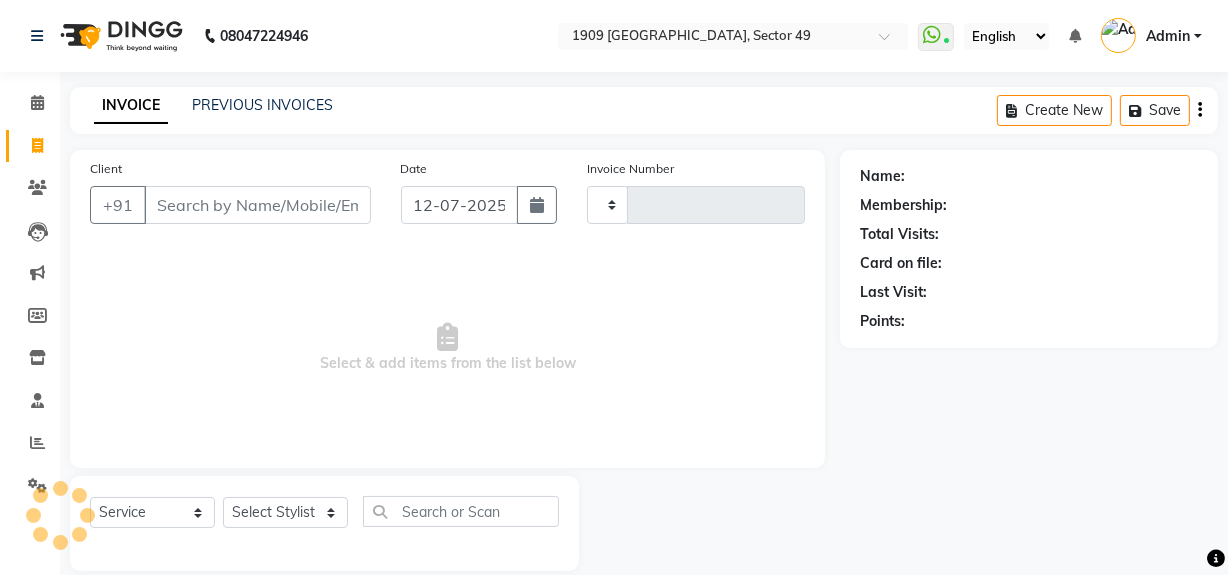 scroll, scrollTop: 26, scrollLeft: 0, axis: vertical 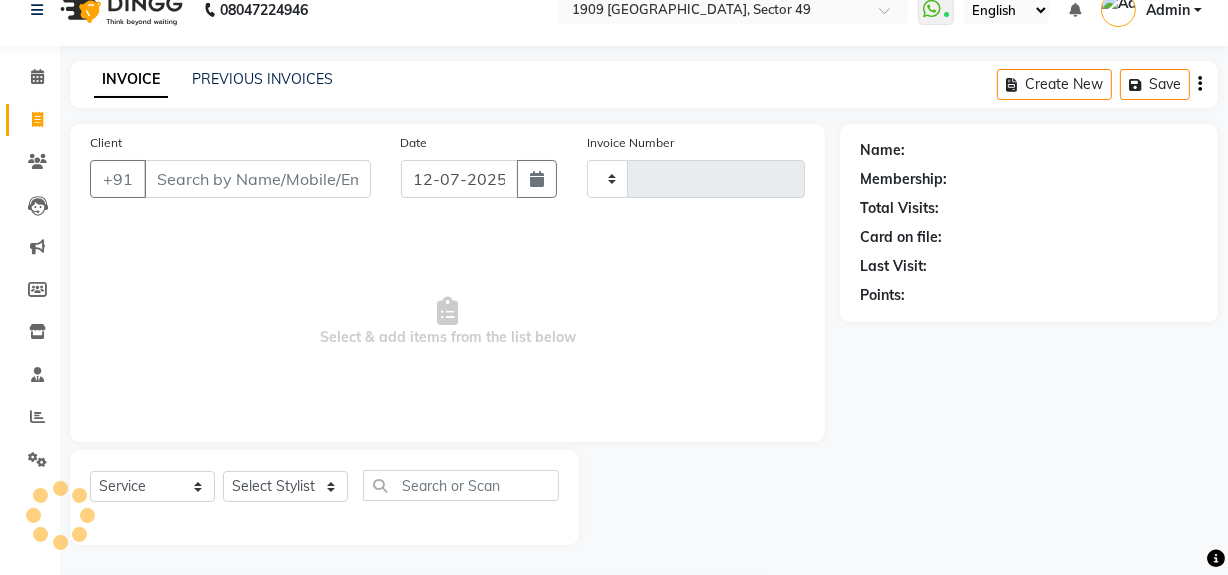 type on "1471" 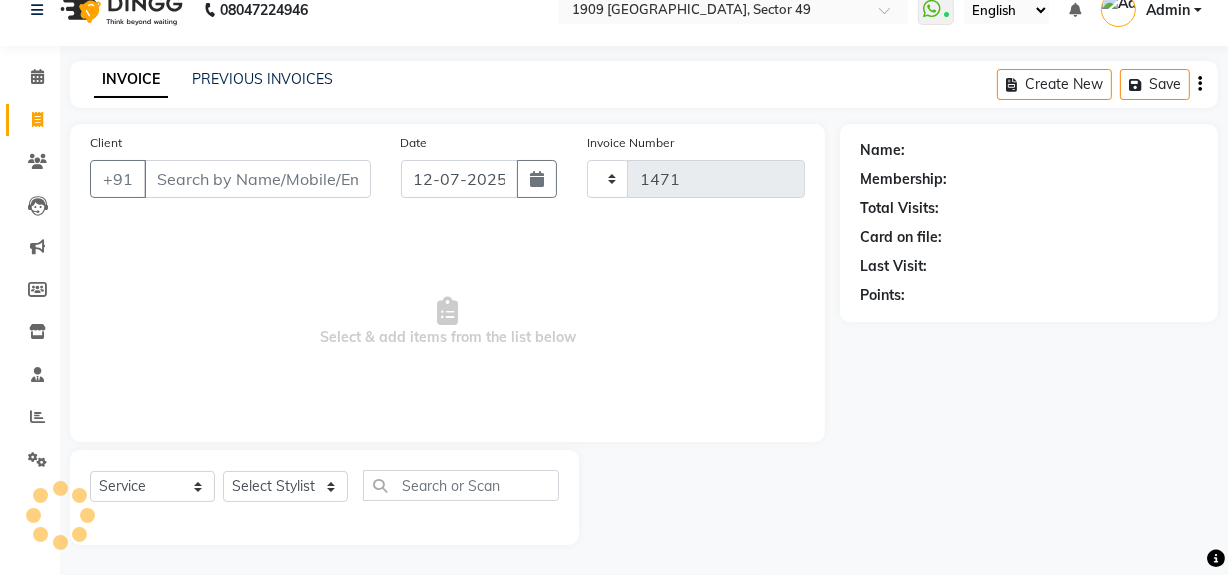 select on "6923" 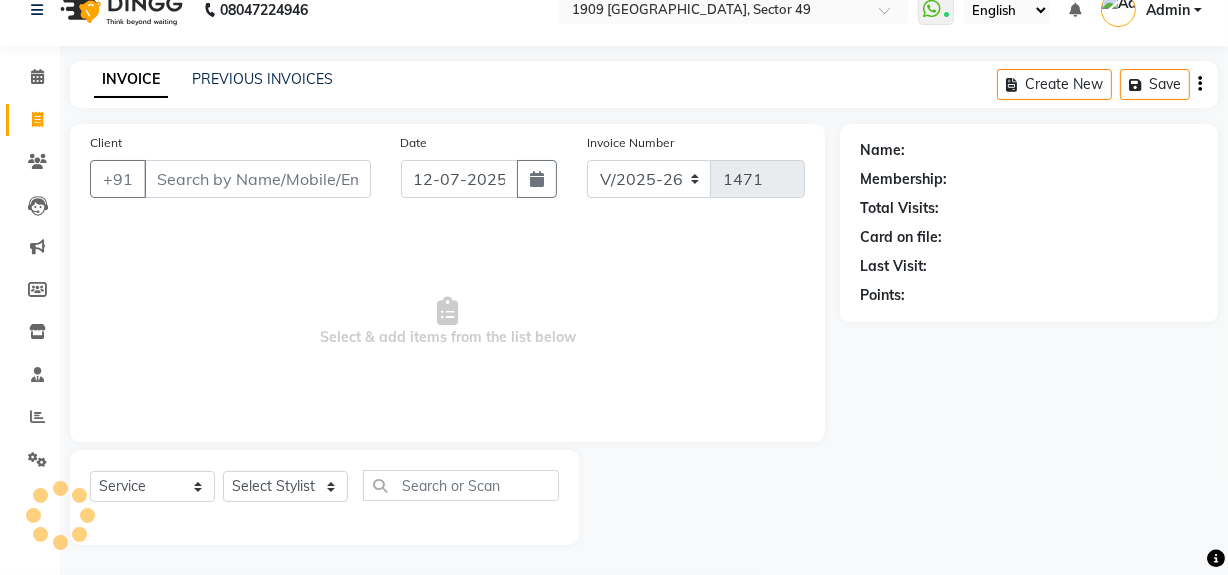 click on "Client" at bounding box center [257, 179] 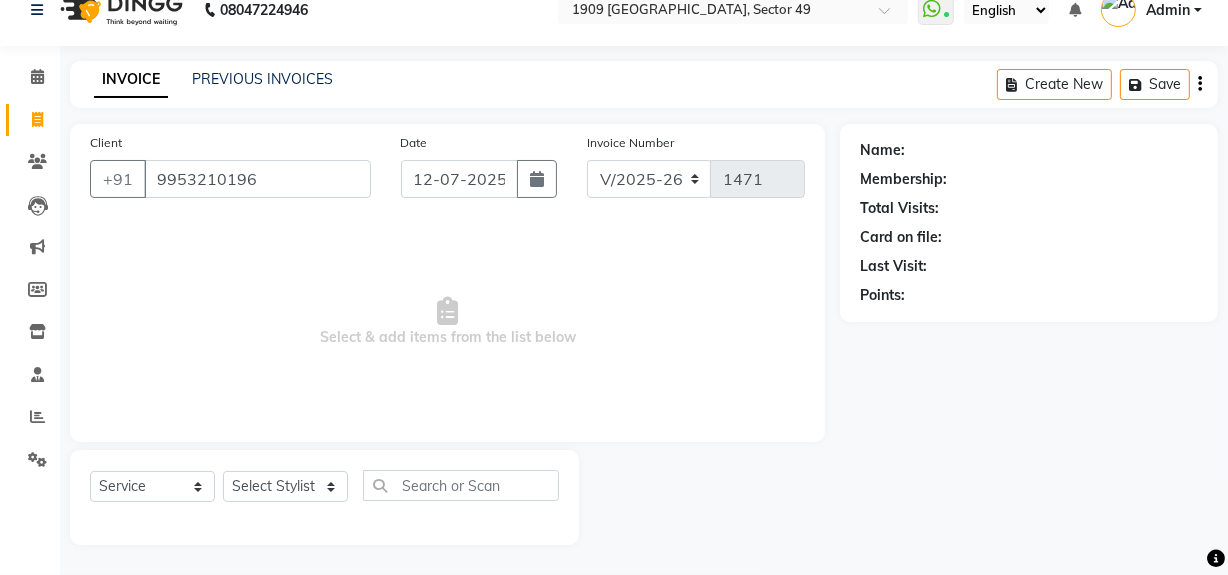 type on "9953210196" 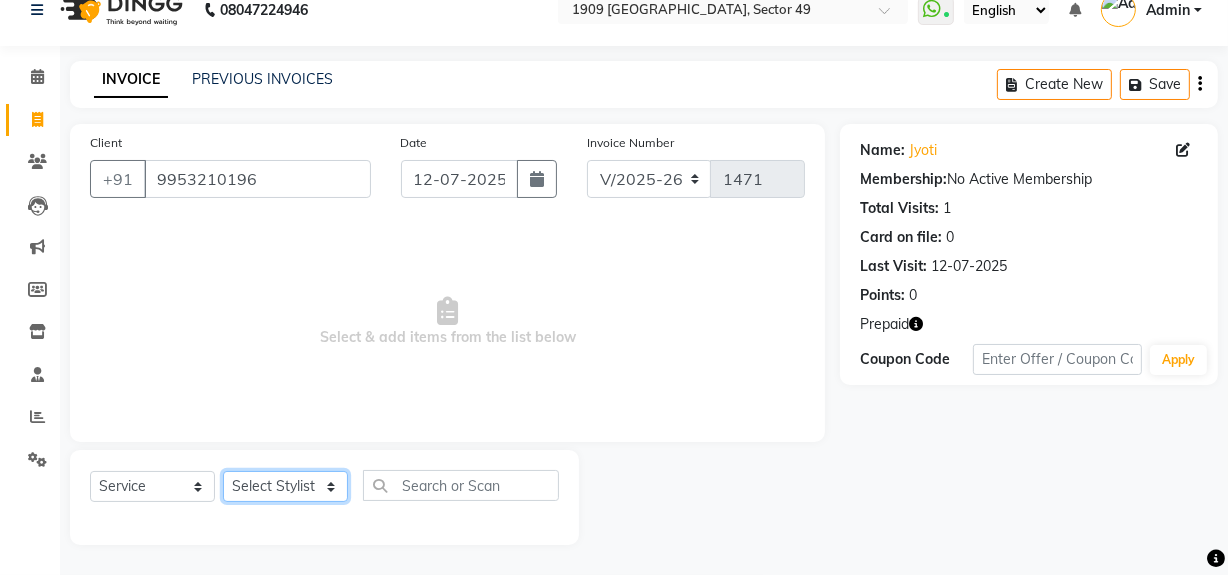 click on "Select Stylist [PERSON_NAME] [PERSON_NAME] House Sale Jyoti Nisha [PERSON_NAME] [PERSON_NAME] Veer [PERSON_NAME] Vishal" 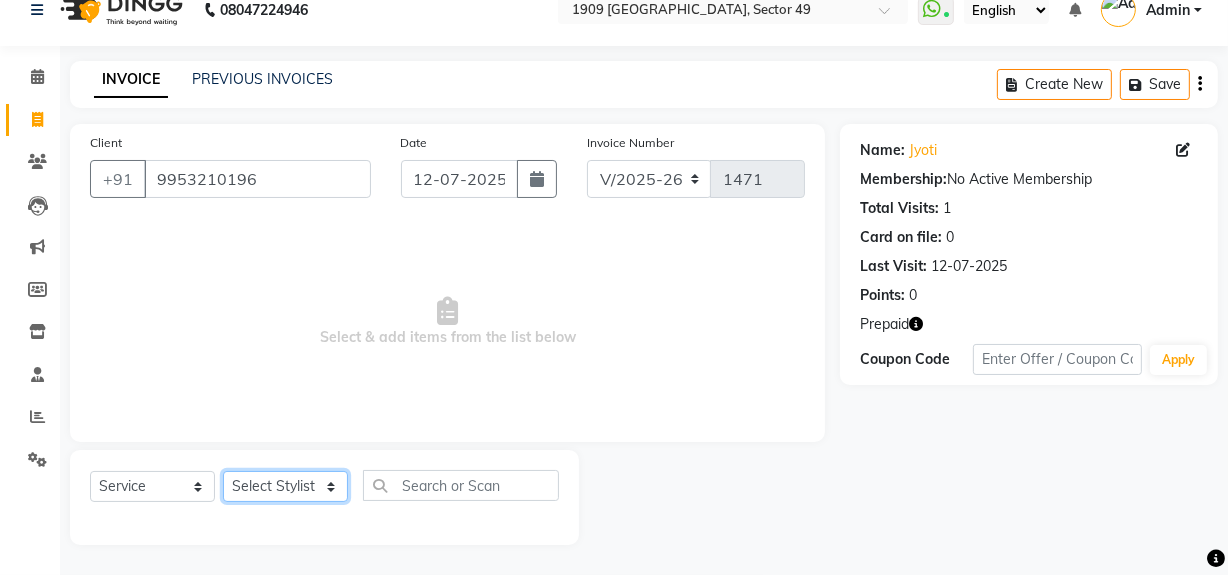 select on "57114" 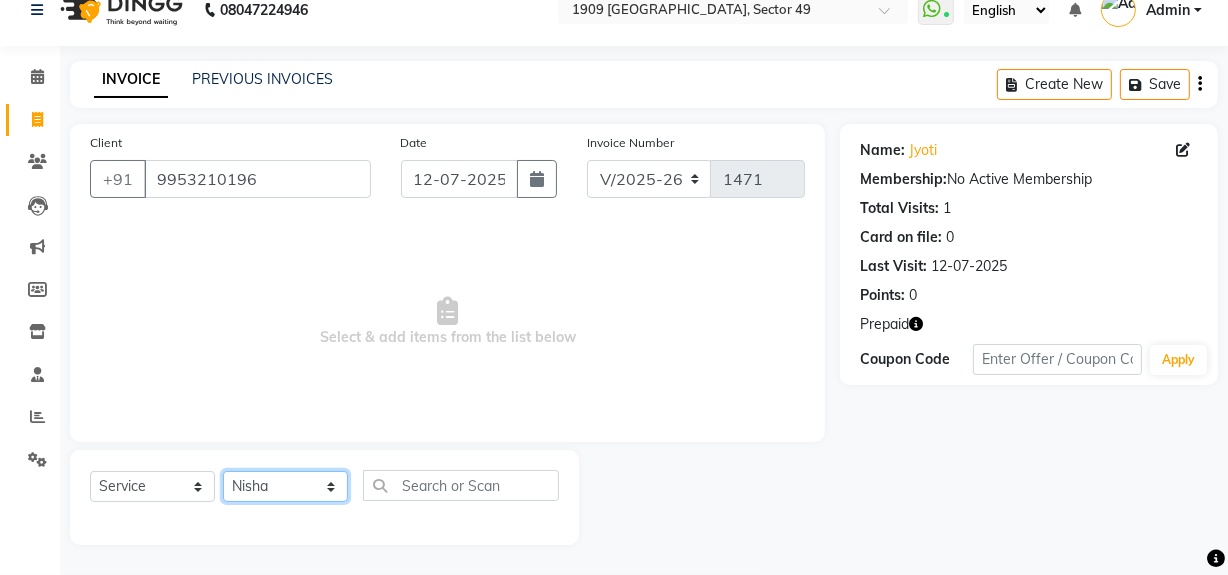 click on "Select Stylist [PERSON_NAME] [PERSON_NAME] House Sale Jyoti Nisha [PERSON_NAME] [PERSON_NAME] Veer [PERSON_NAME] Vishal" 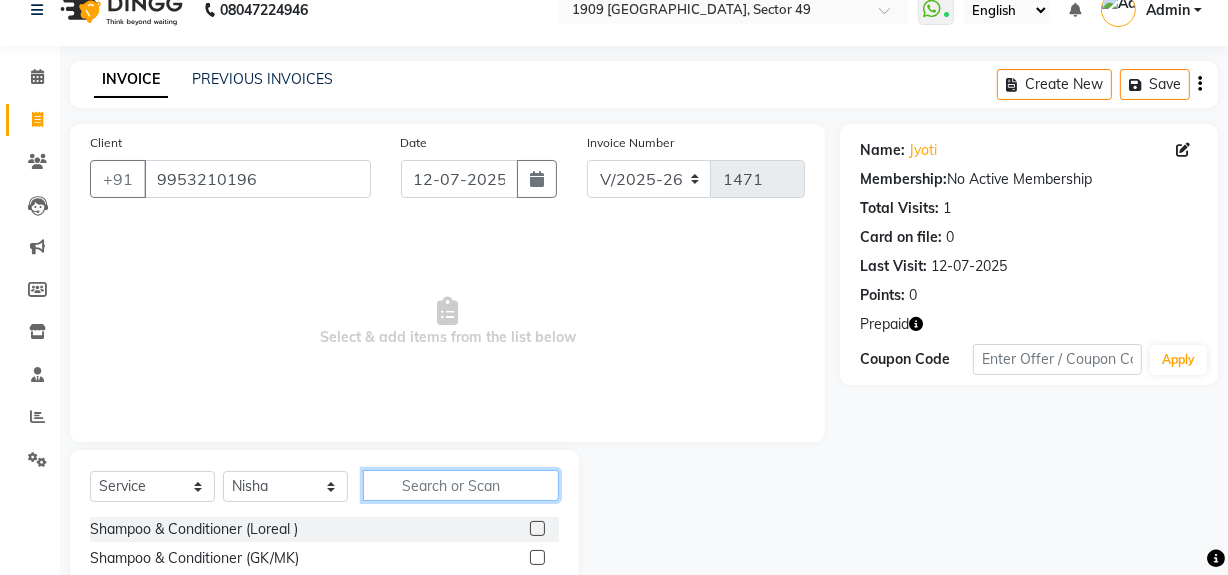 click 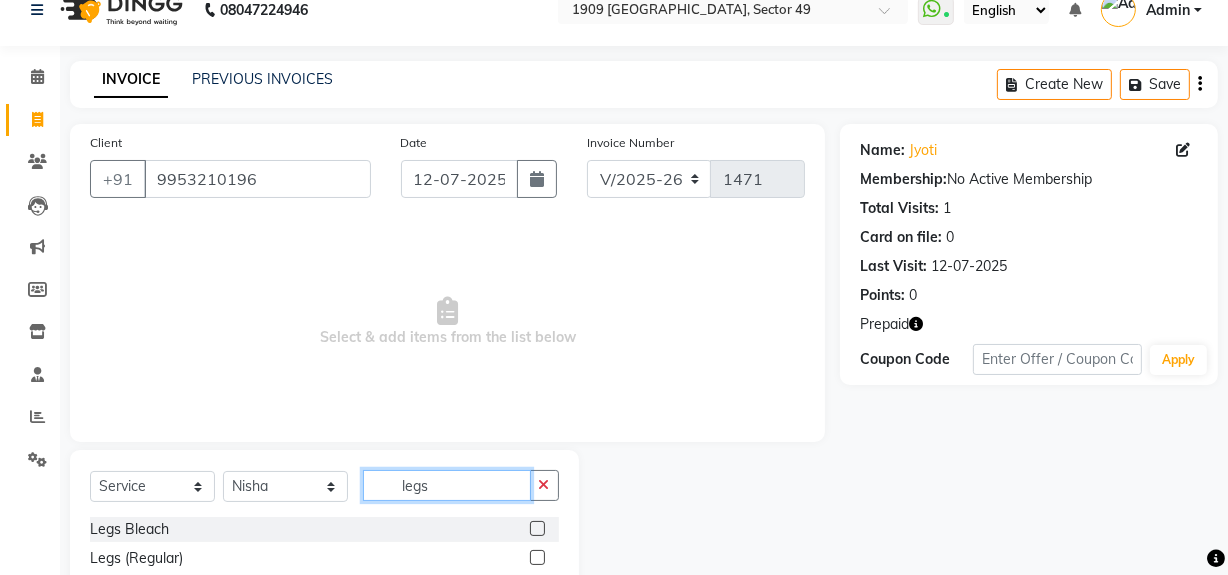 scroll, scrollTop: 170, scrollLeft: 0, axis: vertical 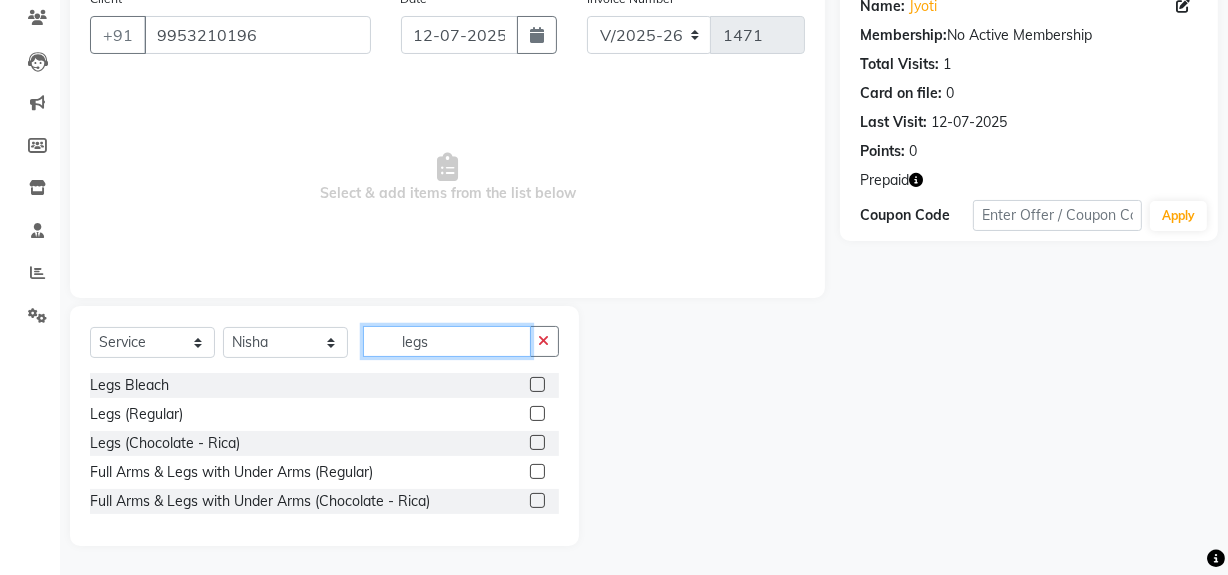 type on "legs" 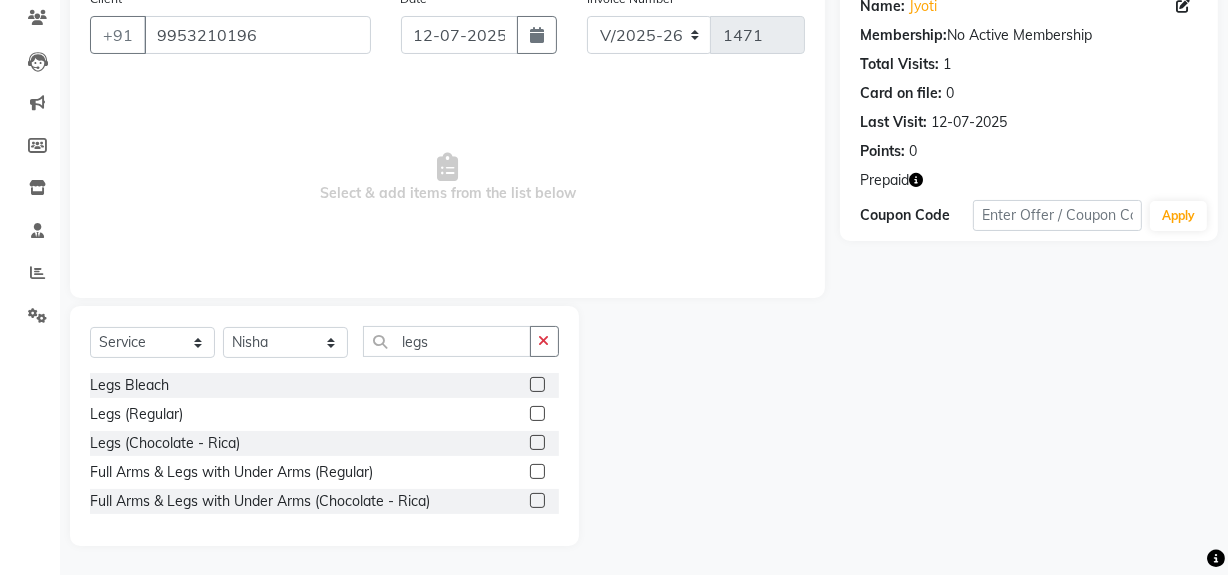 click 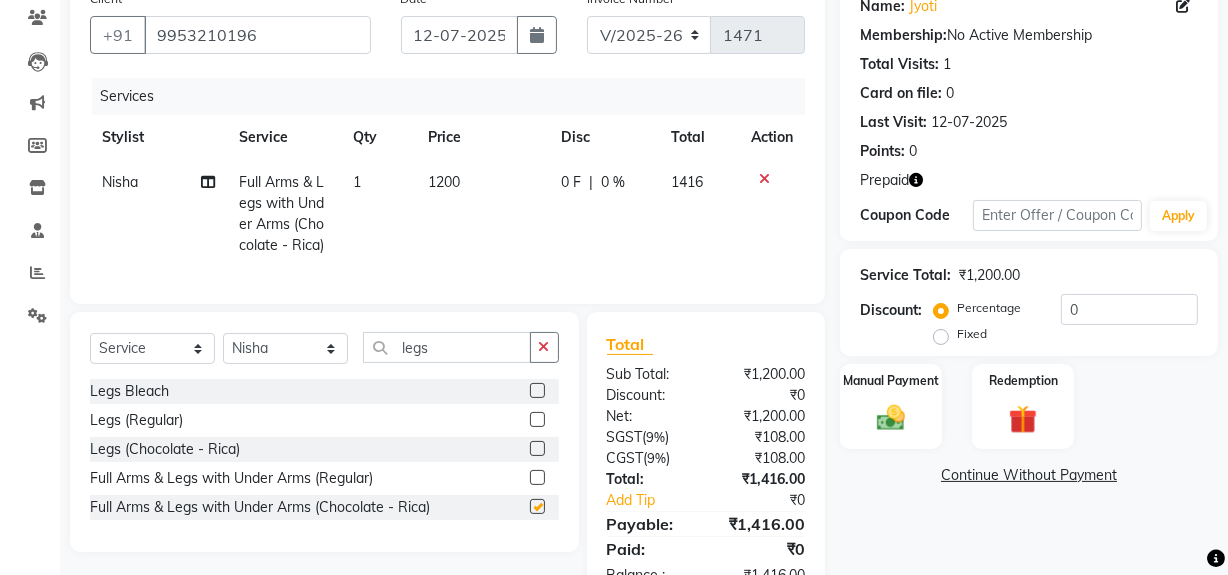 checkbox on "false" 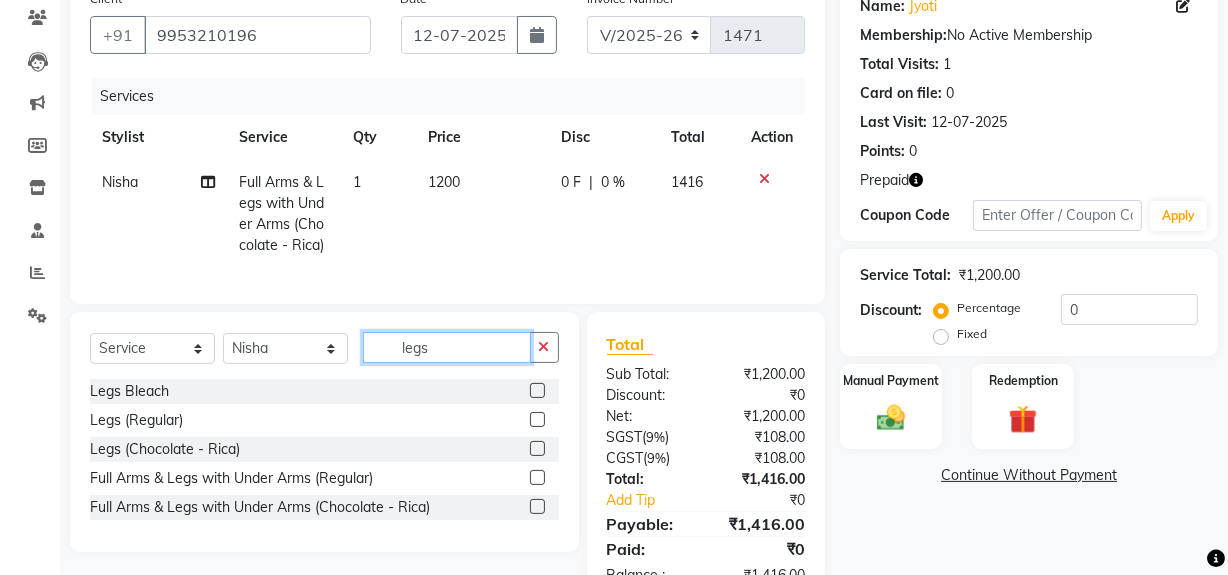 click on "legs" 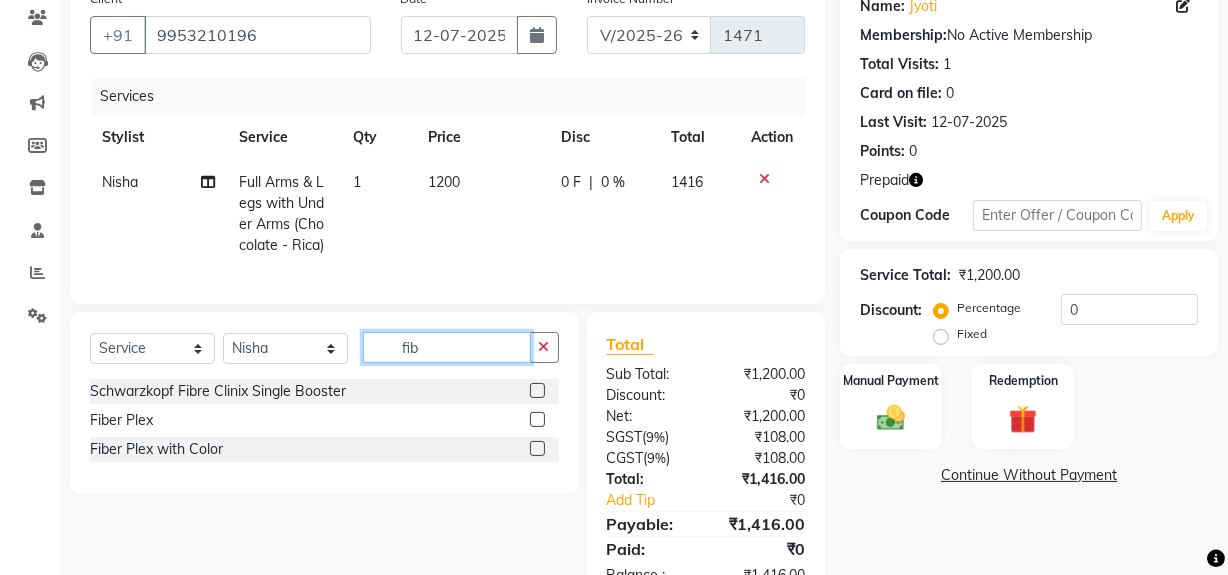 type on "fib" 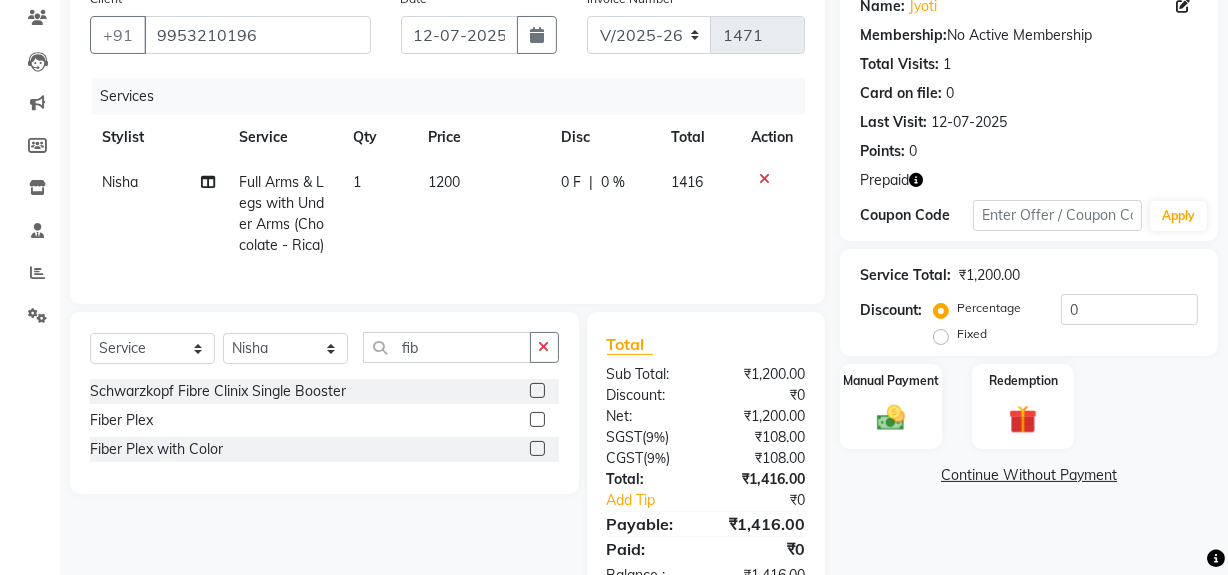click 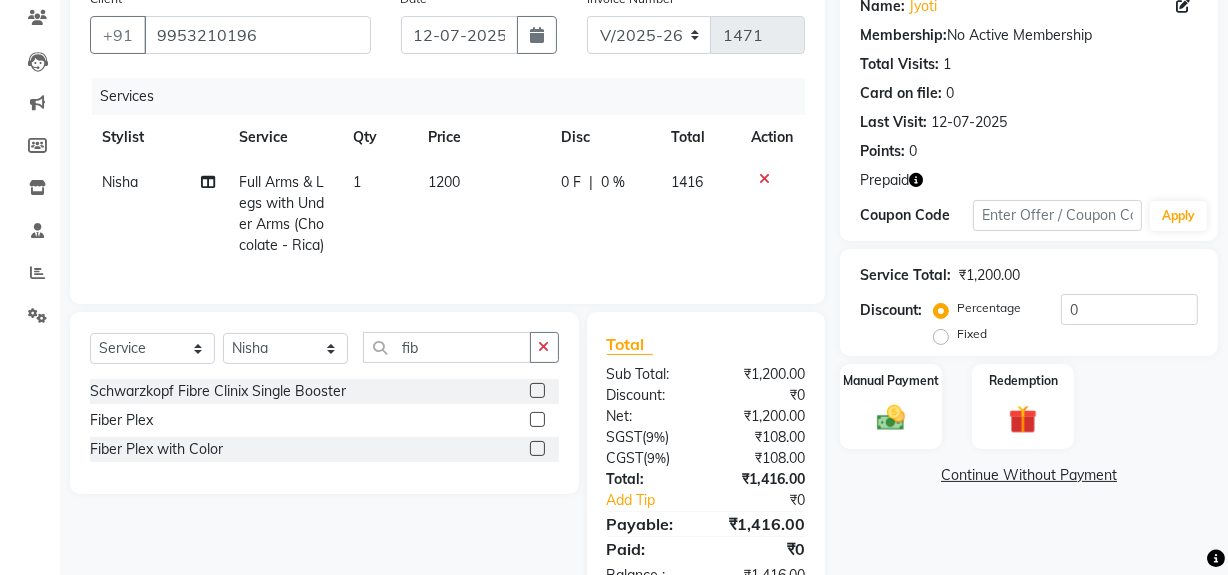 click at bounding box center [536, 420] 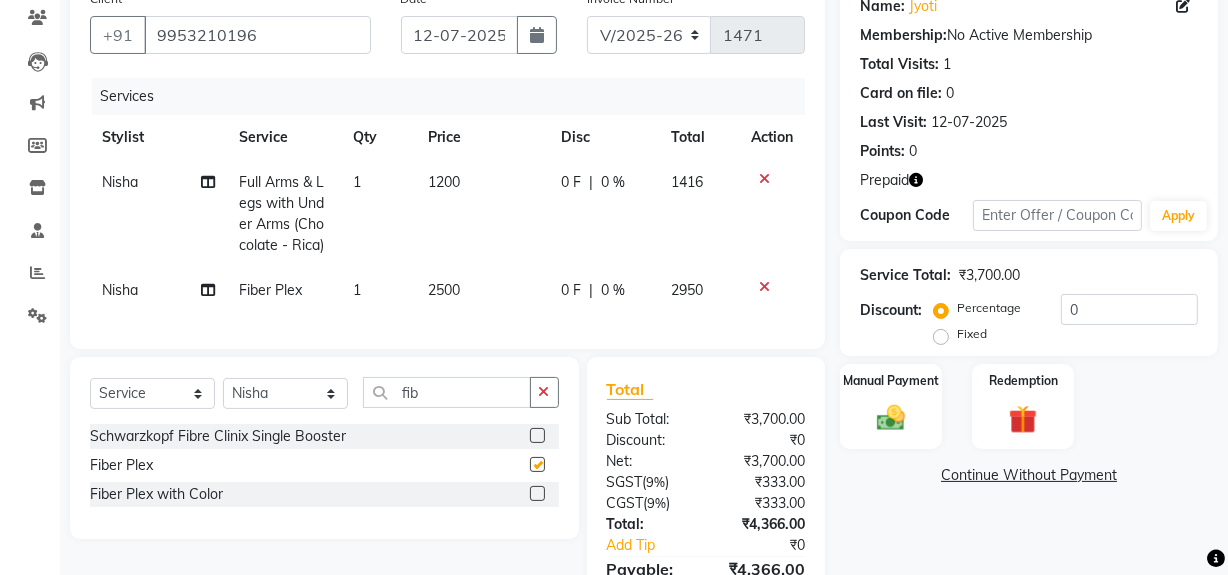 checkbox on "false" 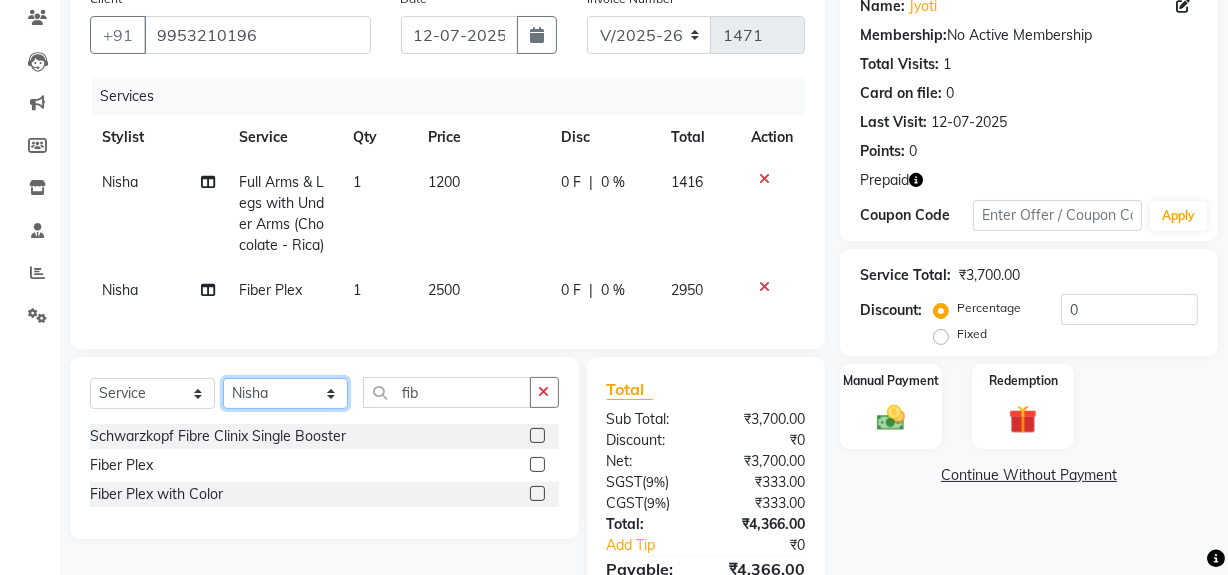 click on "Select Stylist [PERSON_NAME] [PERSON_NAME] House Sale Jyoti Nisha [PERSON_NAME] [PERSON_NAME] Veer [PERSON_NAME] Vishal" 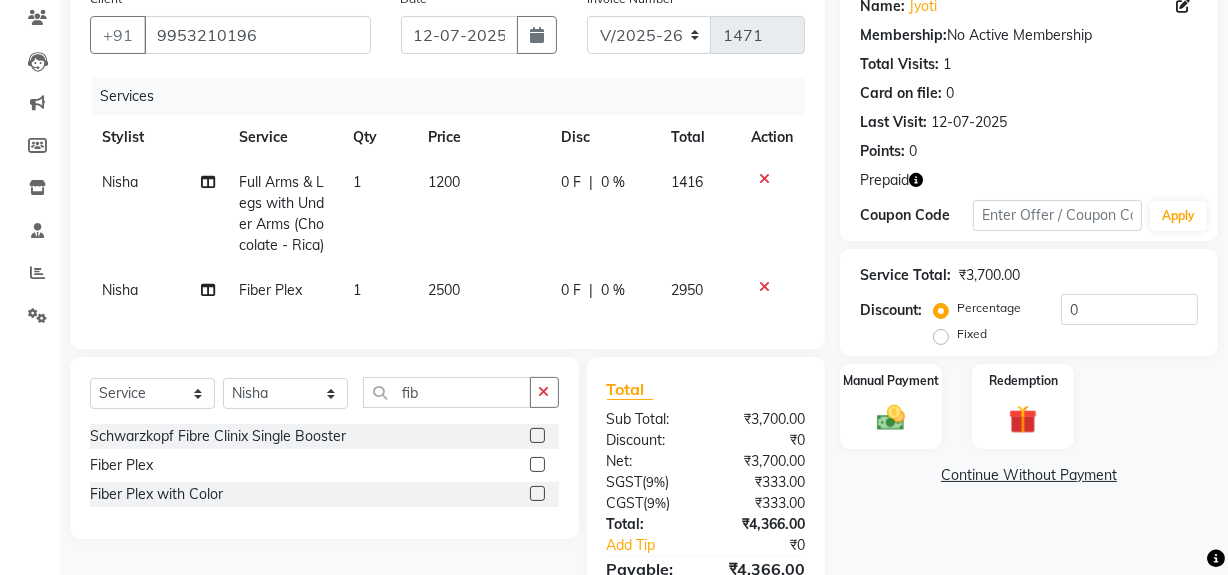 click on "Nisha" 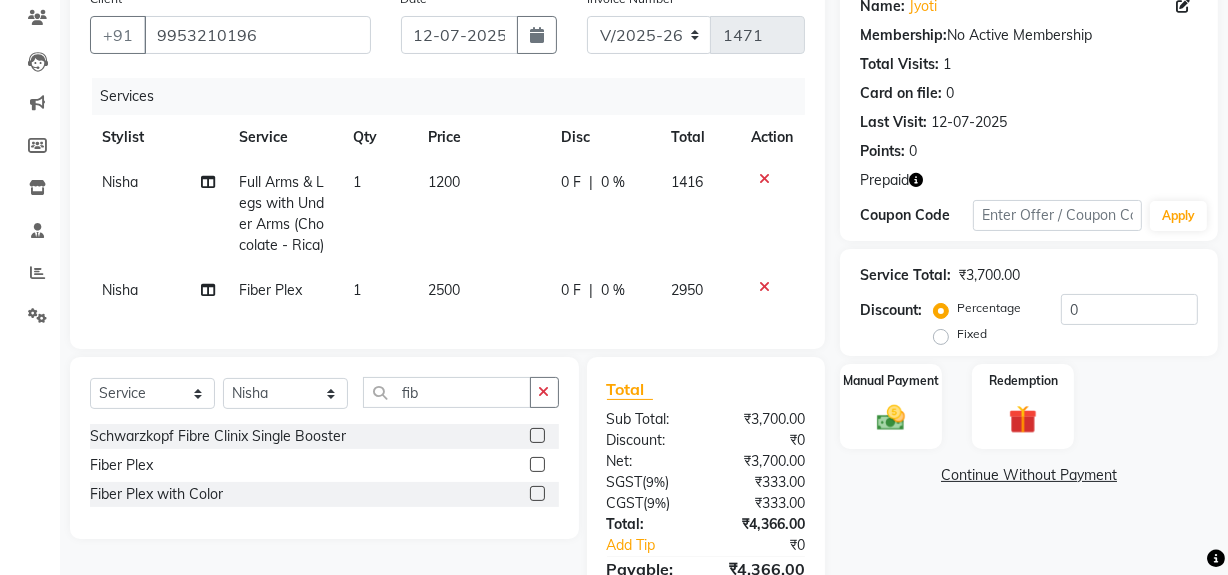 select on "57114" 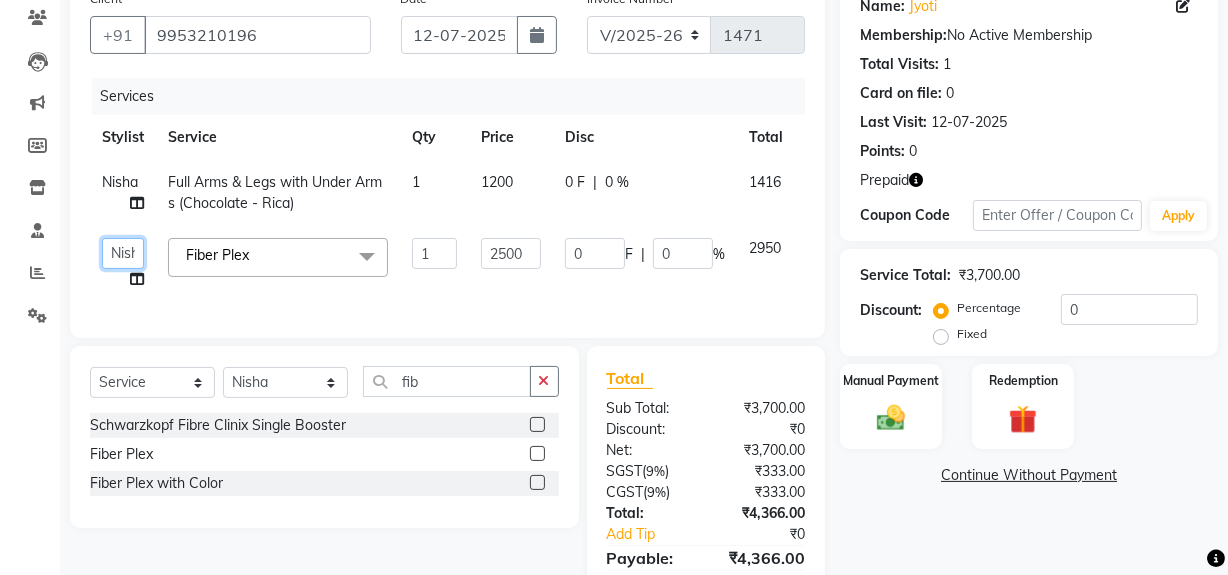 click on "[PERSON_NAME]   [PERSON_NAME]   House Sale   Jyoti   Nisha   [PERSON_NAME]   [PERSON_NAME]   Veer   [PERSON_NAME]" 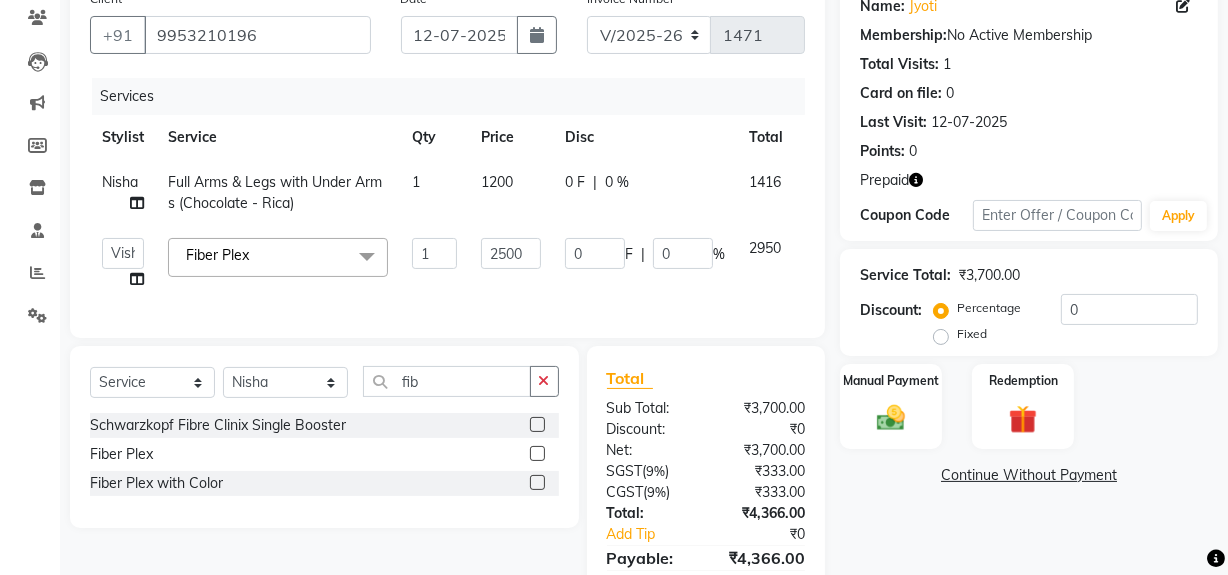 select on "79672" 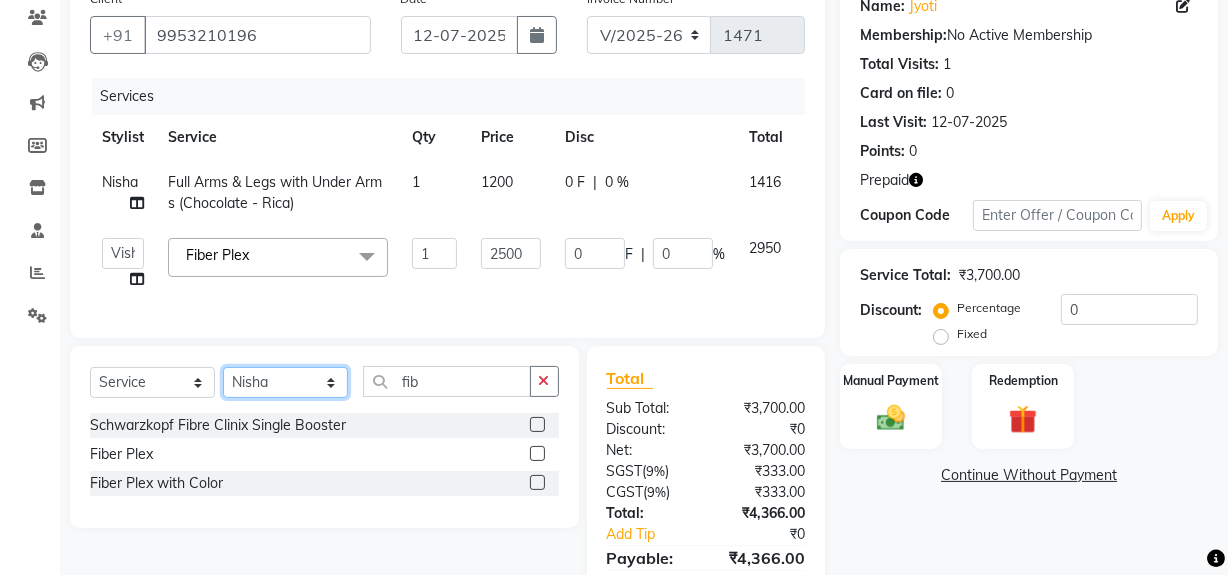 click on "Select Stylist [PERSON_NAME] [PERSON_NAME] House Sale Jyoti Nisha [PERSON_NAME] [PERSON_NAME] Veer [PERSON_NAME] Vishal" 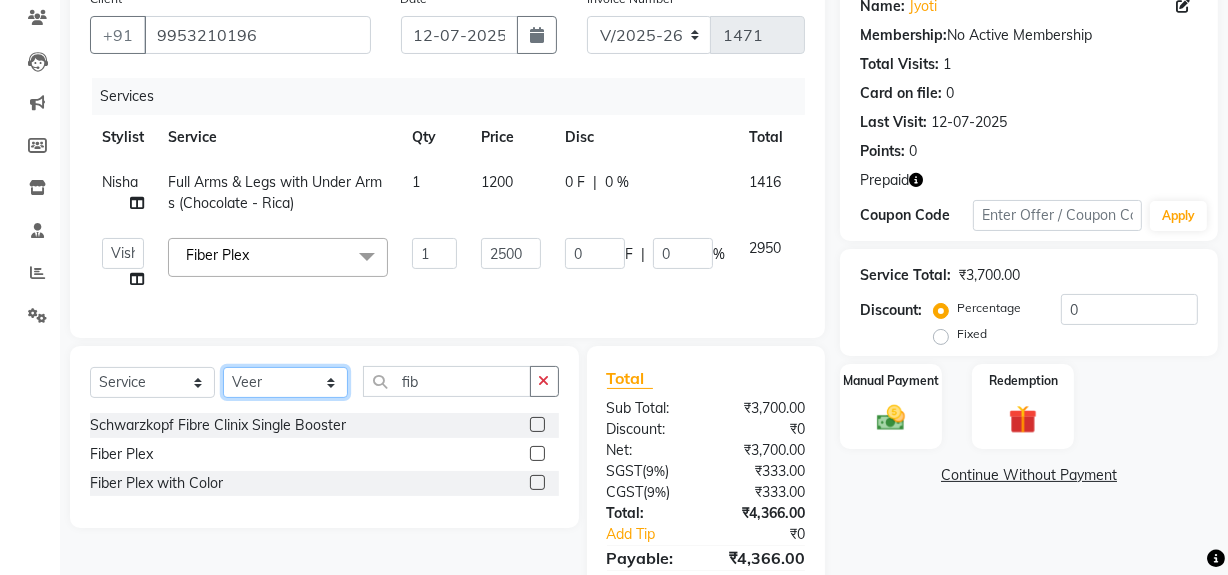 click on "Select Stylist [PERSON_NAME] [PERSON_NAME] House Sale Jyoti Nisha [PERSON_NAME] [PERSON_NAME] Veer [PERSON_NAME] Vishal" 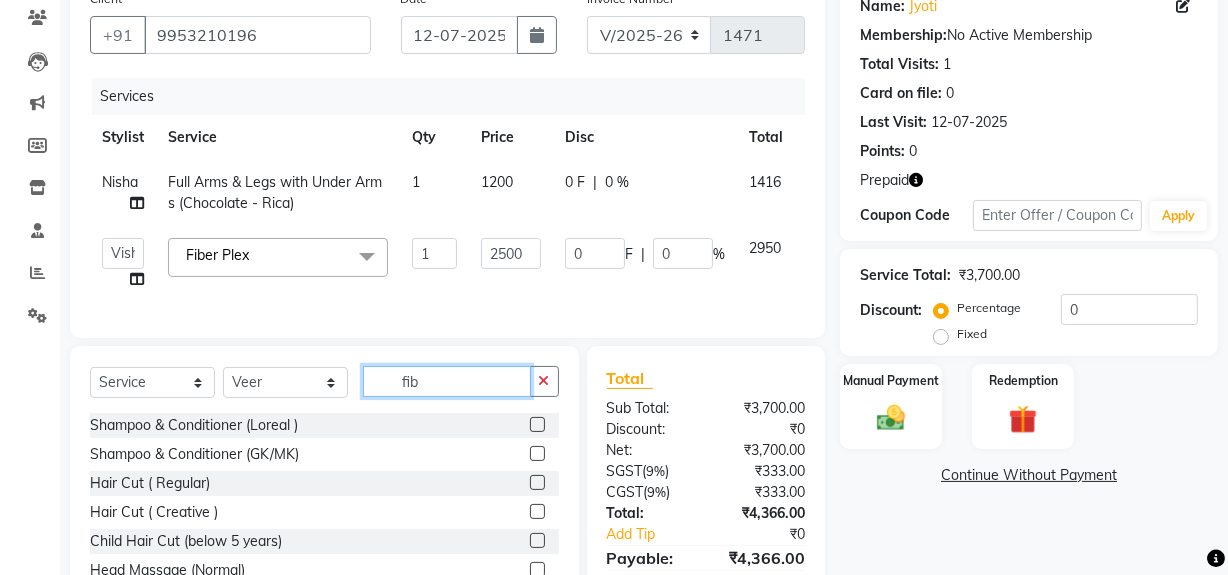 click on "fib" 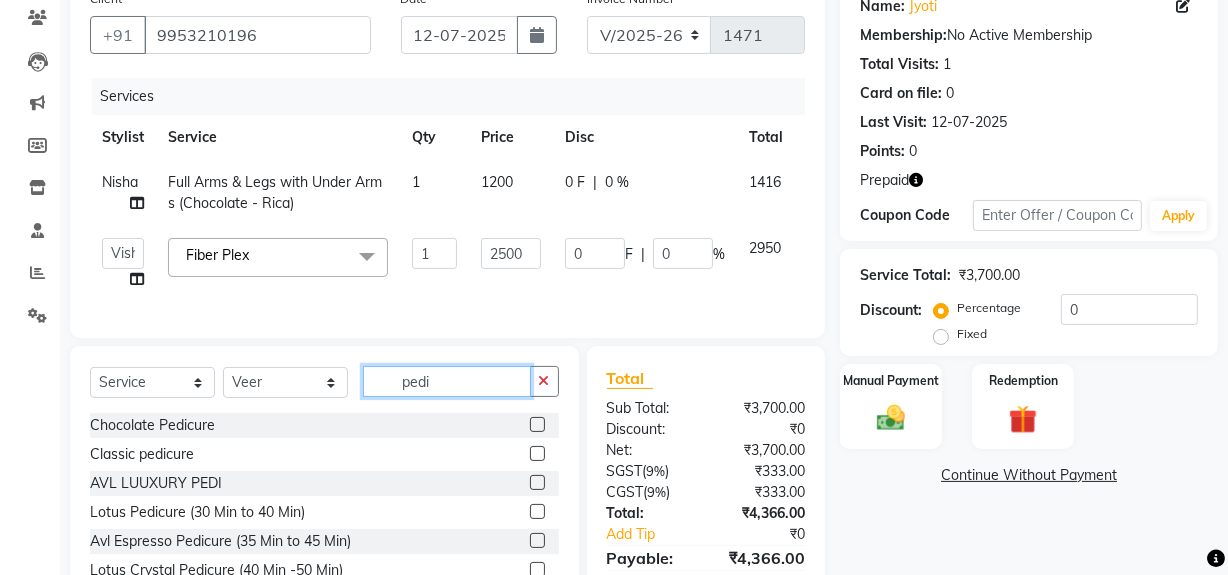 type on "pedi" 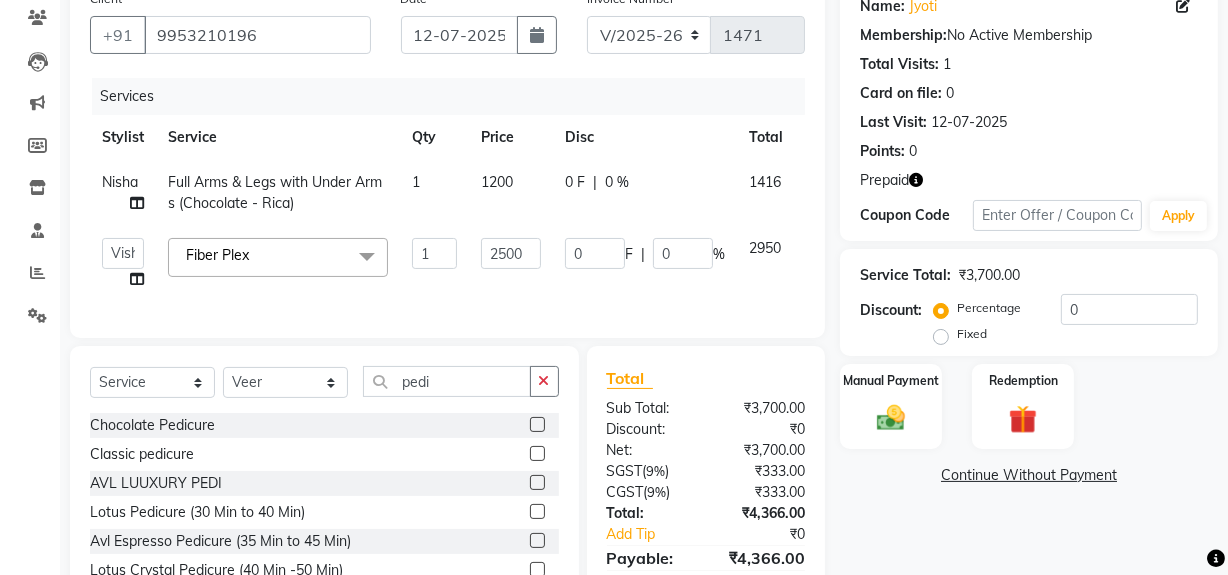 click 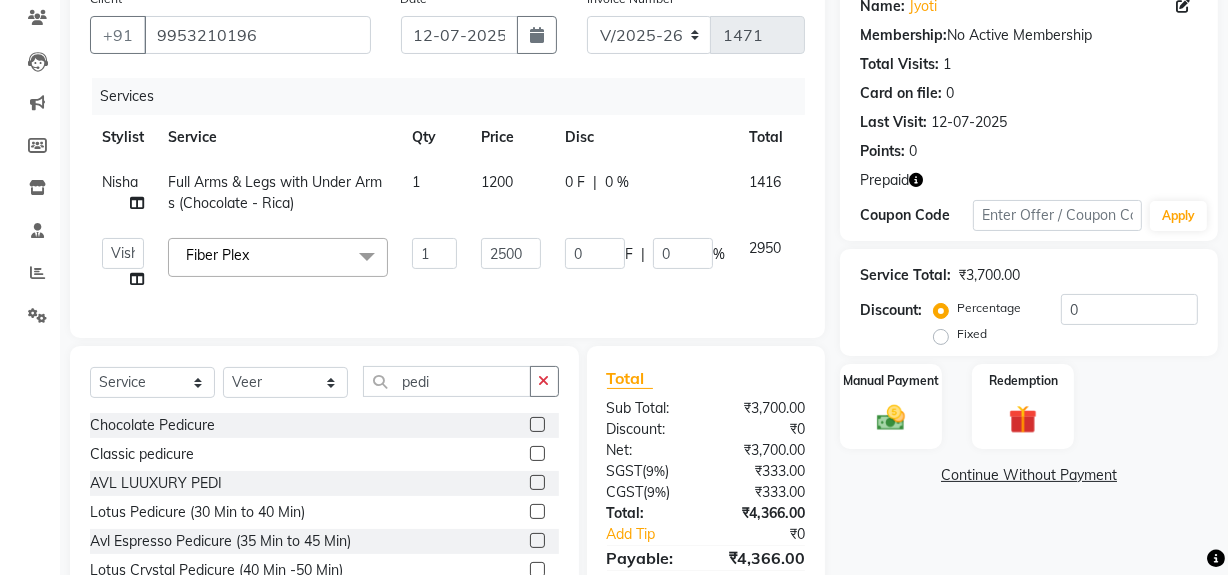 click at bounding box center (536, 512) 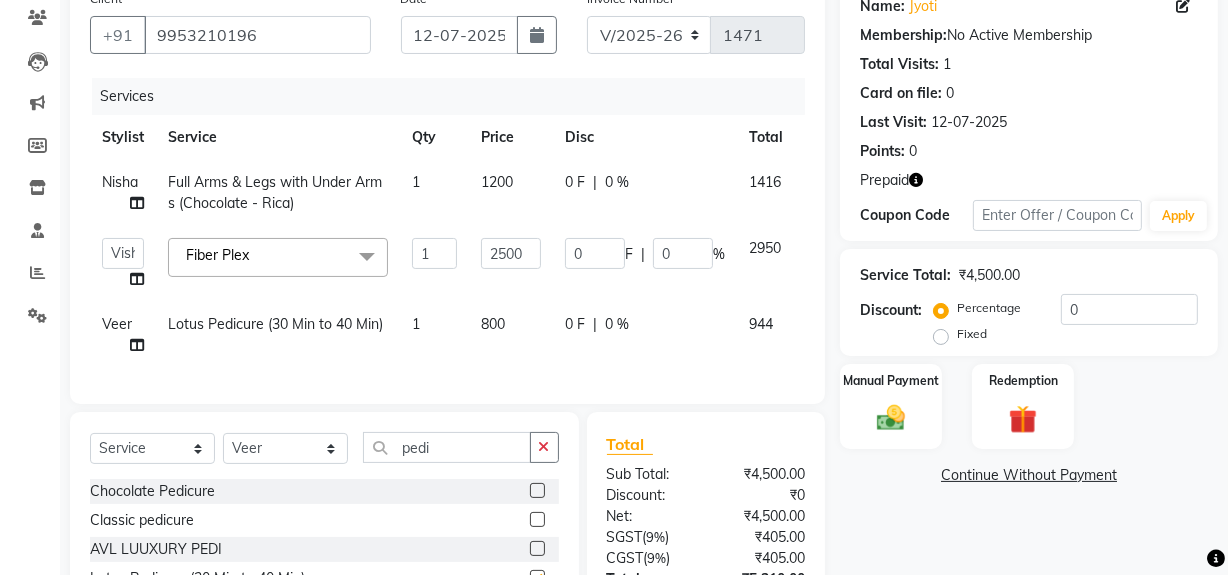 checkbox on "false" 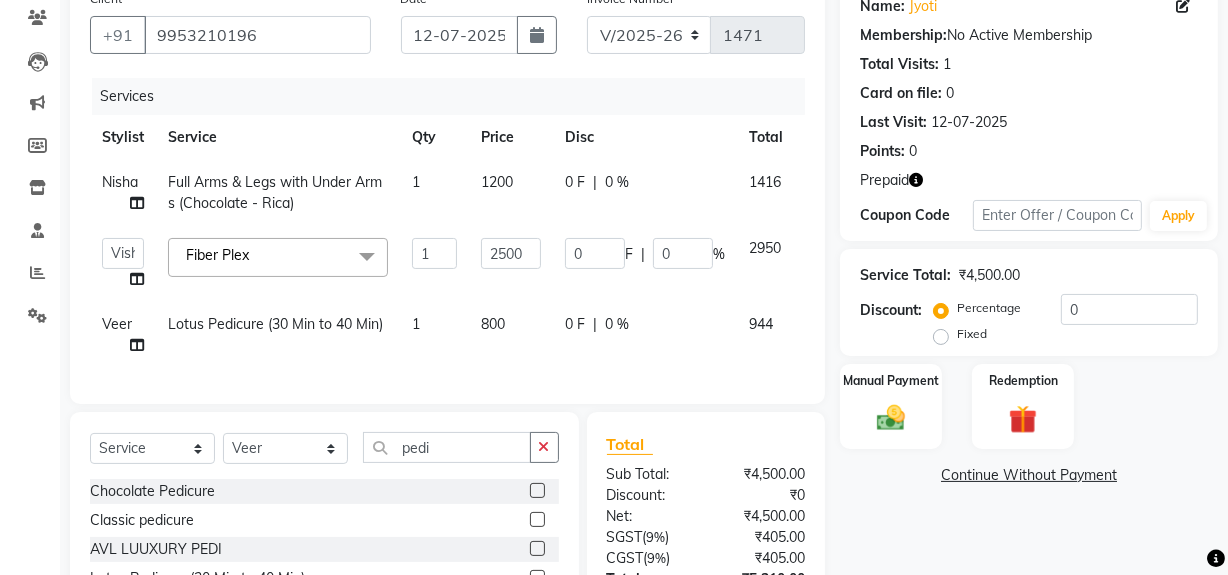 scroll, scrollTop: 345, scrollLeft: 0, axis: vertical 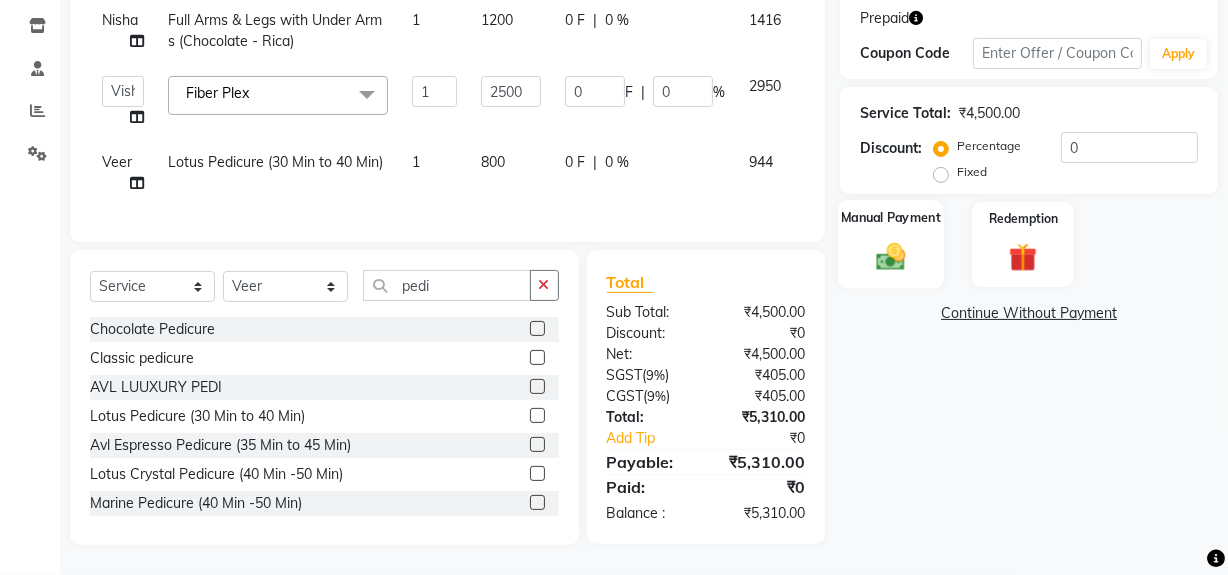 click 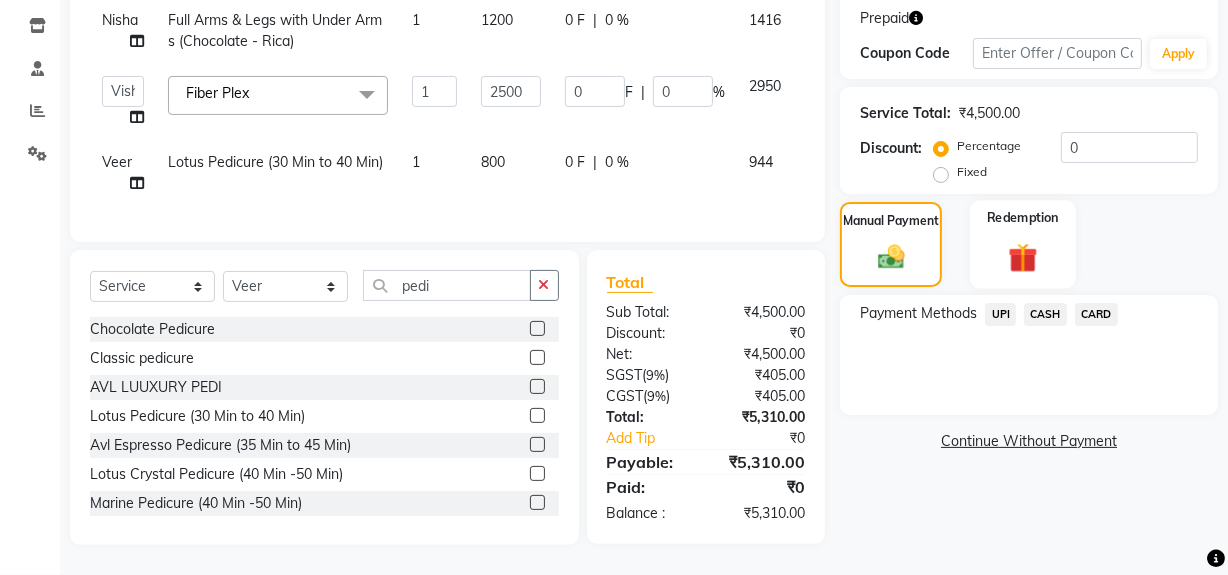 click 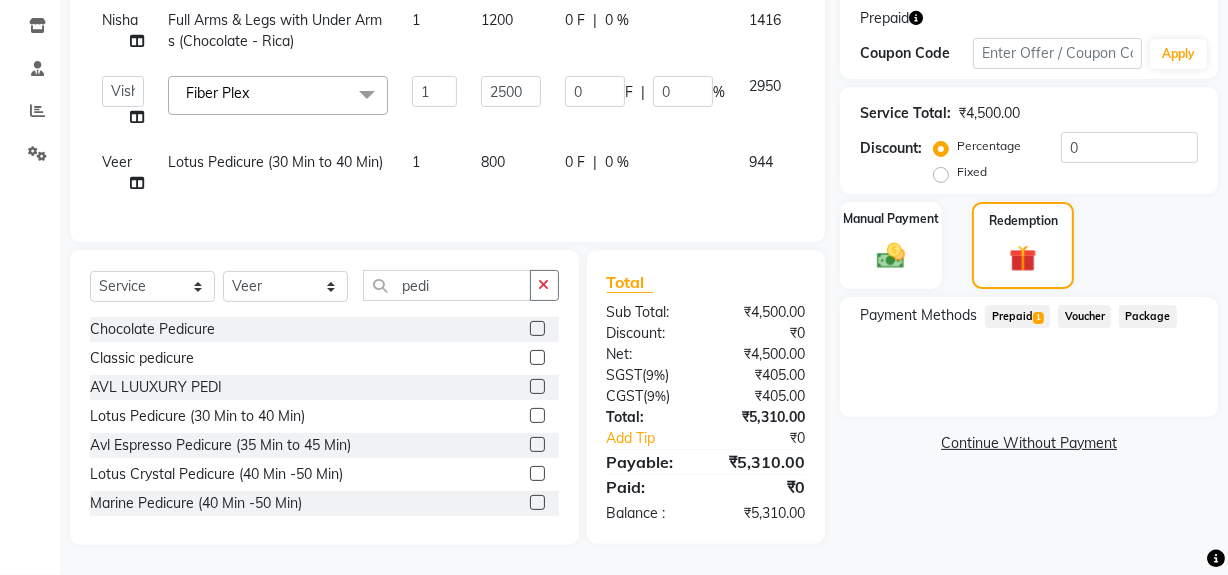 drag, startPoint x: 1021, startPoint y: 303, endPoint x: 1211, endPoint y: 393, distance: 210.23796 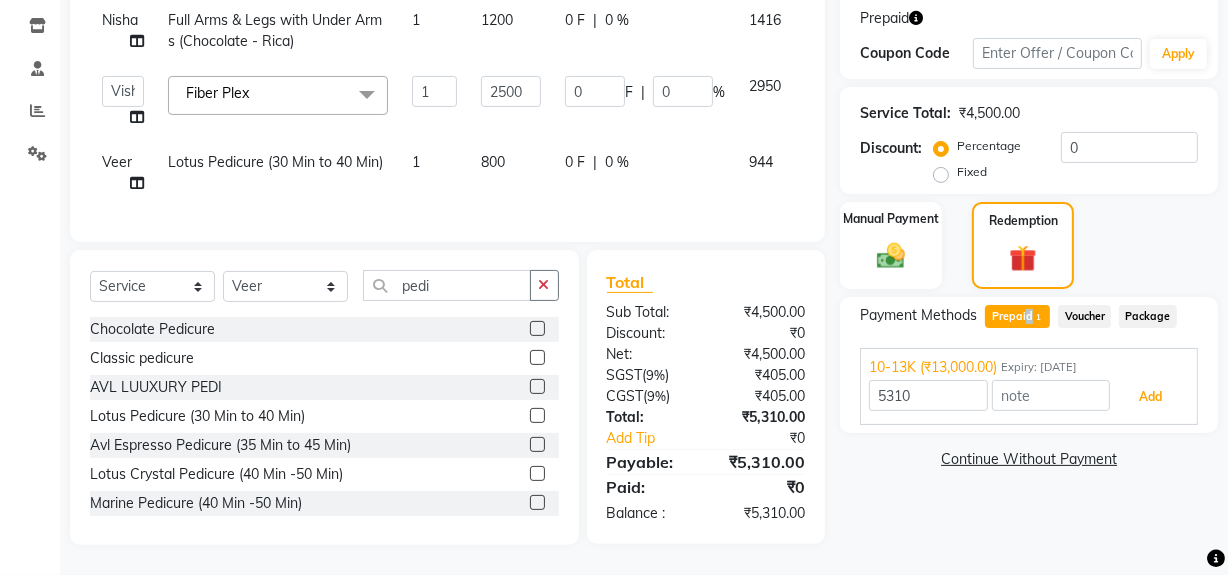 drag, startPoint x: 1175, startPoint y: 390, endPoint x: 1238, endPoint y: 398, distance: 63.505905 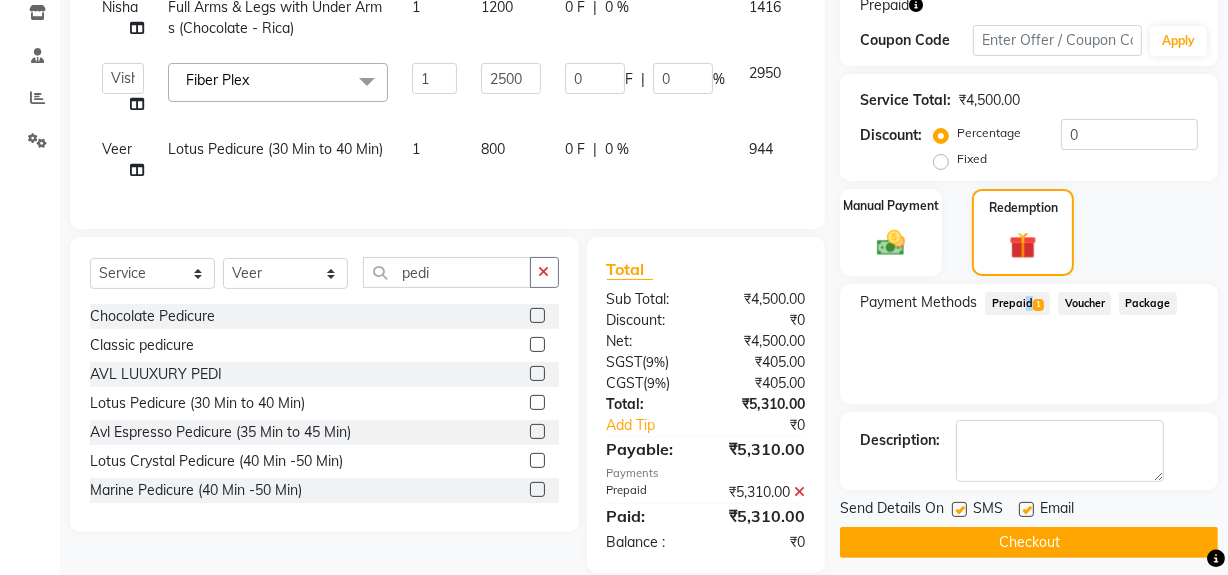 scroll, scrollTop: 387, scrollLeft: 0, axis: vertical 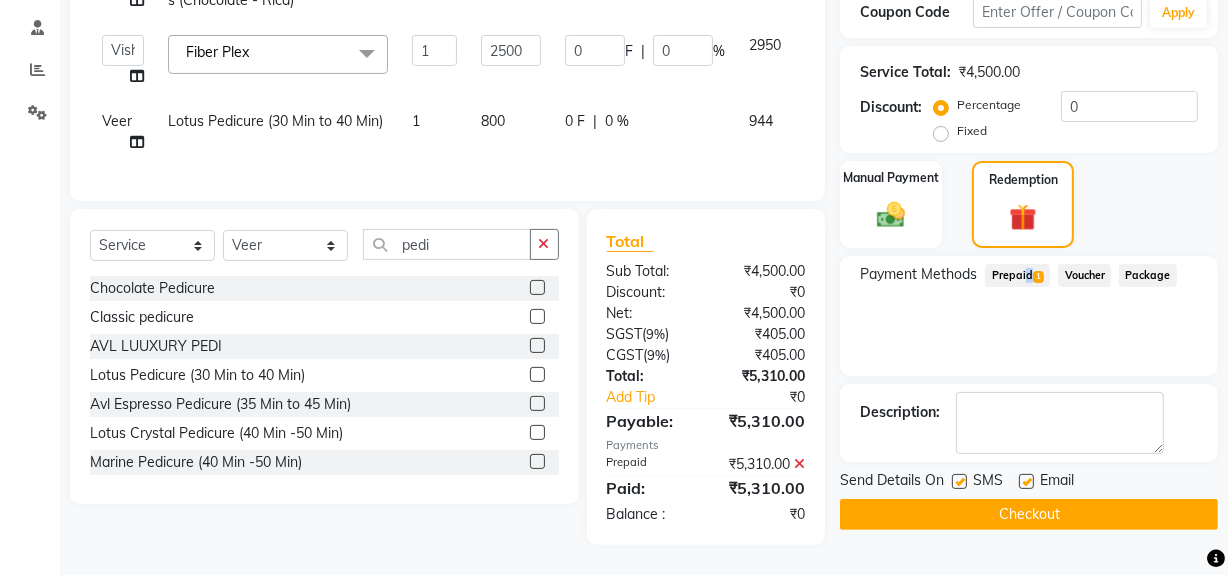 click on "Checkout" 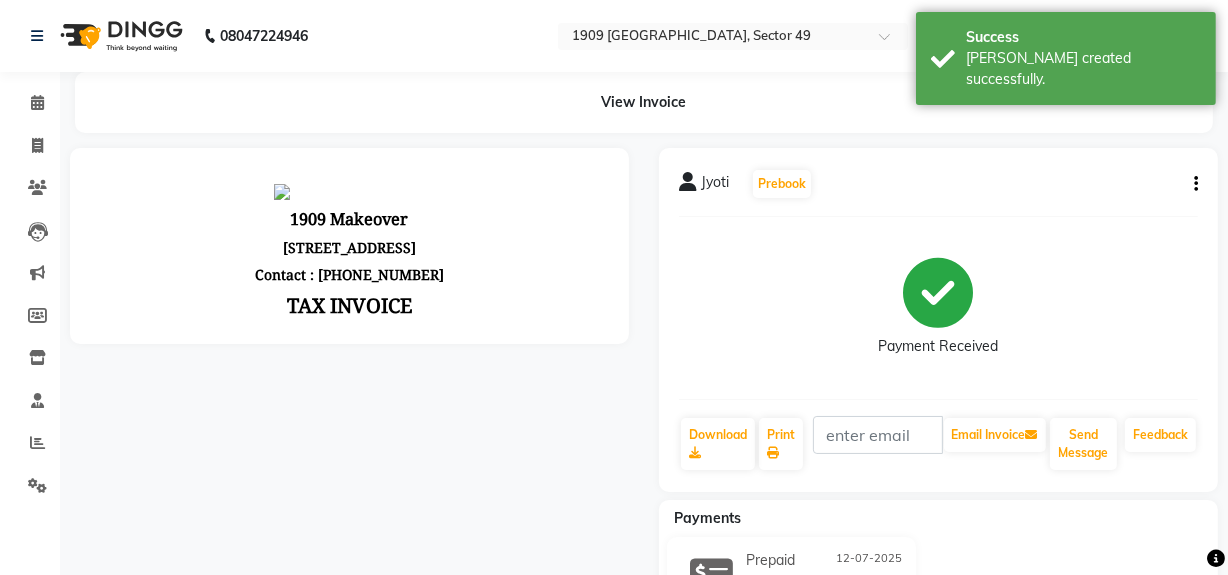 scroll, scrollTop: 0, scrollLeft: 0, axis: both 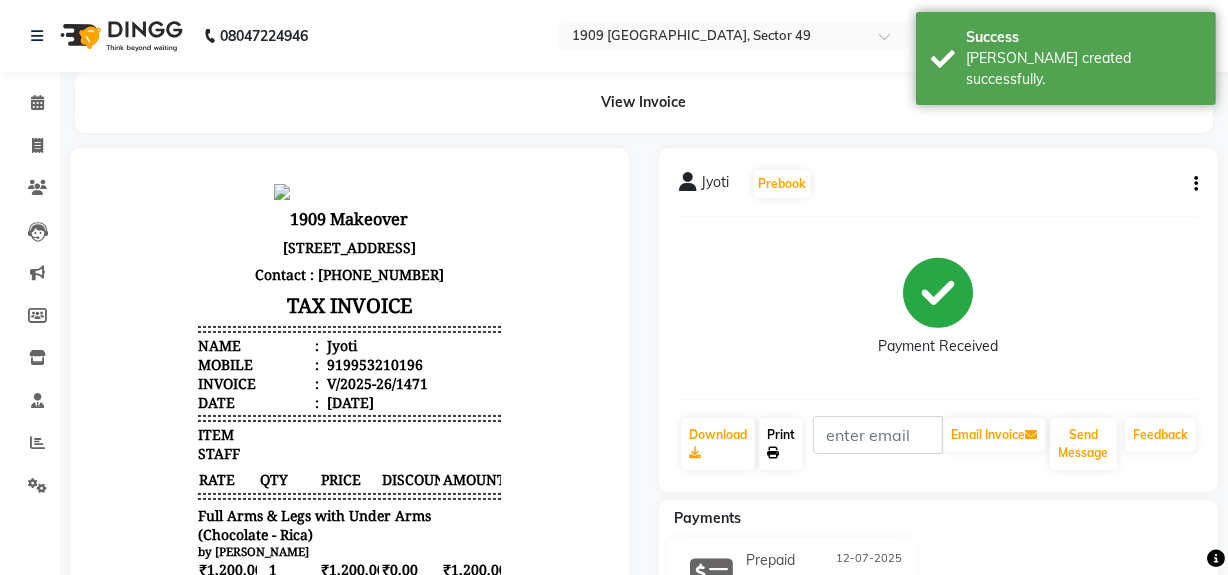 click on "Print" 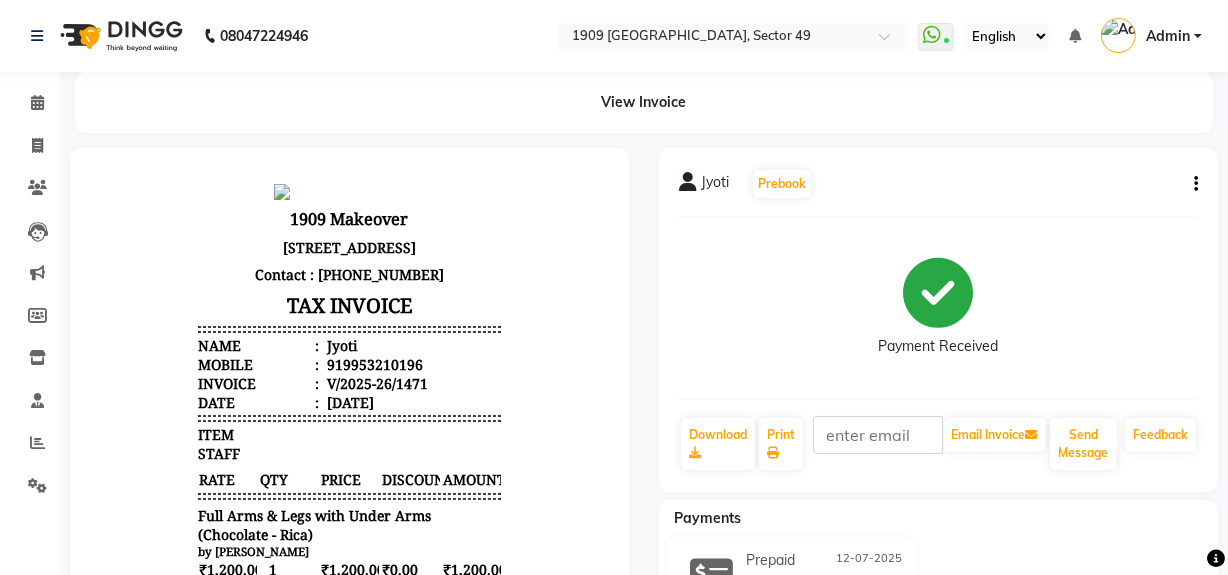 click on "Jyoti   Prebook   Payment Received  Download  Print   Email Invoice   Send Message Feedback" 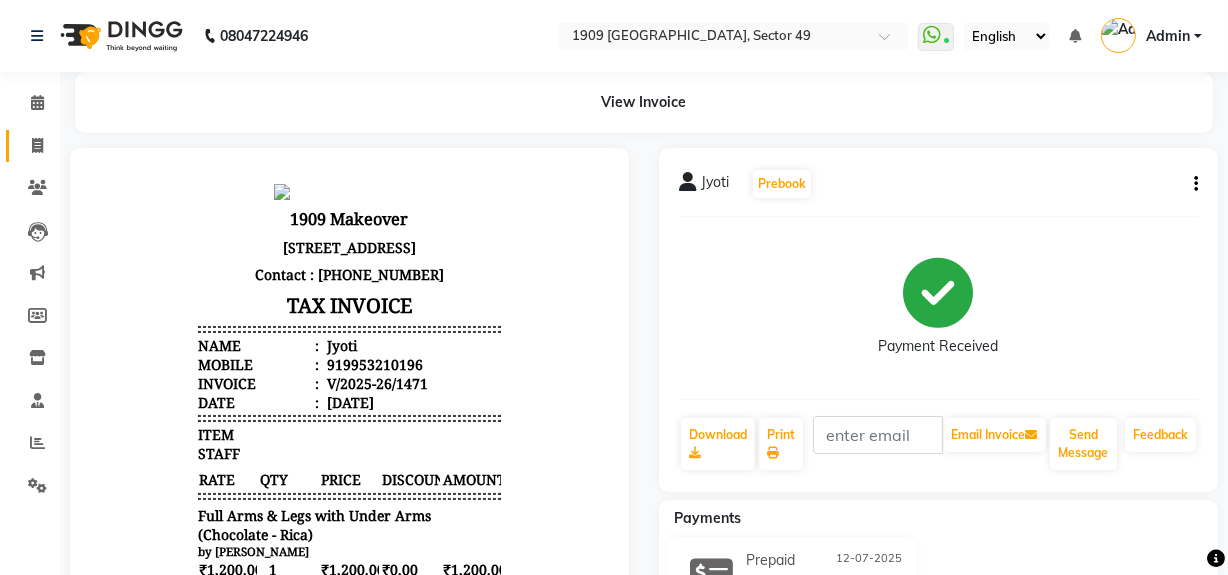 click 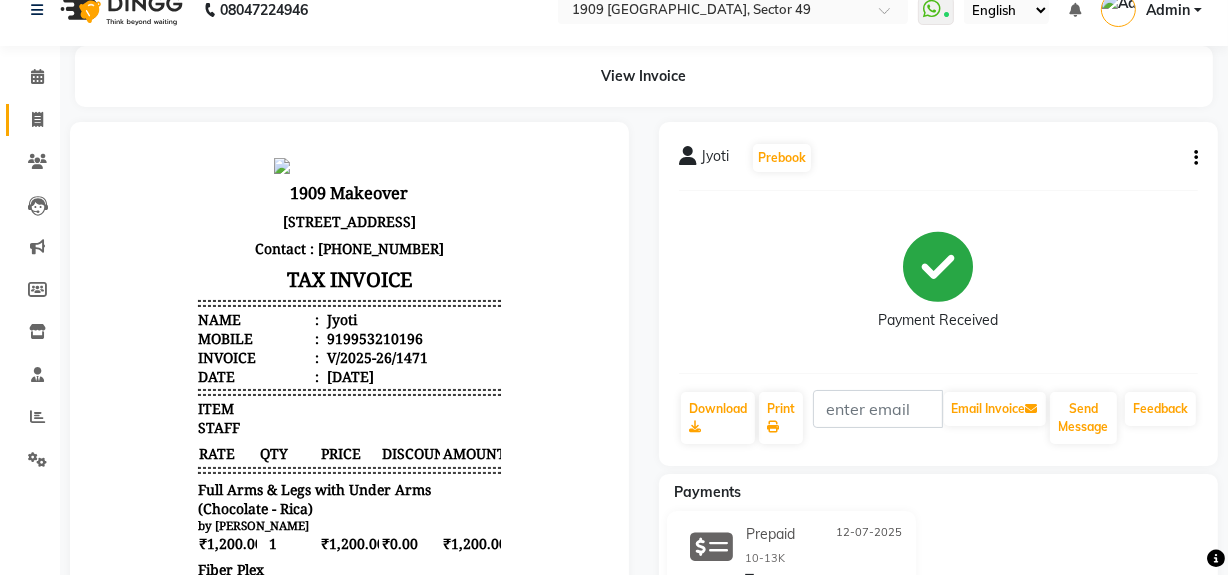 select on "6923" 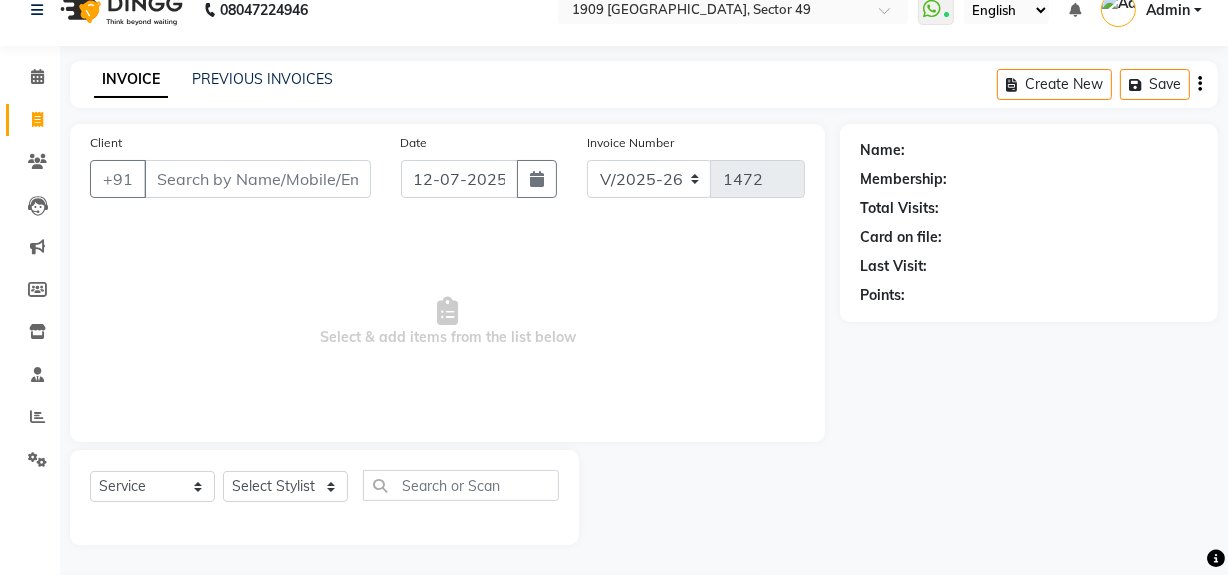 click on "Client" at bounding box center [257, 179] 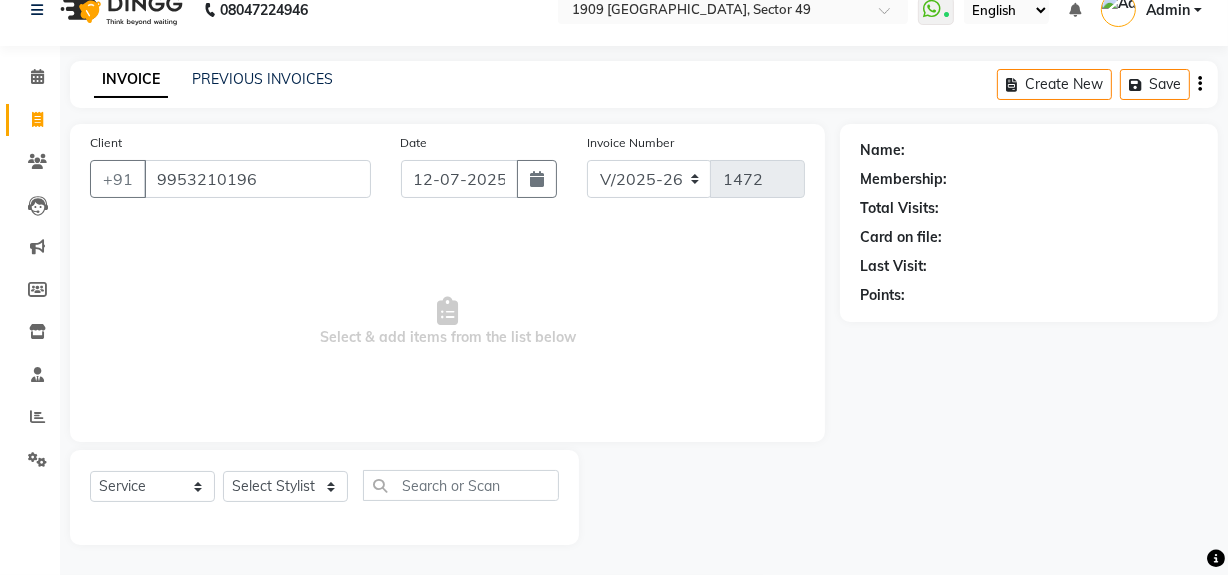 type on "9953210196" 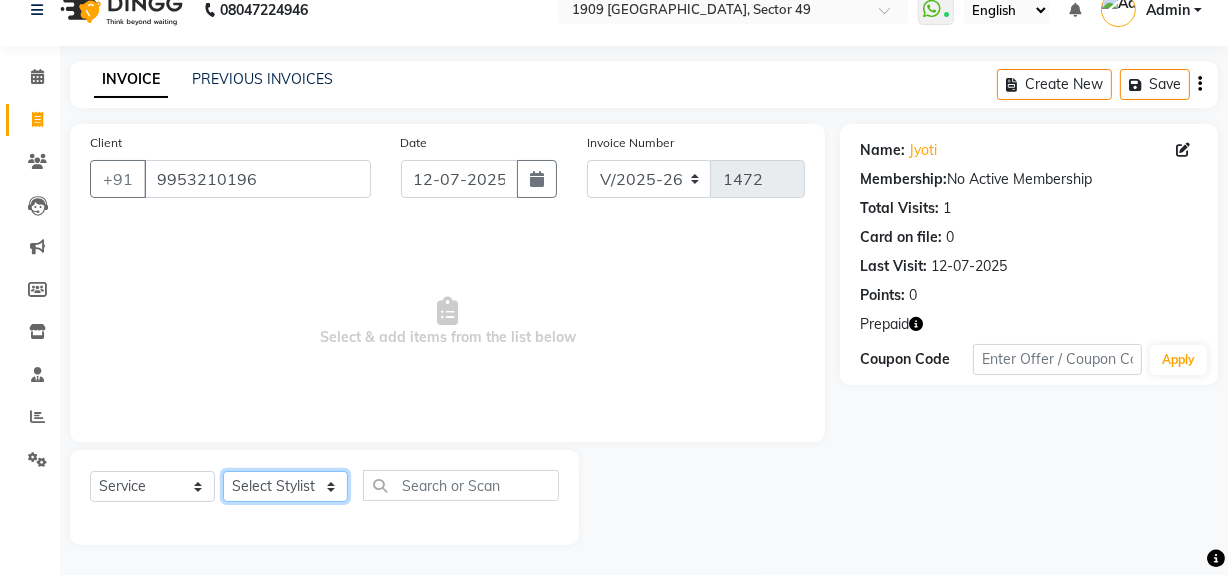 click on "Select Stylist [PERSON_NAME] [PERSON_NAME] House Sale Jyoti Nisha [PERSON_NAME] [PERSON_NAME] Veer [PERSON_NAME] Vishal" 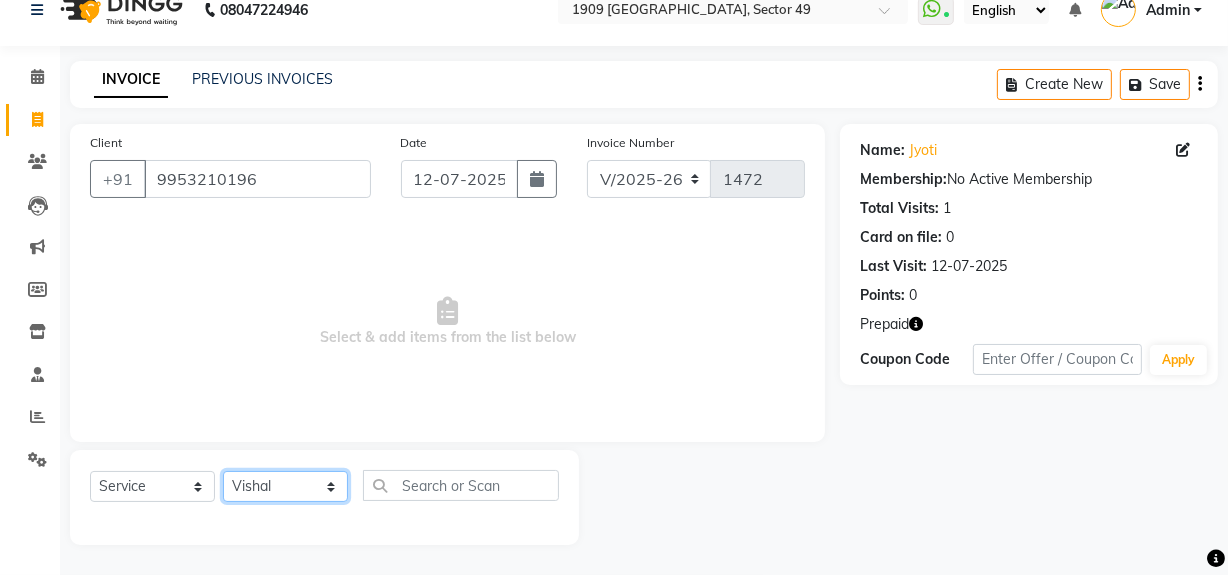 click on "Select Stylist [PERSON_NAME] [PERSON_NAME] House Sale Jyoti Nisha [PERSON_NAME] [PERSON_NAME] Veer [PERSON_NAME] Vishal" 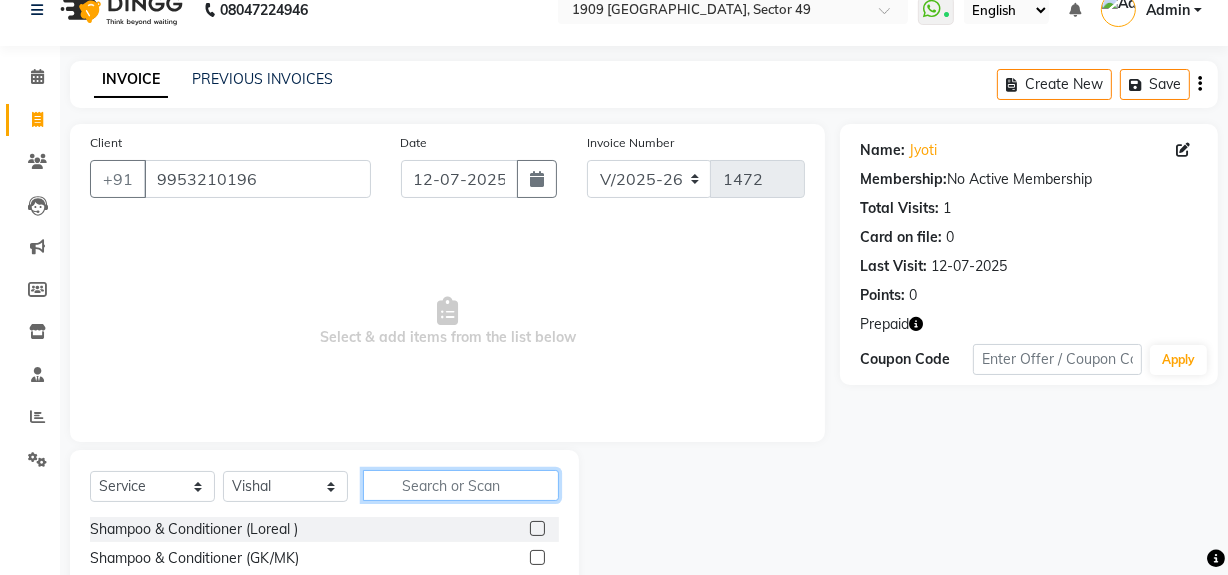 click 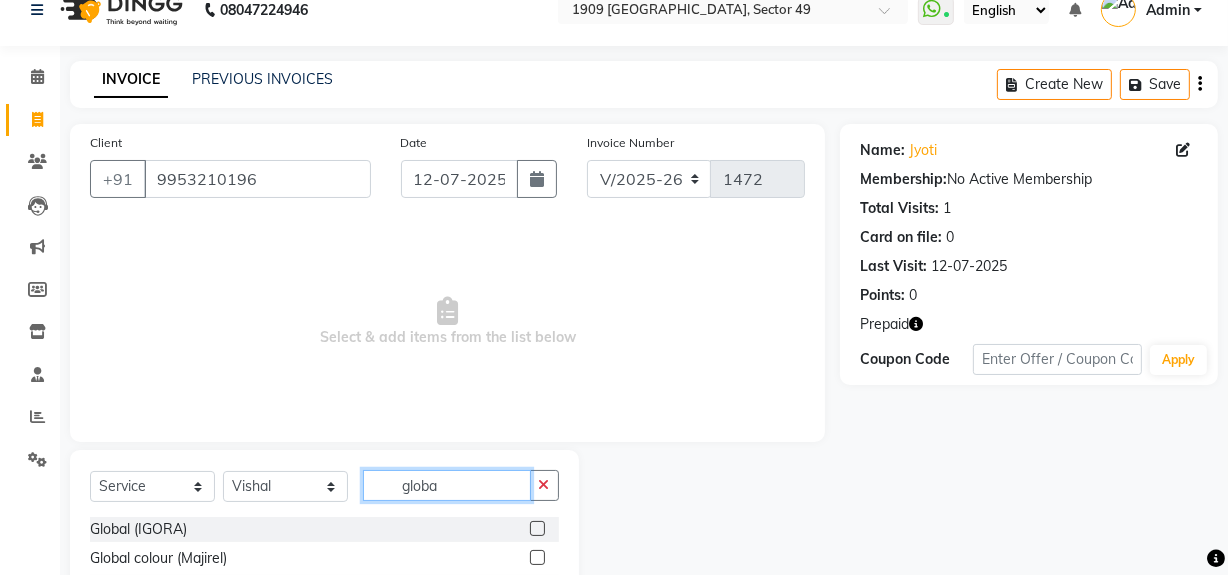 scroll, scrollTop: 112, scrollLeft: 0, axis: vertical 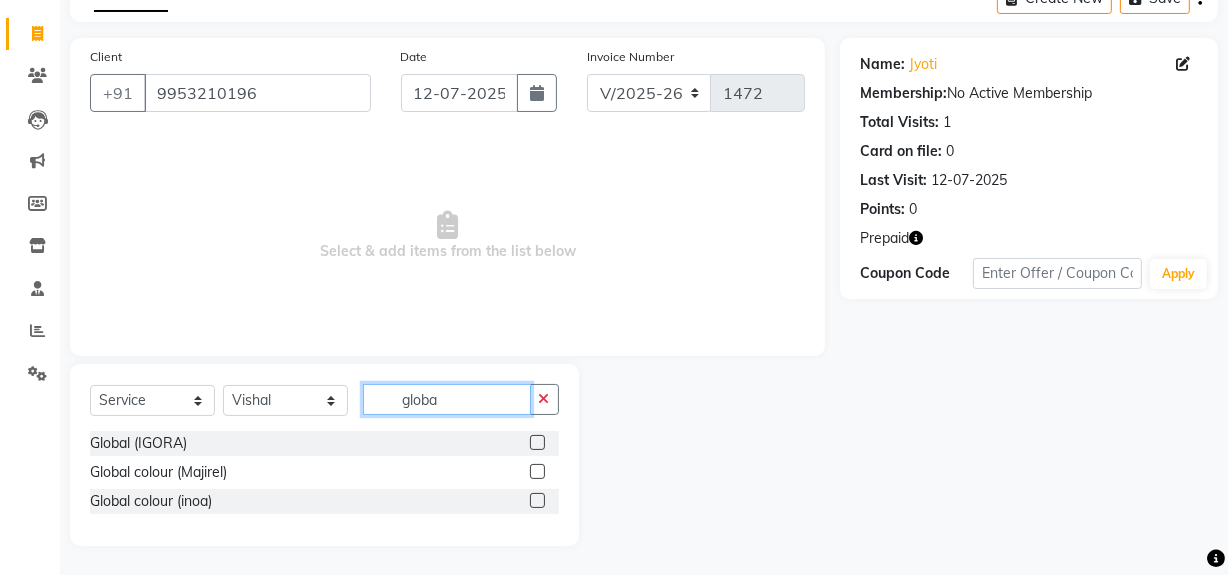 type on "globa" 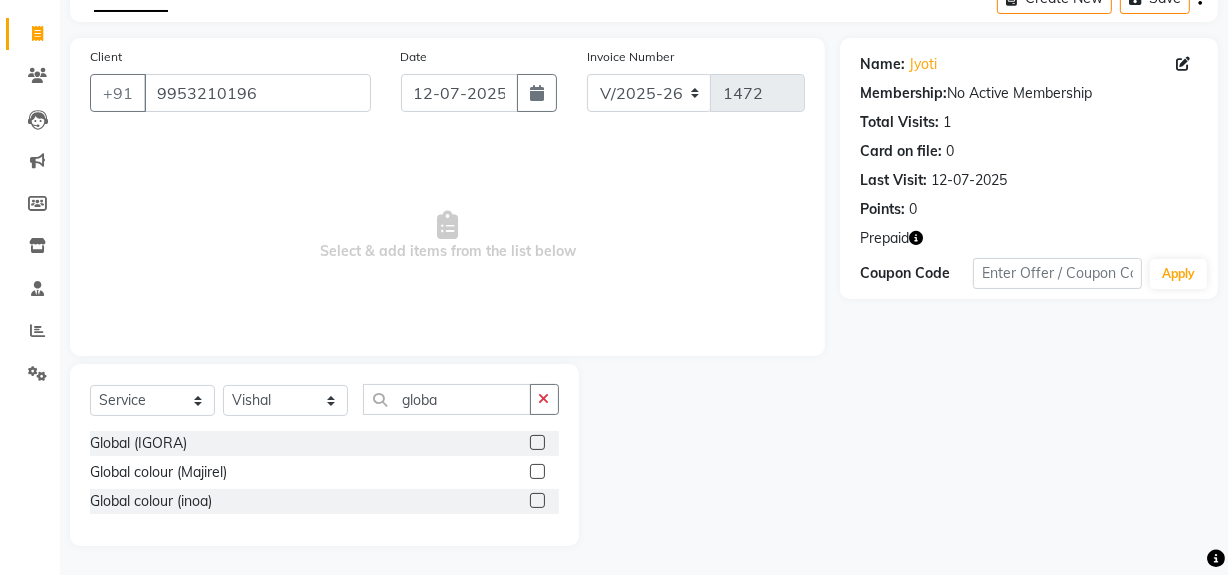 click 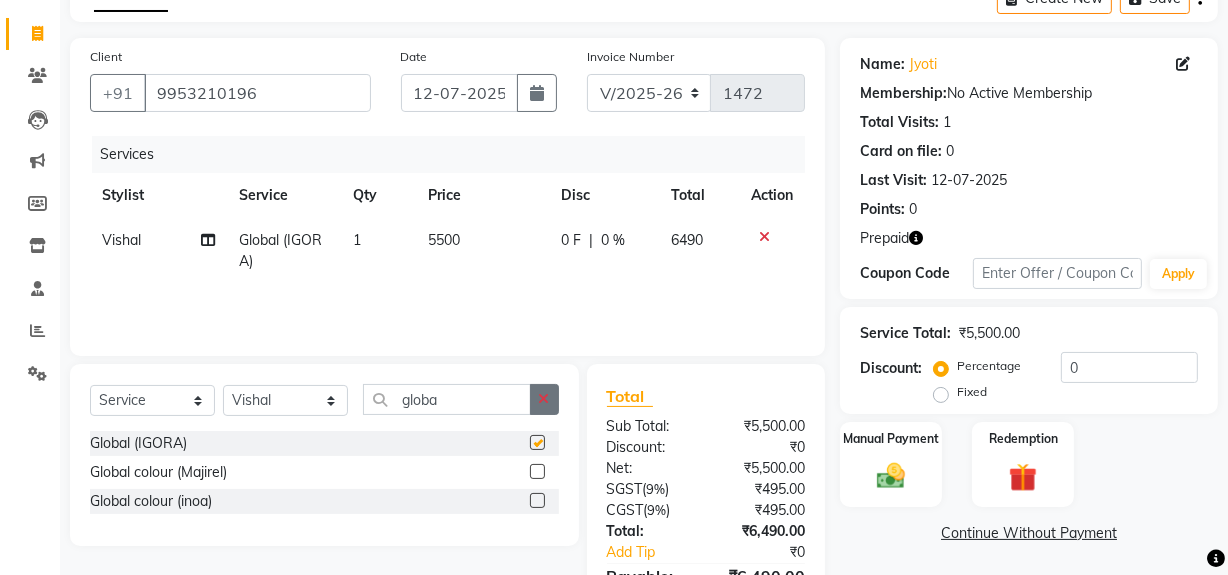 checkbox on "false" 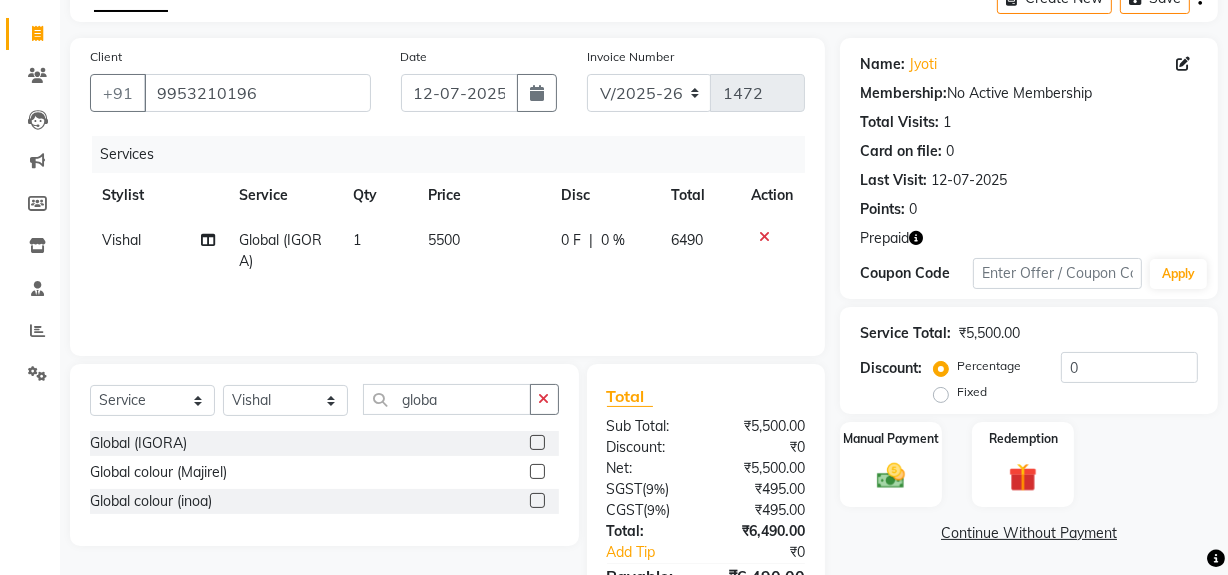 click on "5500" 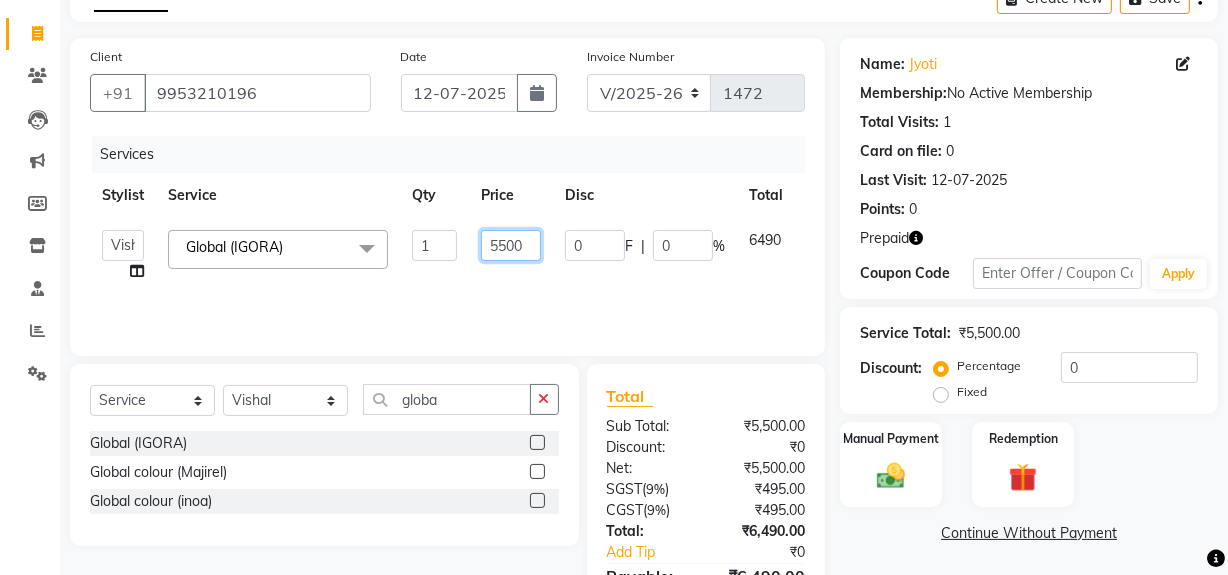 click on "5500" 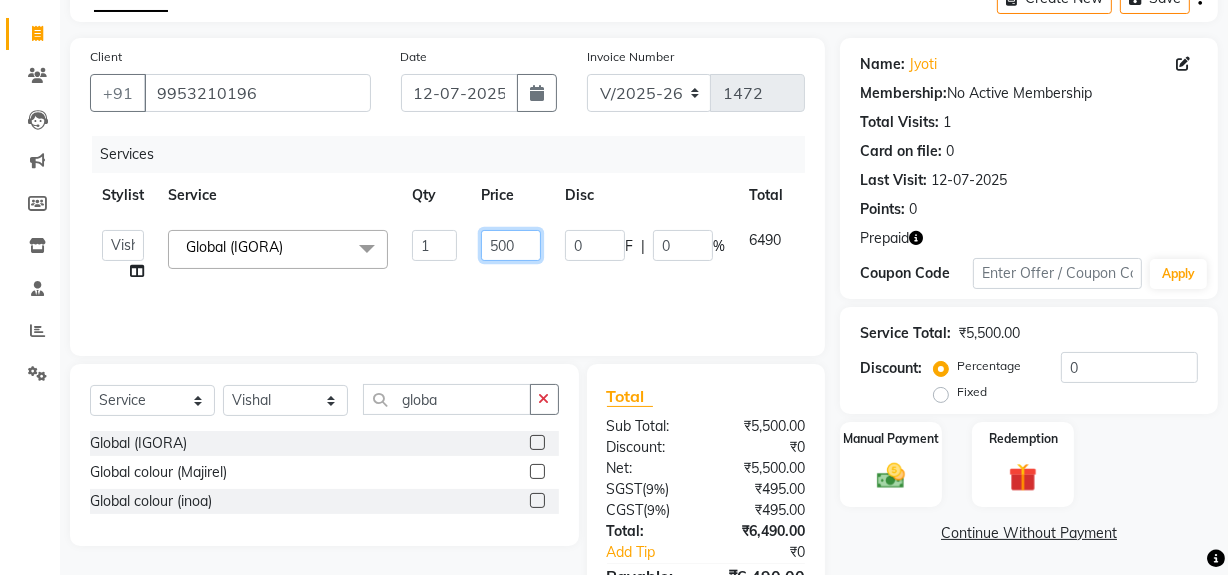 type on "5000" 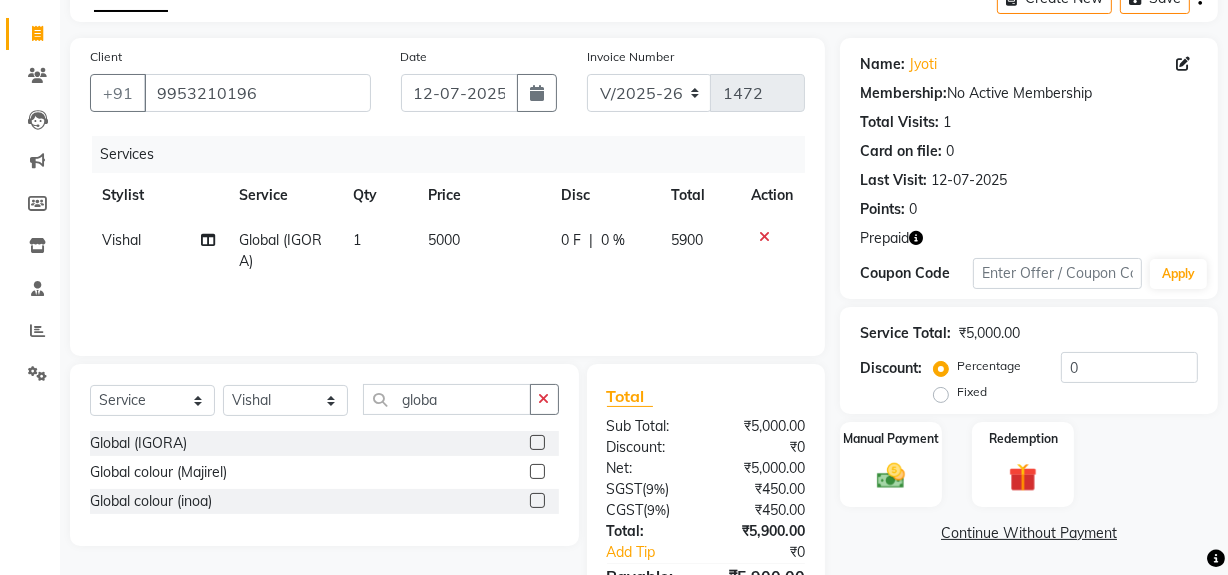 click on "Services" 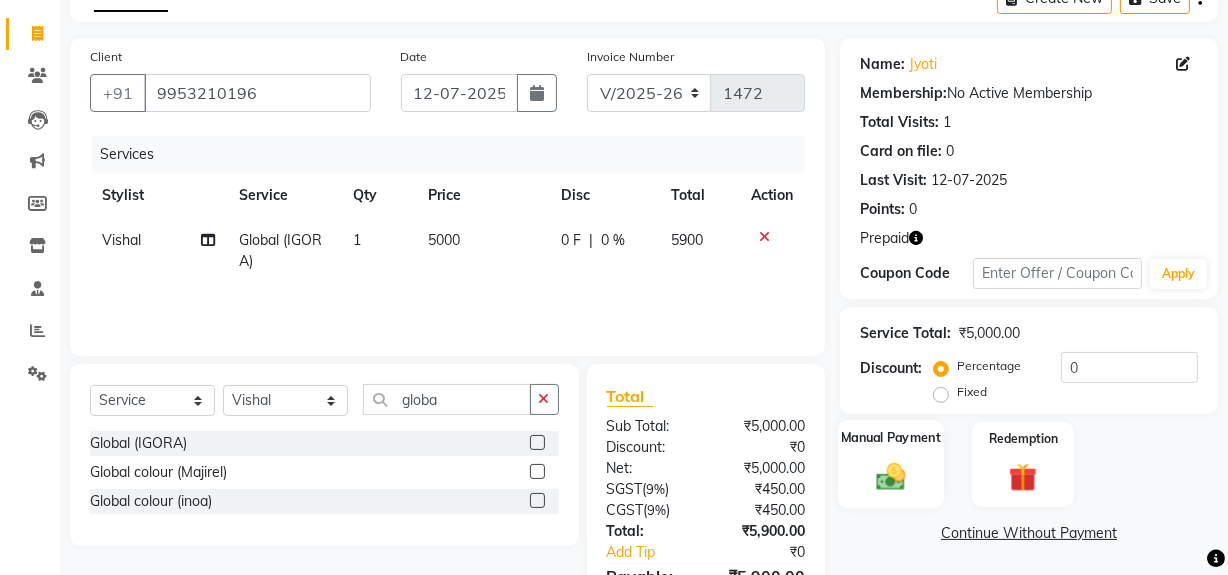 click 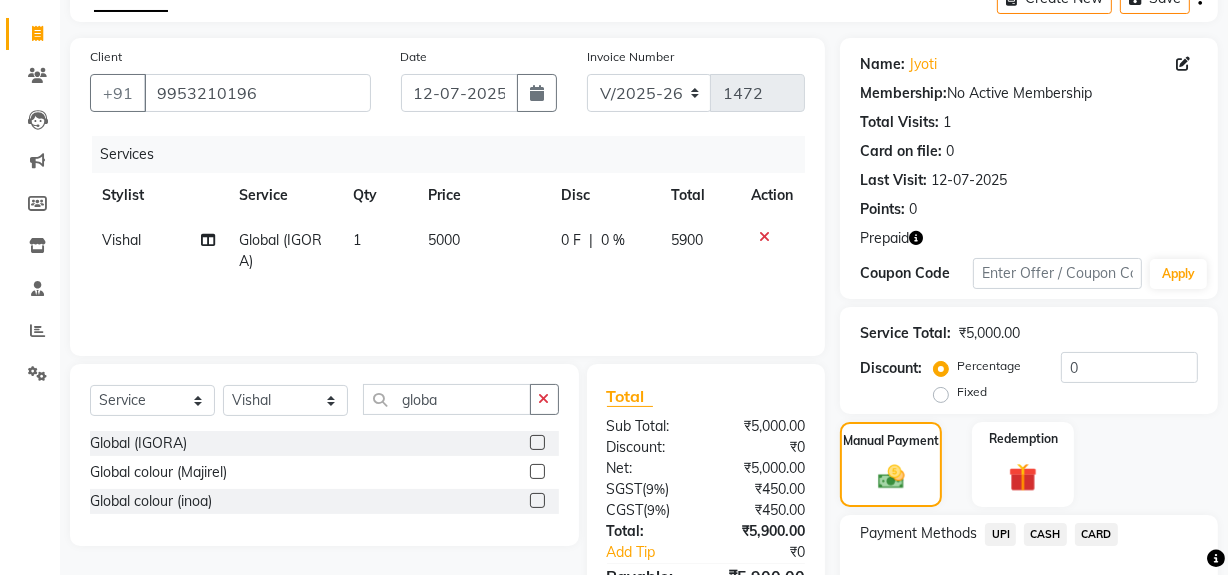 click on "UPI" 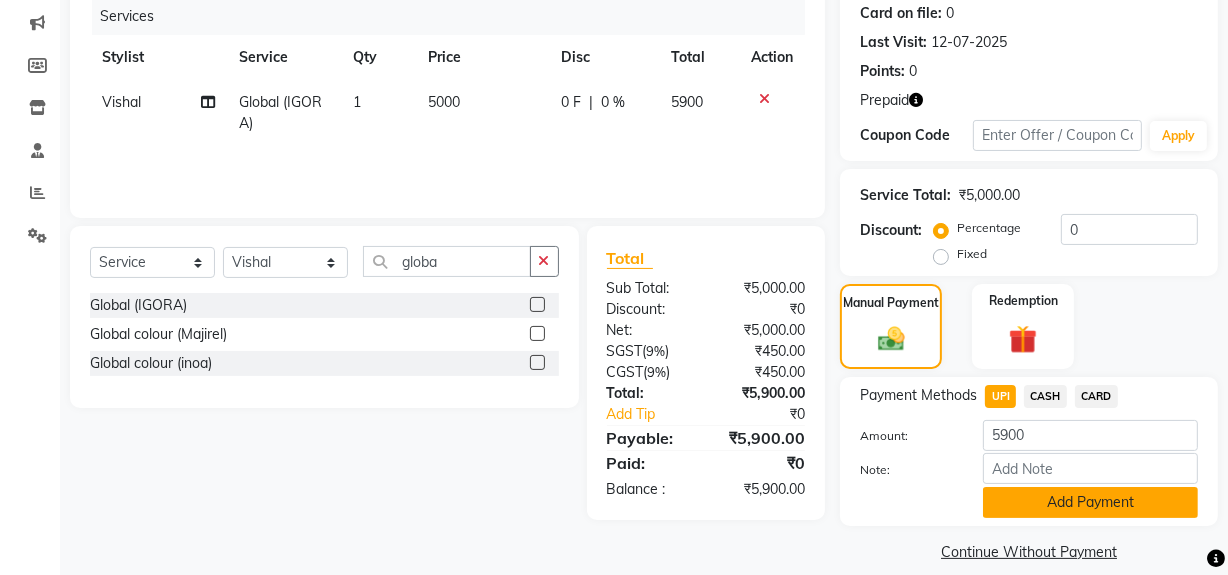 scroll, scrollTop: 271, scrollLeft: 0, axis: vertical 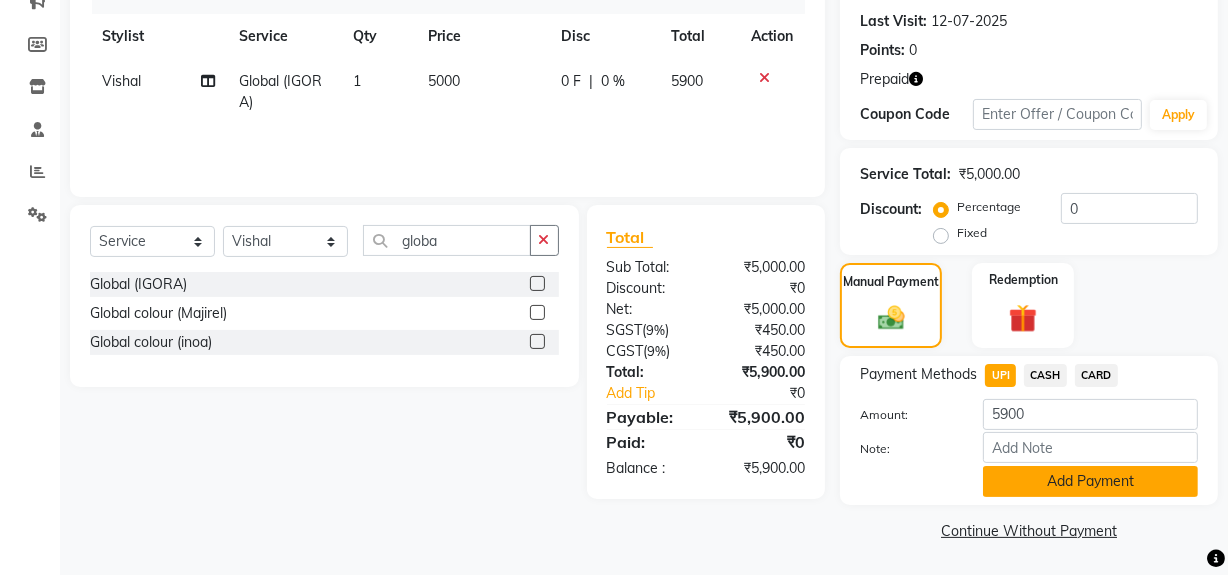 drag, startPoint x: 1073, startPoint y: 482, endPoint x: 1130, endPoint y: 480, distance: 57.035076 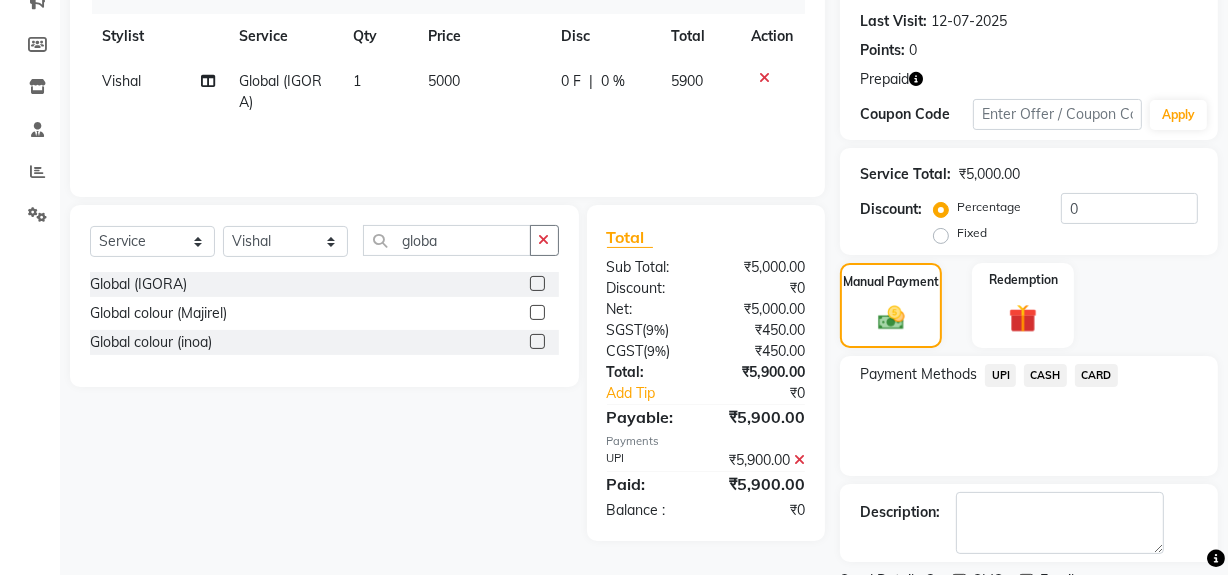 scroll, scrollTop: 354, scrollLeft: 0, axis: vertical 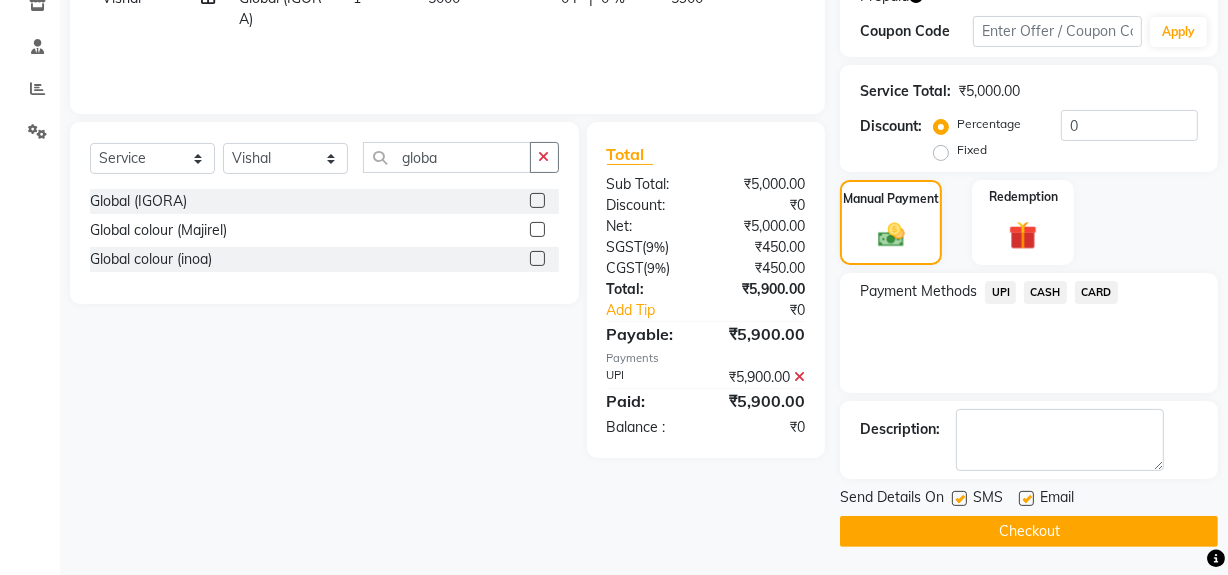 click on "Checkout" 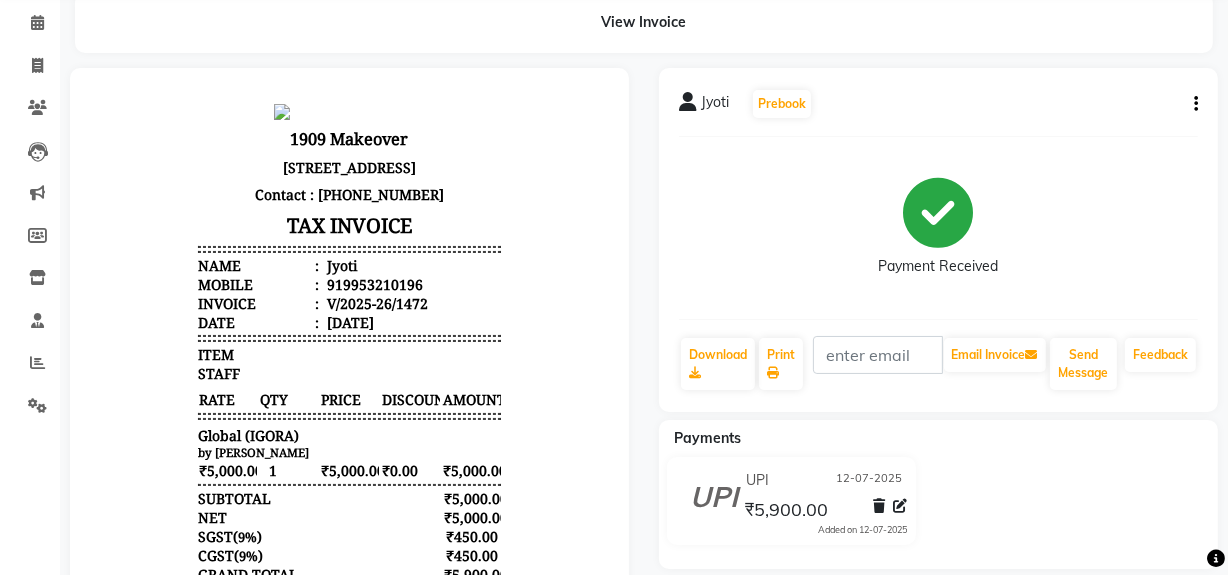 scroll, scrollTop: 0, scrollLeft: 0, axis: both 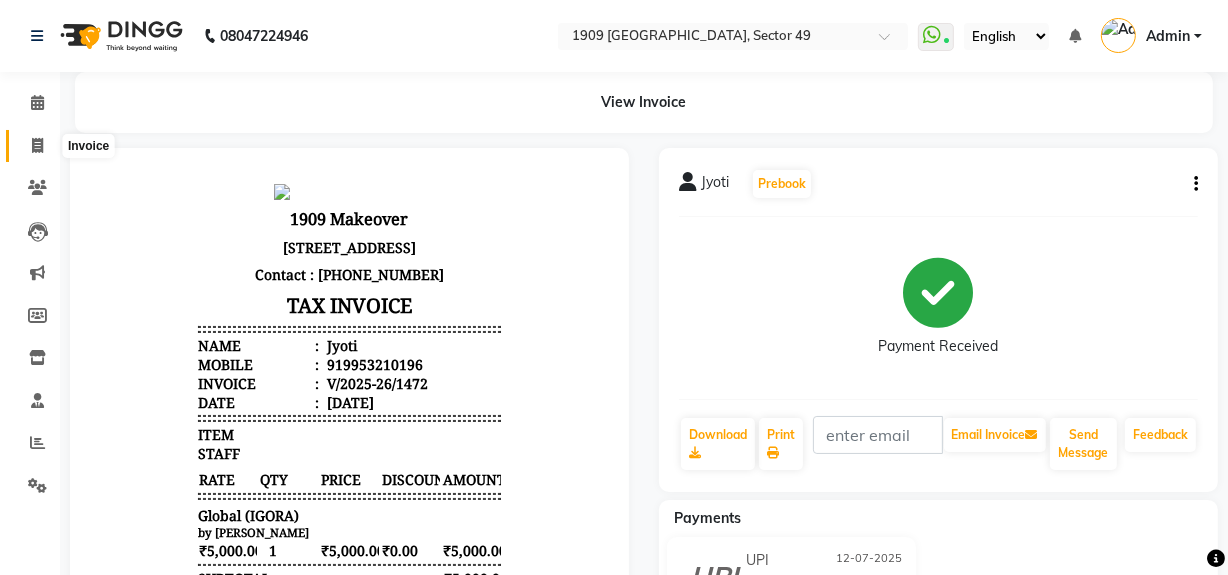 click 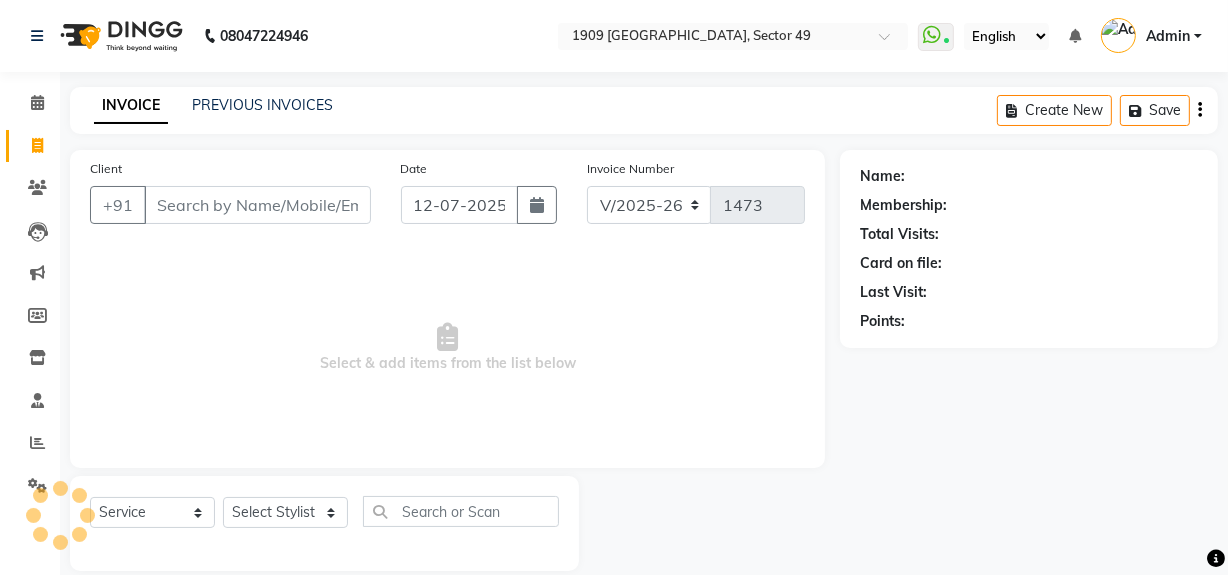 scroll, scrollTop: 26, scrollLeft: 0, axis: vertical 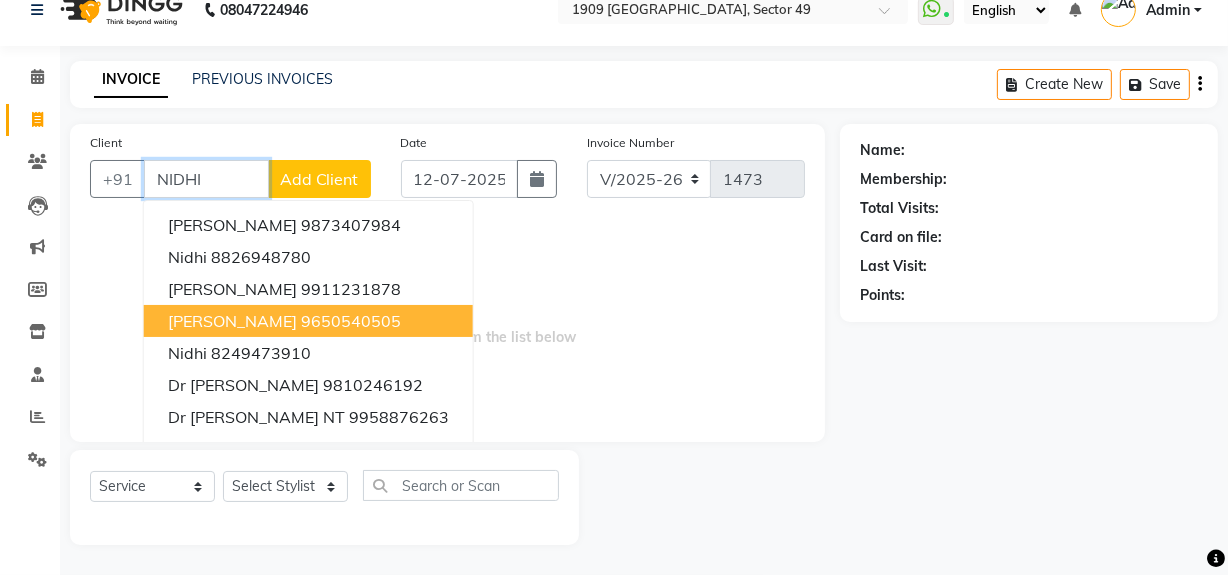 click on "9650540505" at bounding box center [351, 321] 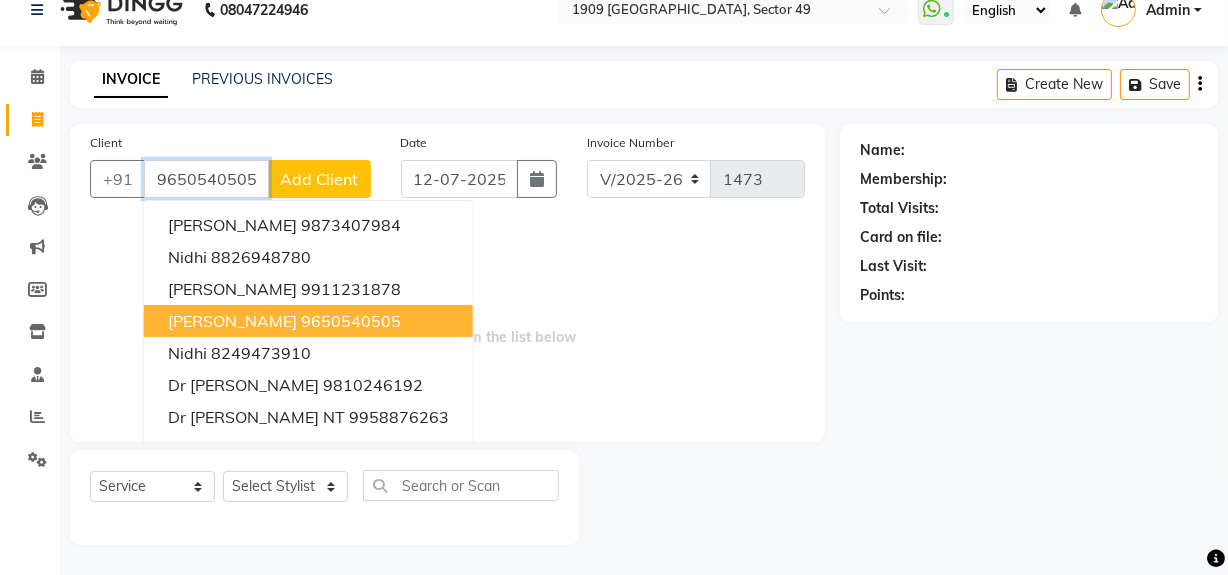 type on "9650540505" 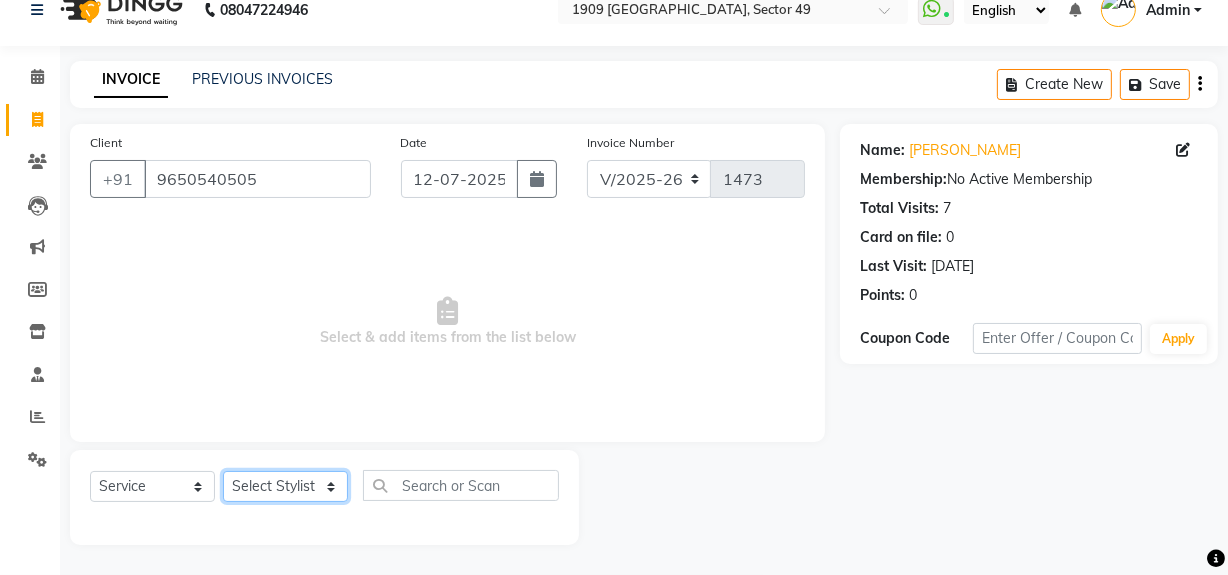 click on "Select Stylist [PERSON_NAME] [PERSON_NAME] House Sale Jyoti Nisha [PERSON_NAME] [PERSON_NAME] Veer [PERSON_NAME] Vishal" 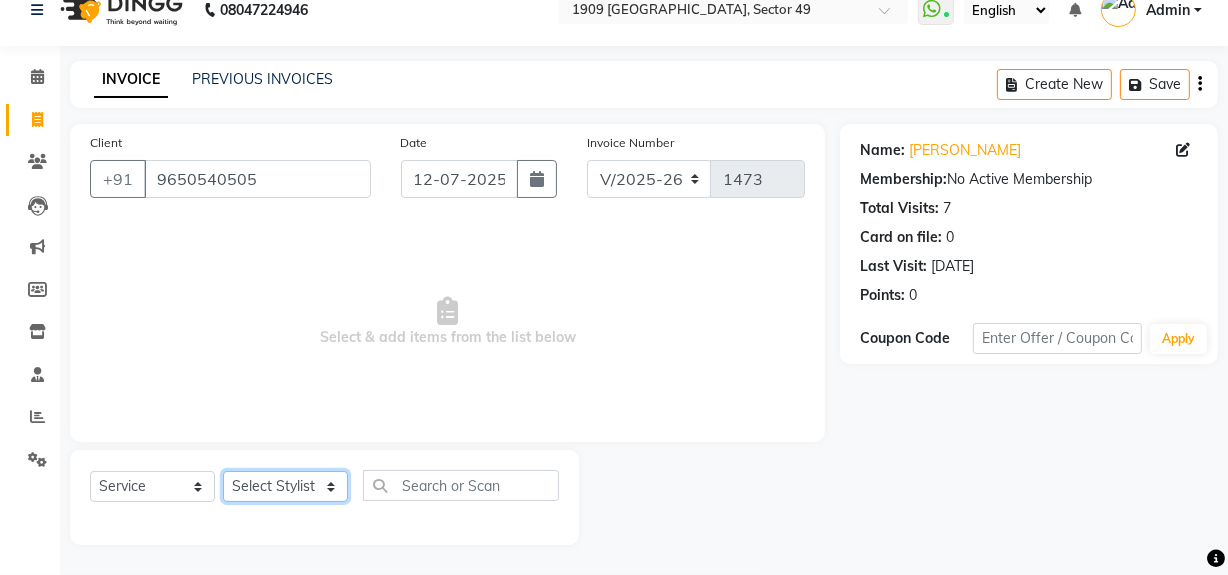select on "61498" 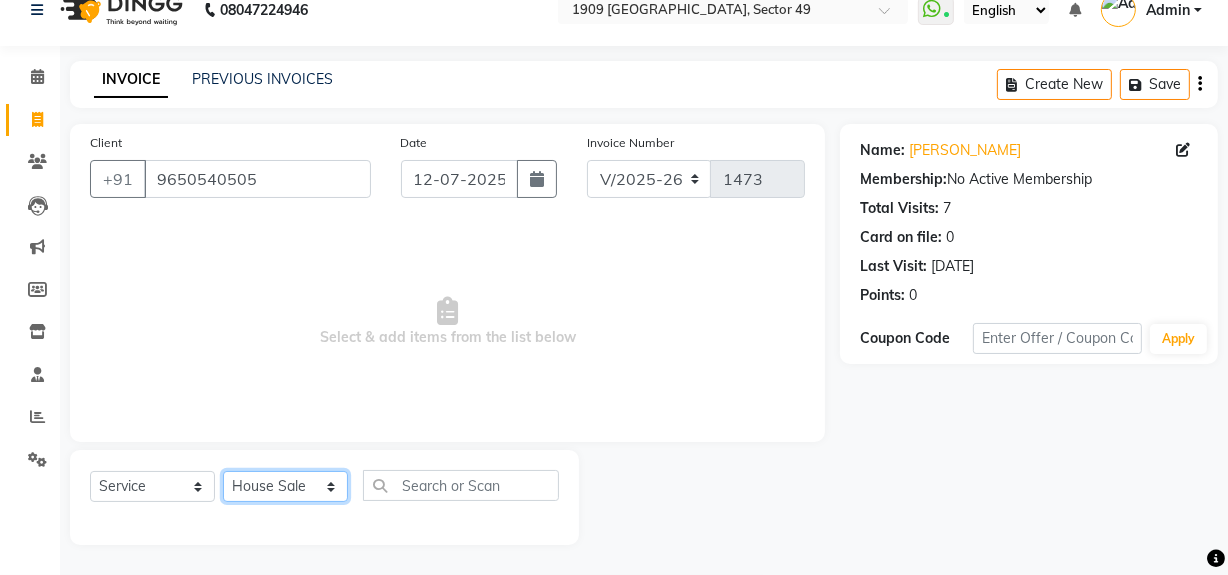 click on "Select Stylist [PERSON_NAME] [PERSON_NAME] House Sale Jyoti Nisha [PERSON_NAME] [PERSON_NAME] Veer [PERSON_NAME] Vishal" 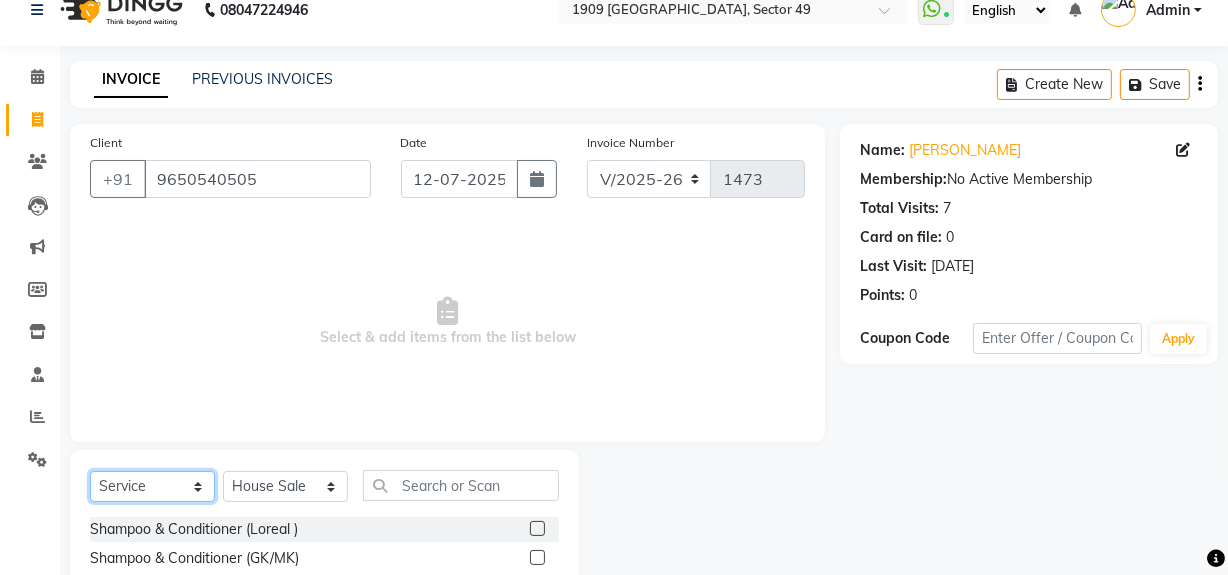 click on "Select  Service  Product  Membership  Package Voucher Prepaid Gift Card" 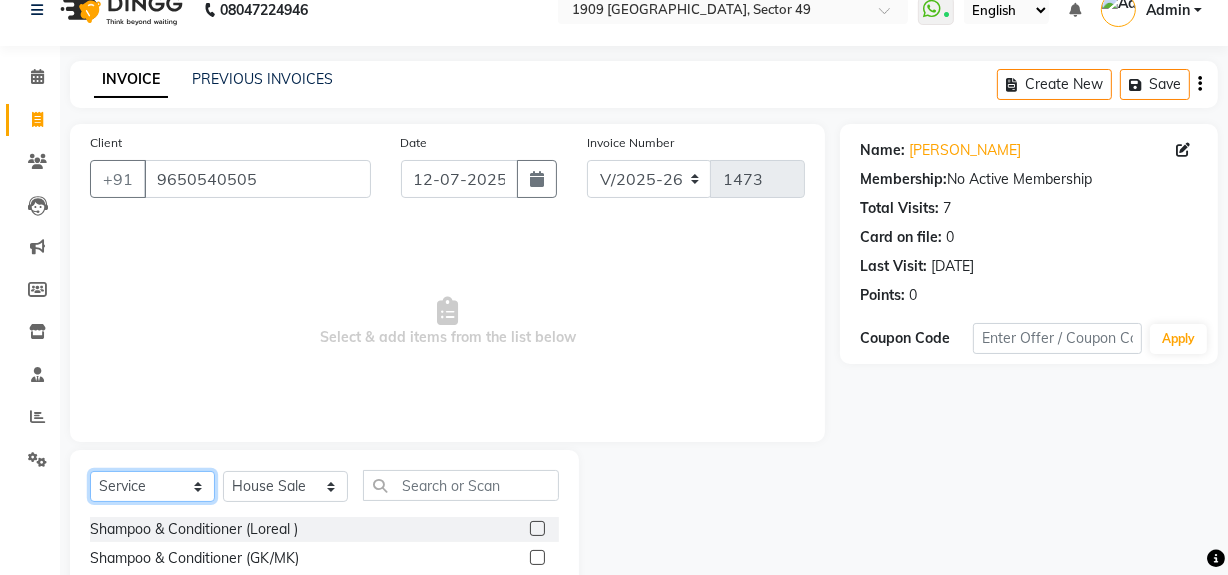 select on "P" 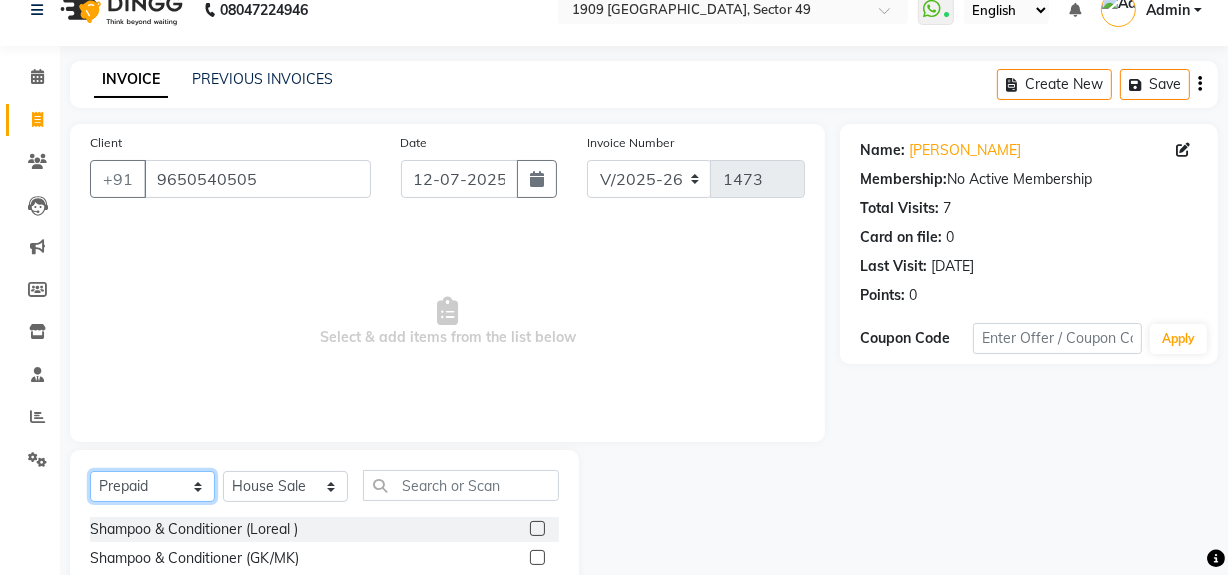 click on "Select  Service  Product  Membership  Package Voucher Prepaid Gift Card" 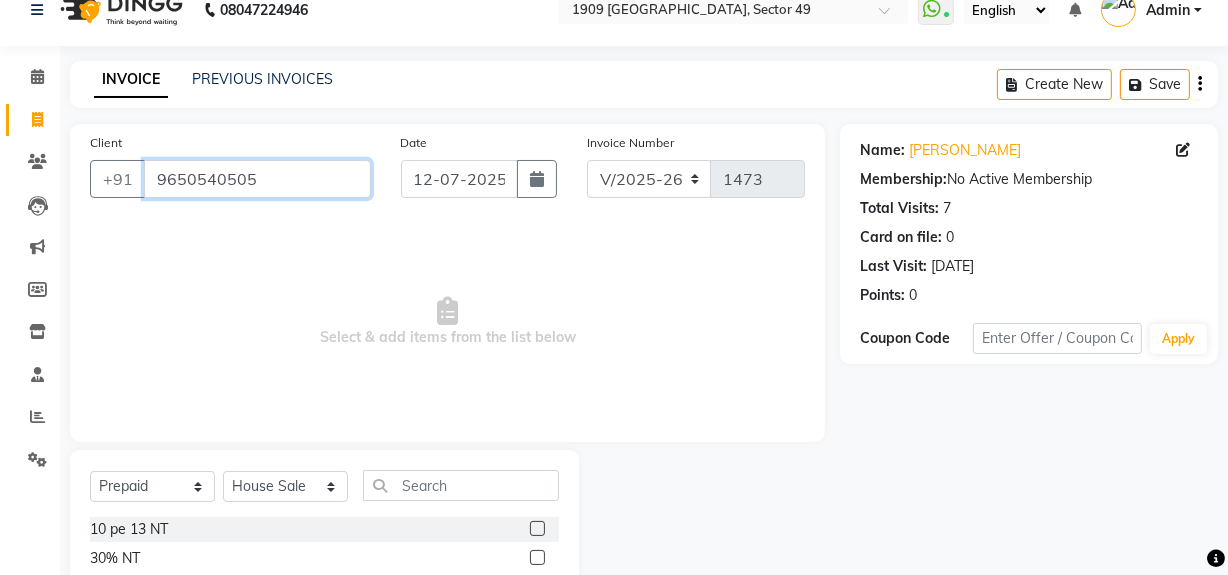 click on "9650540505" at bounding box center (257, 179) 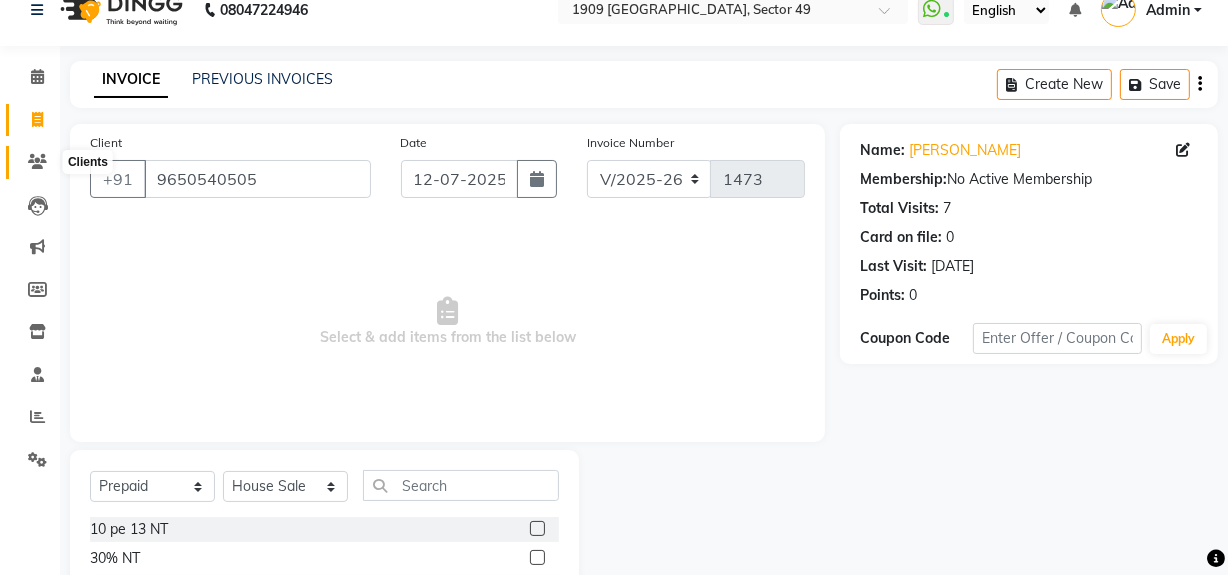 click 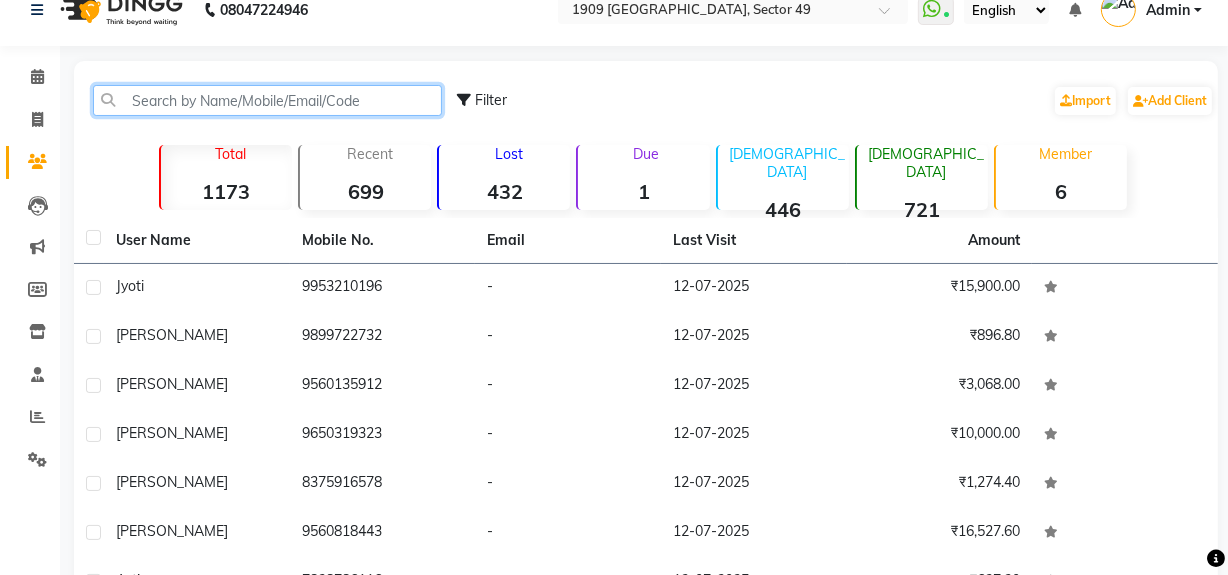 click 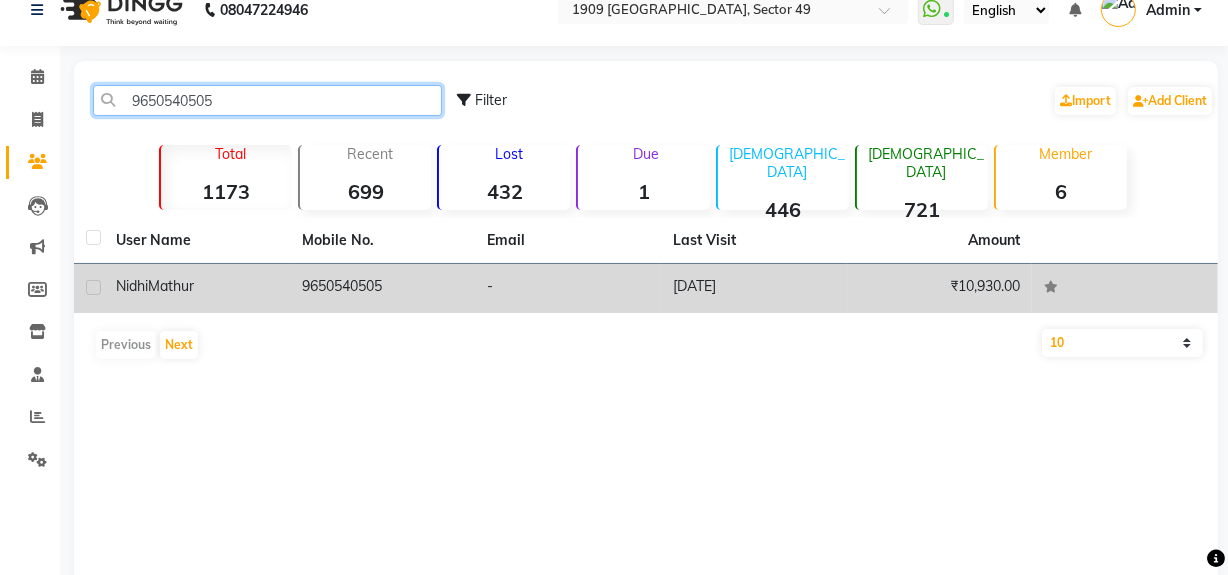 type on "9650540505" 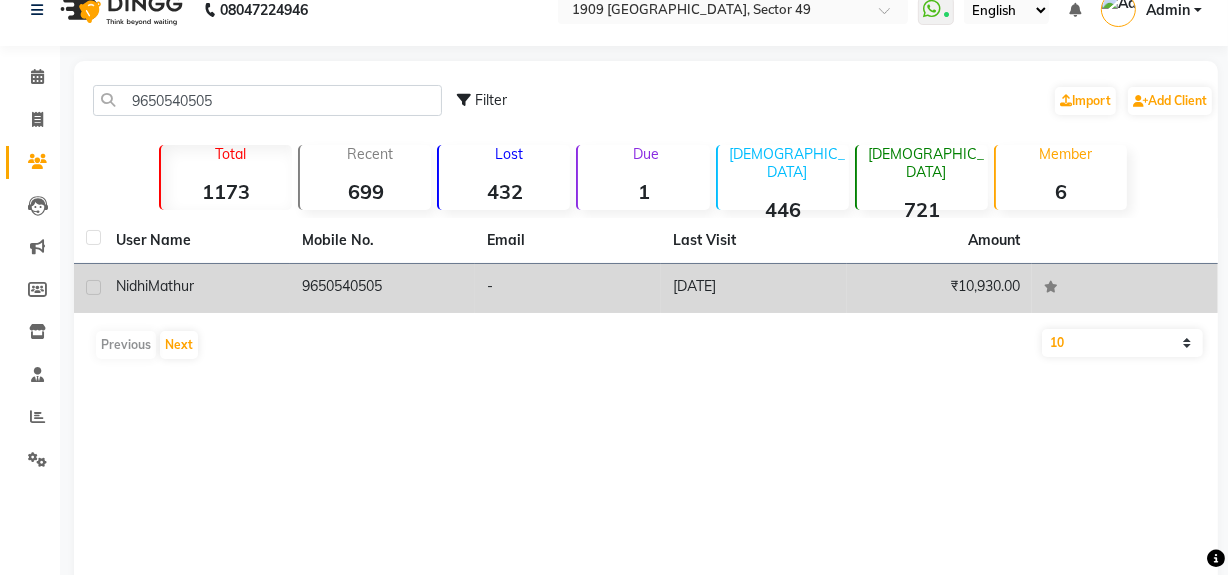 click on "9650540505" 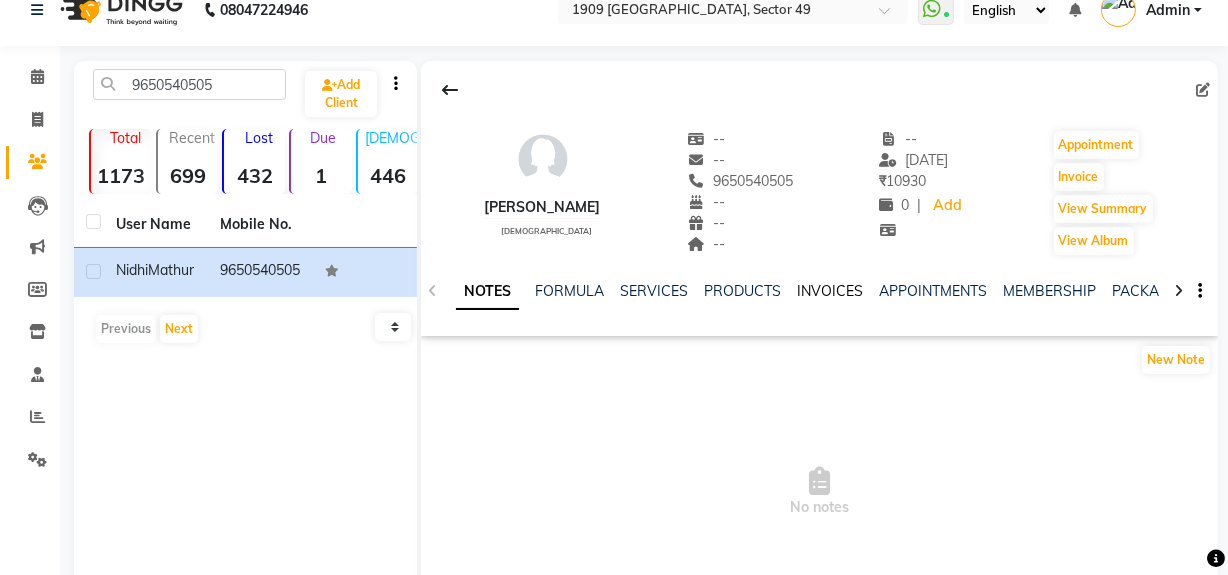 click on "INVOICES" 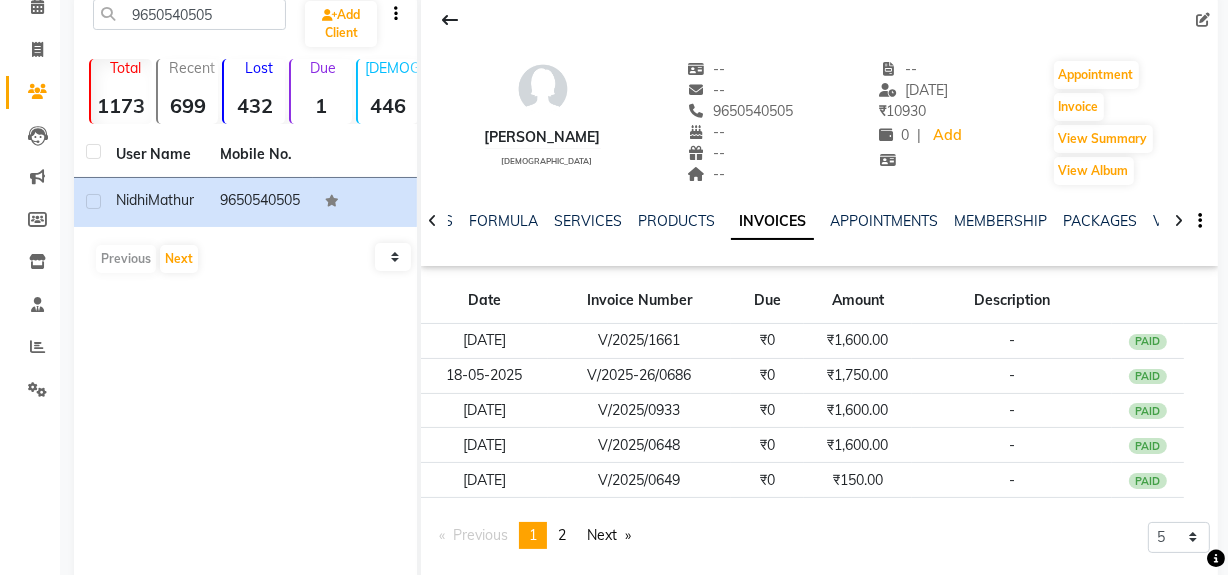 scroll, scrollTop: 141, scrollLeft: 0, axis: vertical 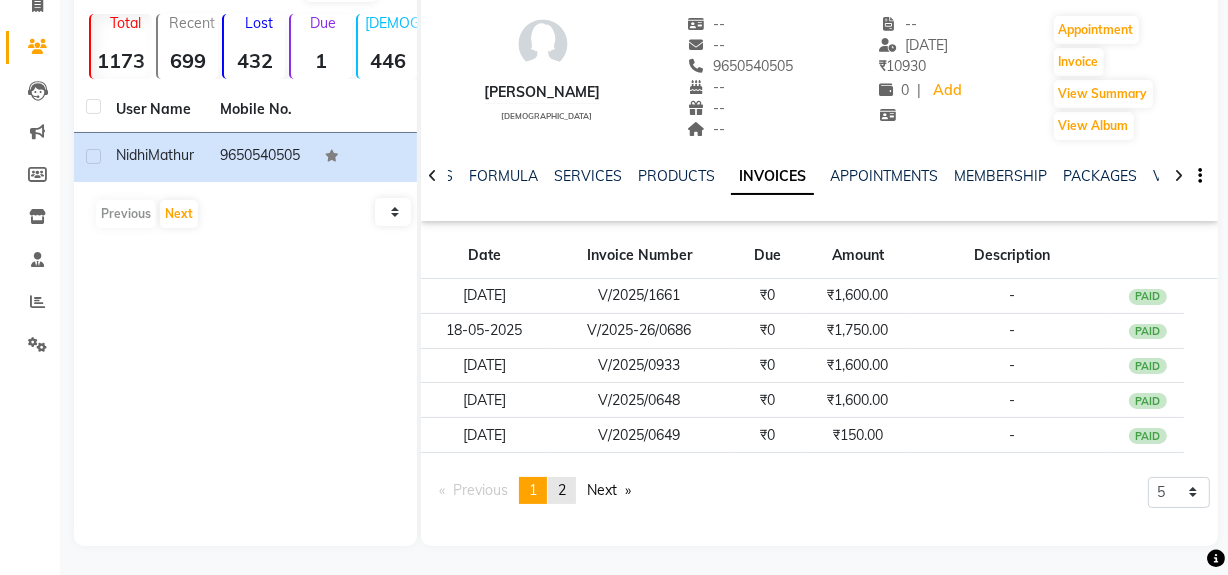 click on "2" 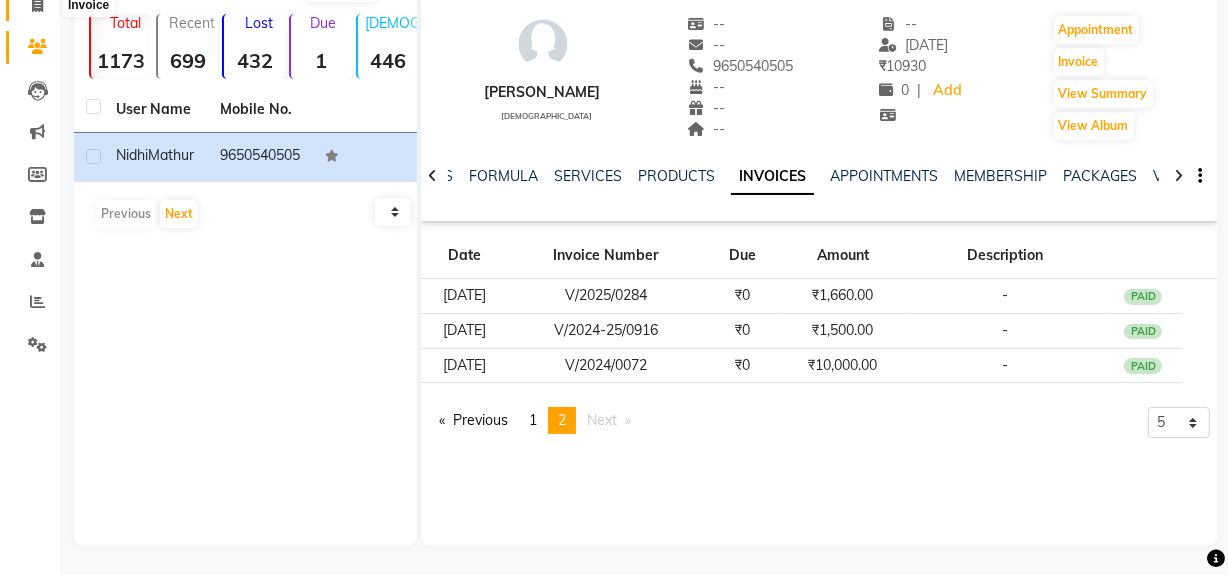 click 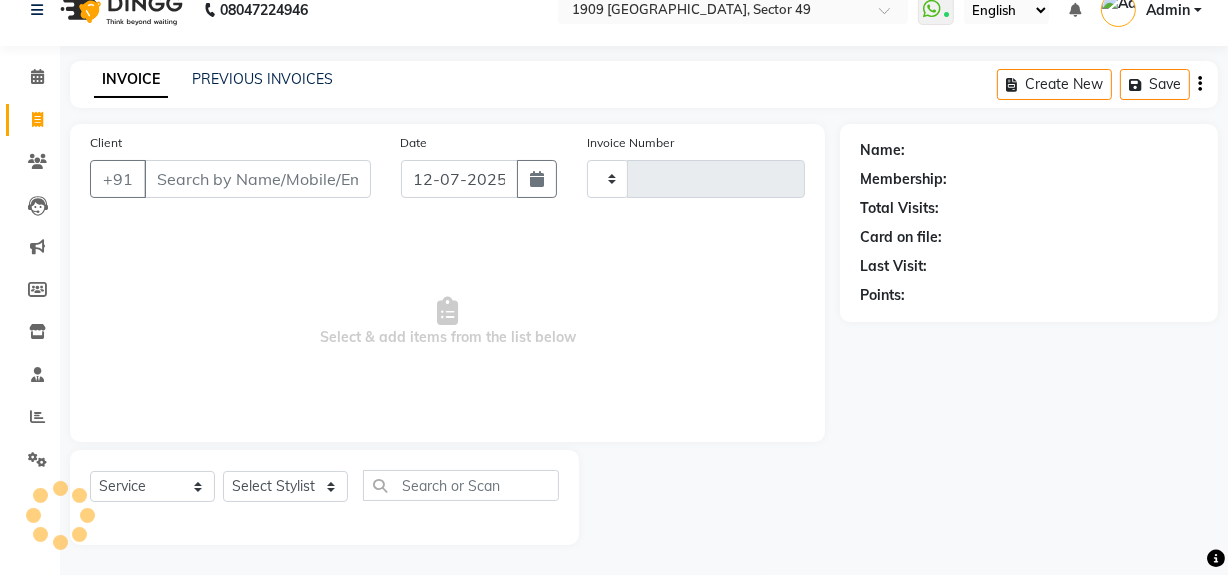 scroll, scrollTop: 26, scrollLeft: 0, axis: vertical 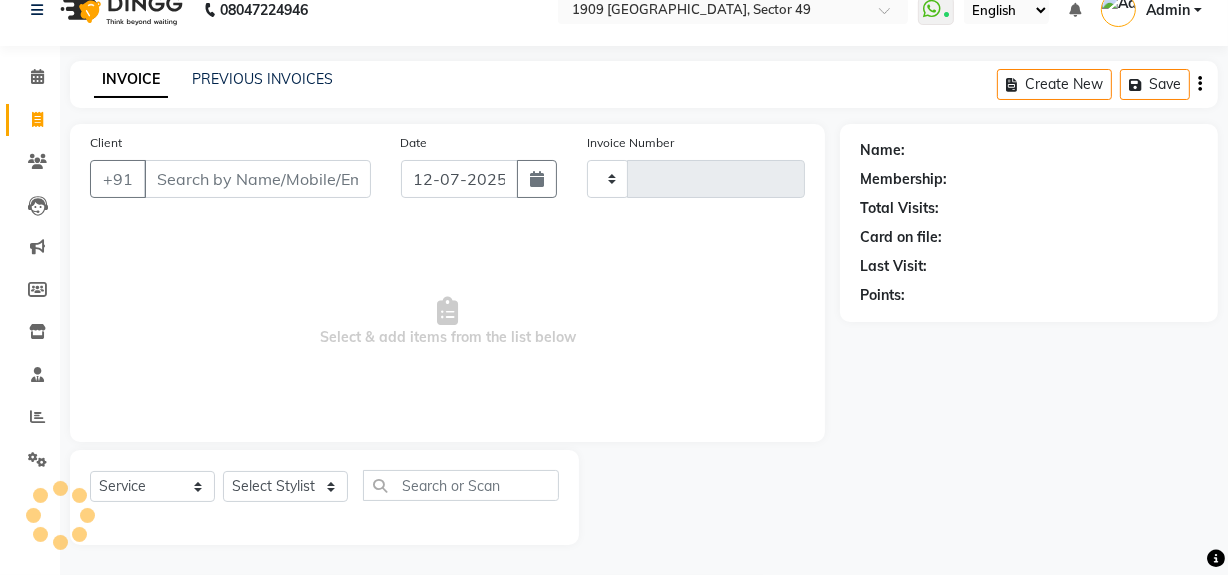 type on "1473" 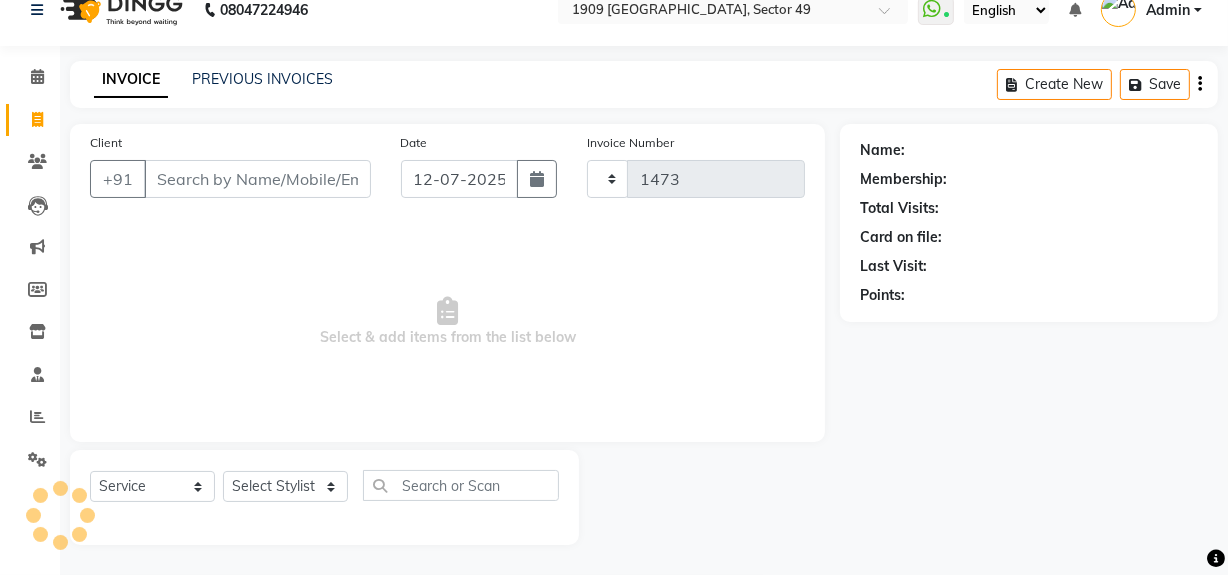 select on "6923" 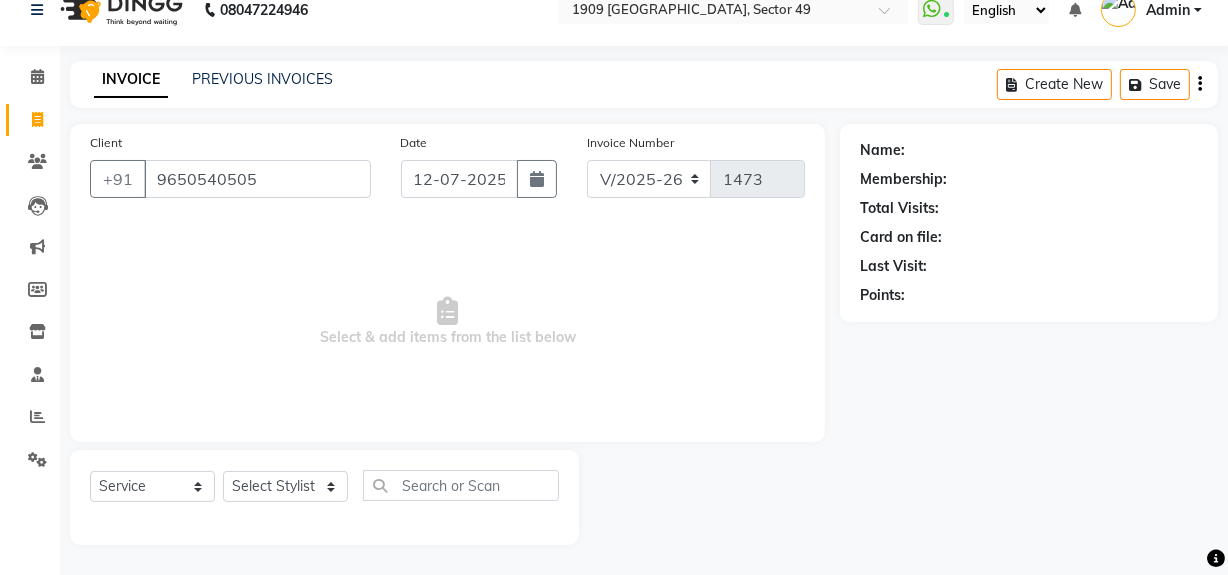 type on "9650540505" 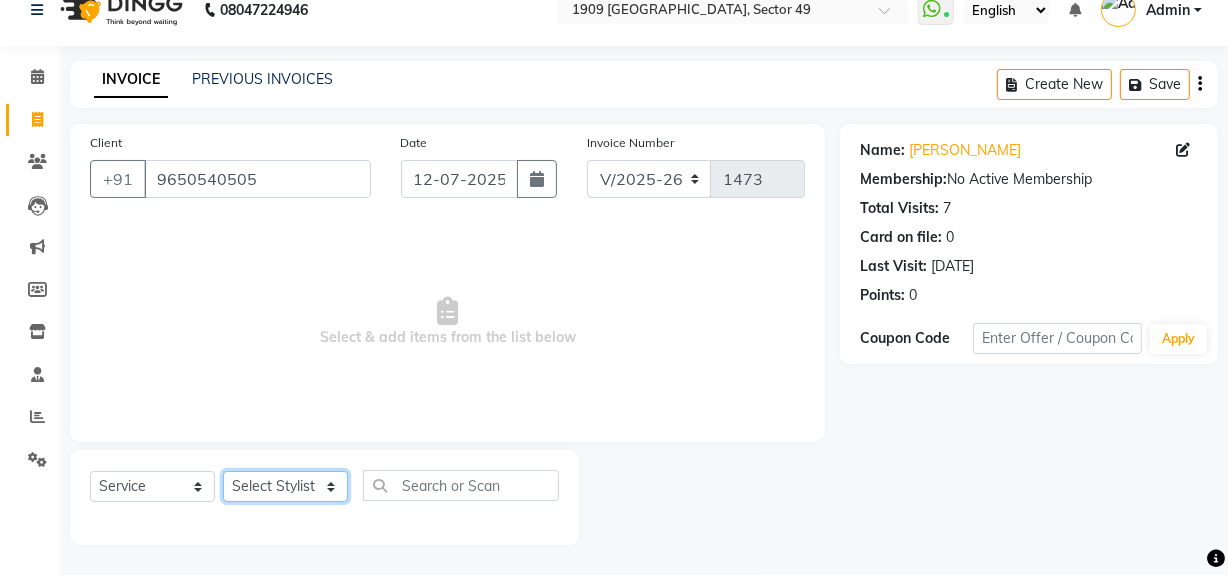 click on "Select Stylist [PERSON_NAME] [PERSON_NAME] House Sale Jyoti Nisha [PERSON_NAME] [PERSON_NAME] Veer [PERSON_NAME] Vishal" 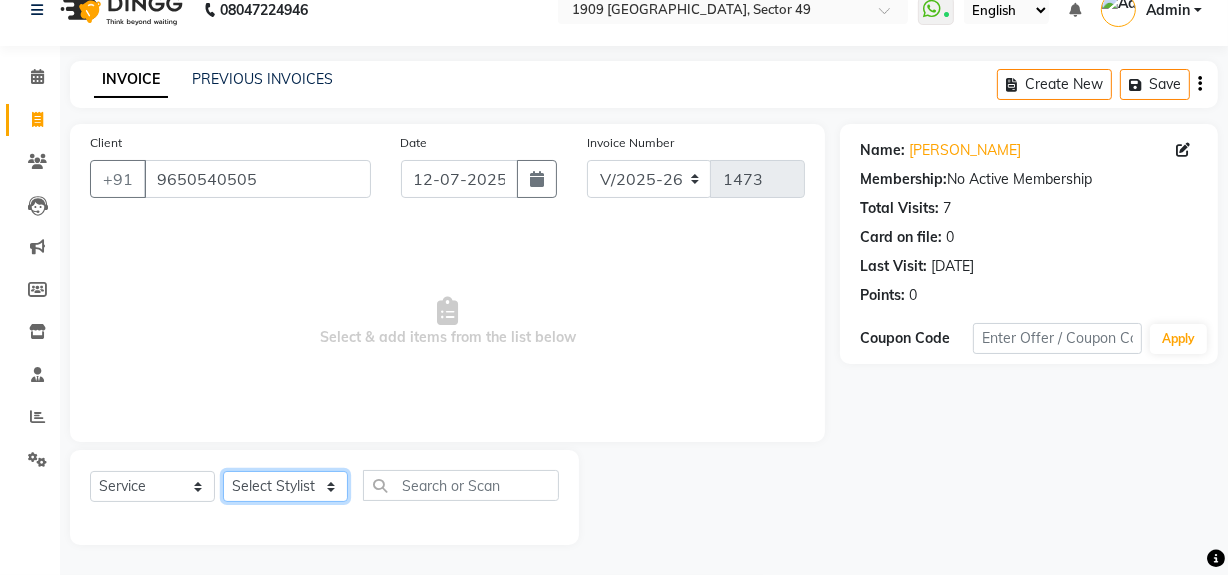 select on "61498" 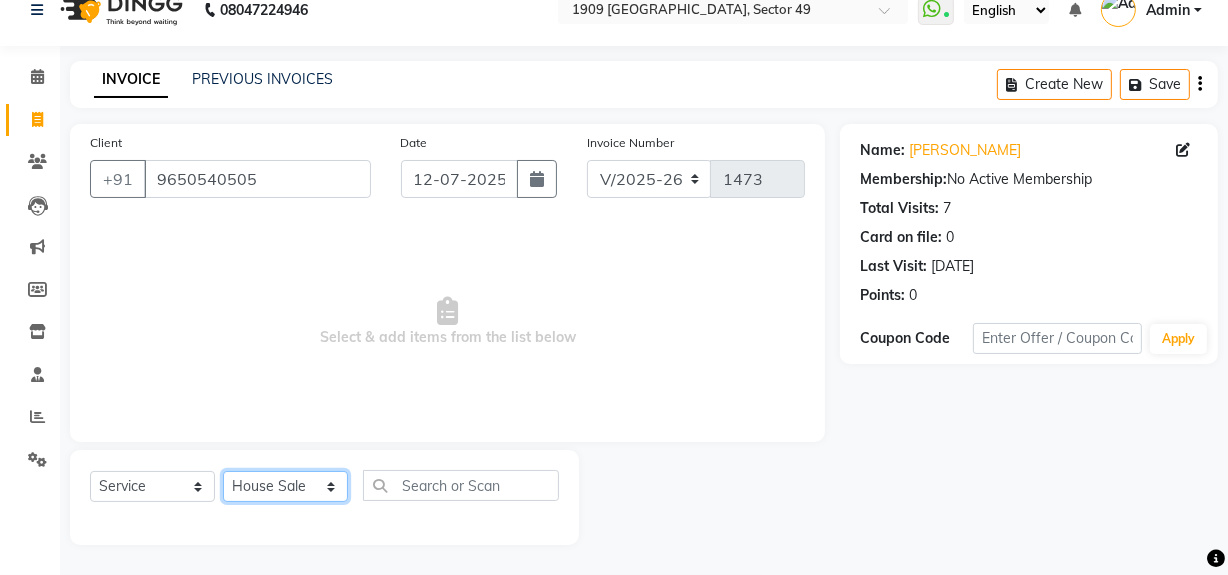 click on "Select Stylist [PERSON_NAME] [PERSON_NAME] House Sale Jyoti Nisha [PERSON_NAME] [PERSON_NAME] Veer [PERSON_NAME] Vishal" 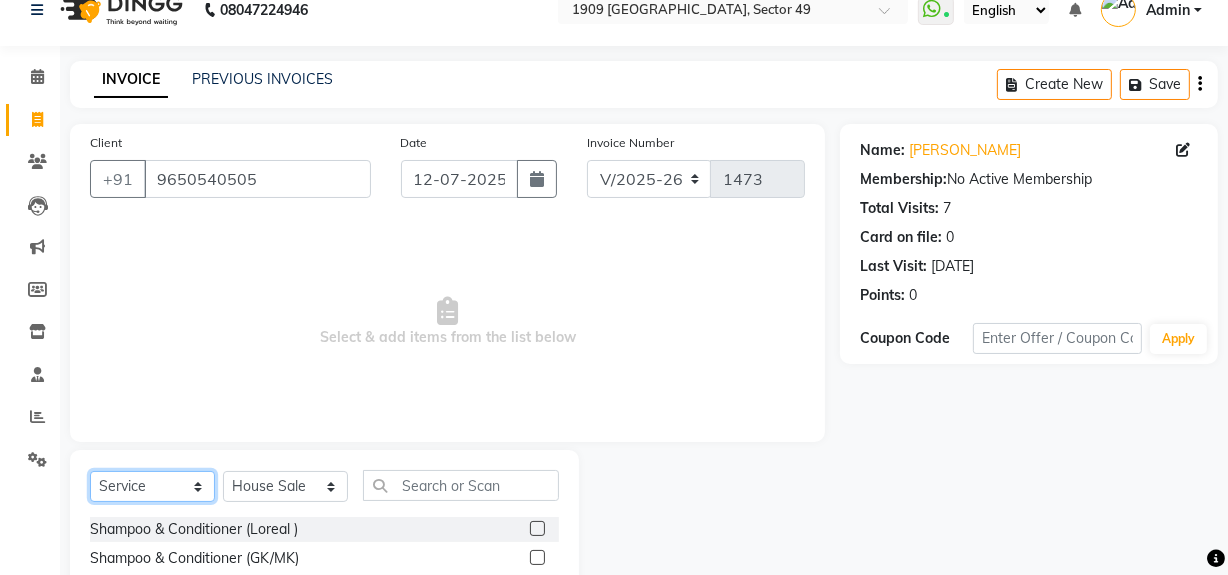 click on "Select  Service  Product  Membership  Package Voucher Prepaid Gift Card" 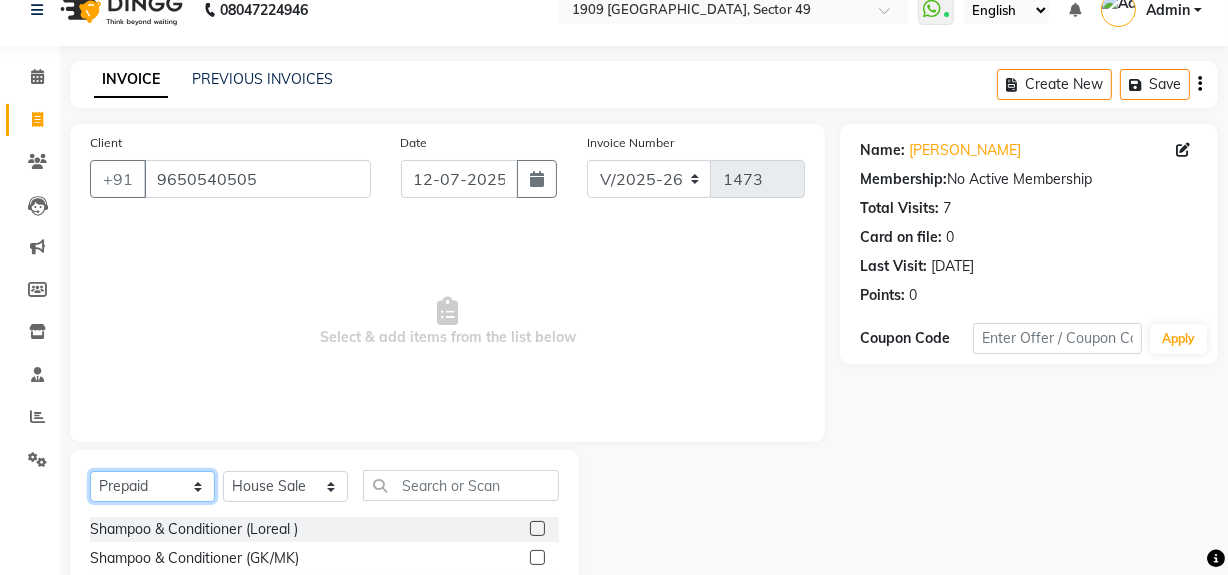 click on "Select  Service  Product  Membership  Package Voucher Prepaid Gift Card" 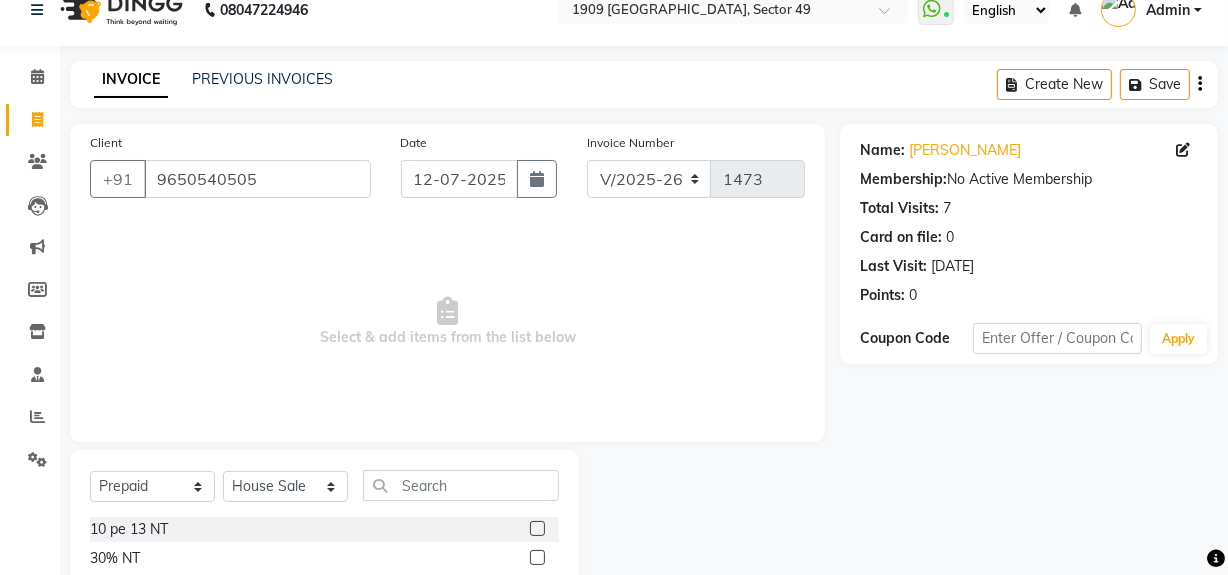 click 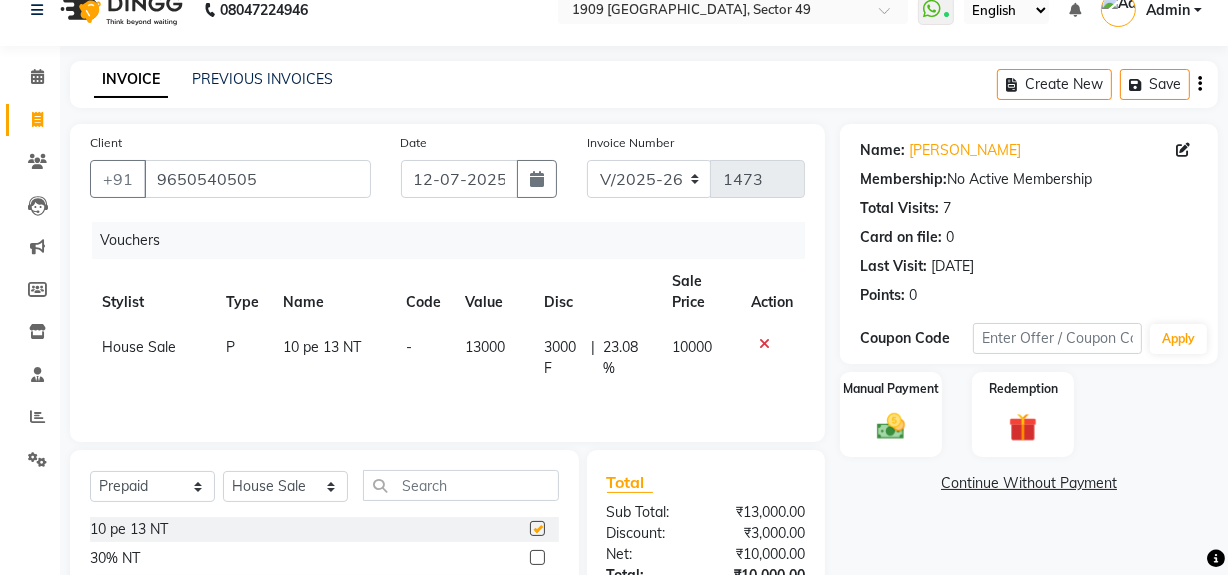 checkbox on "false" 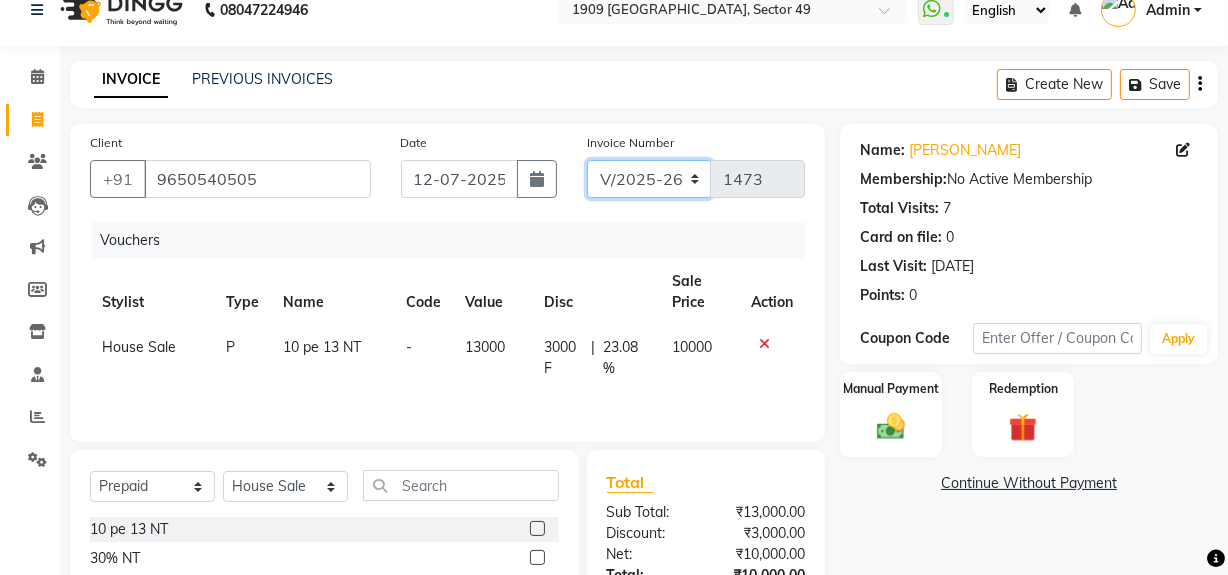 click on "V/2025 V/2025-26" 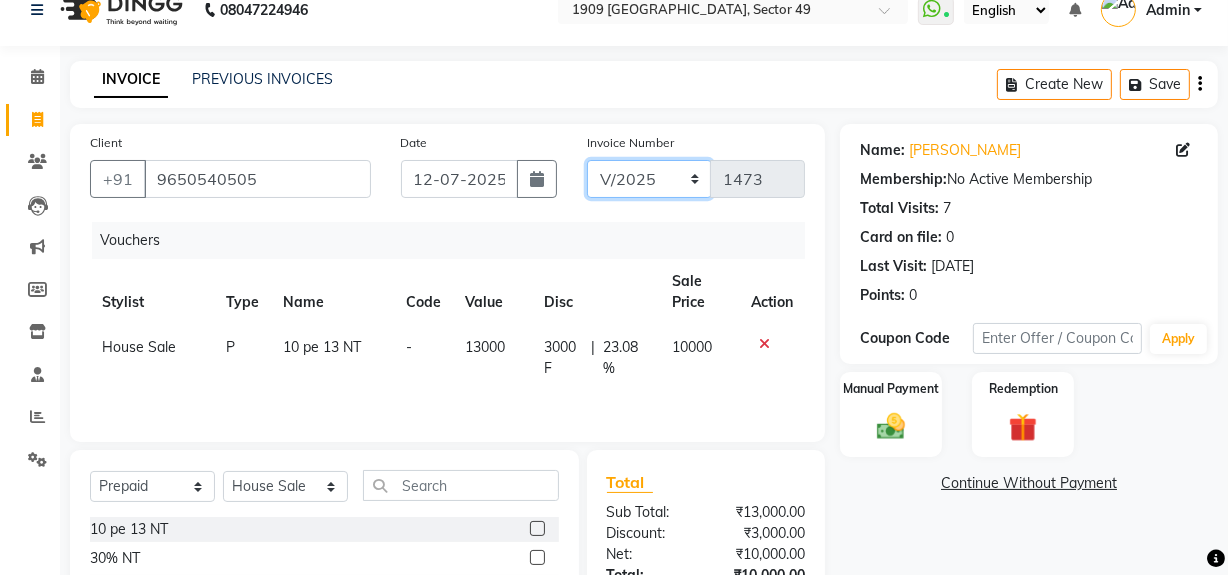 click on "V/2025 V/2025-26" 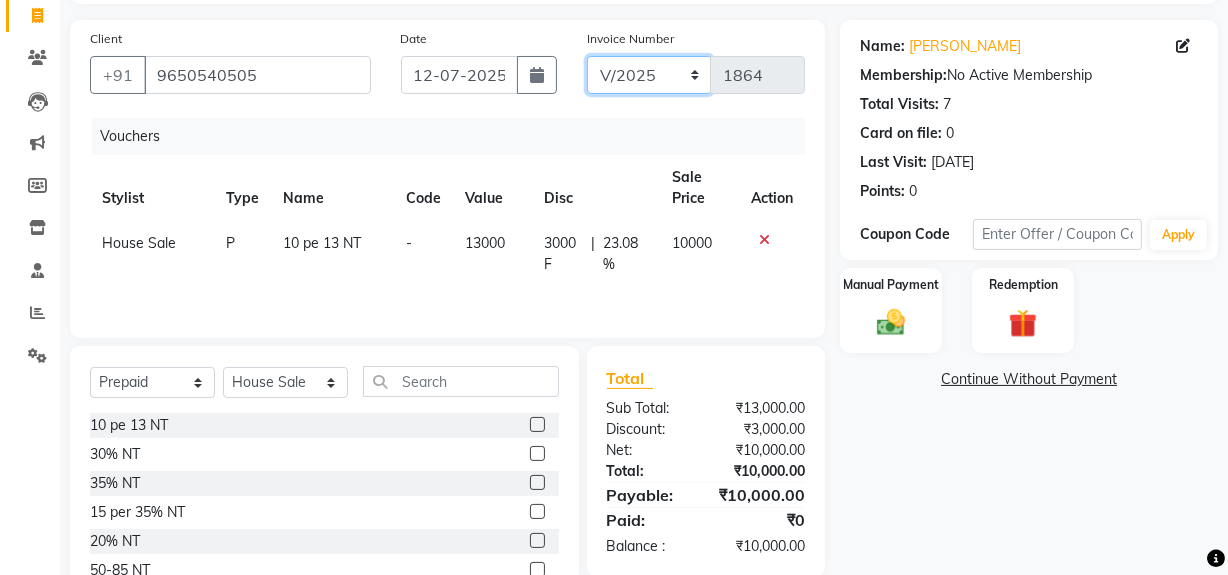 scroll, scrollTop: 226, scrollLeft: 0, axis: vertical 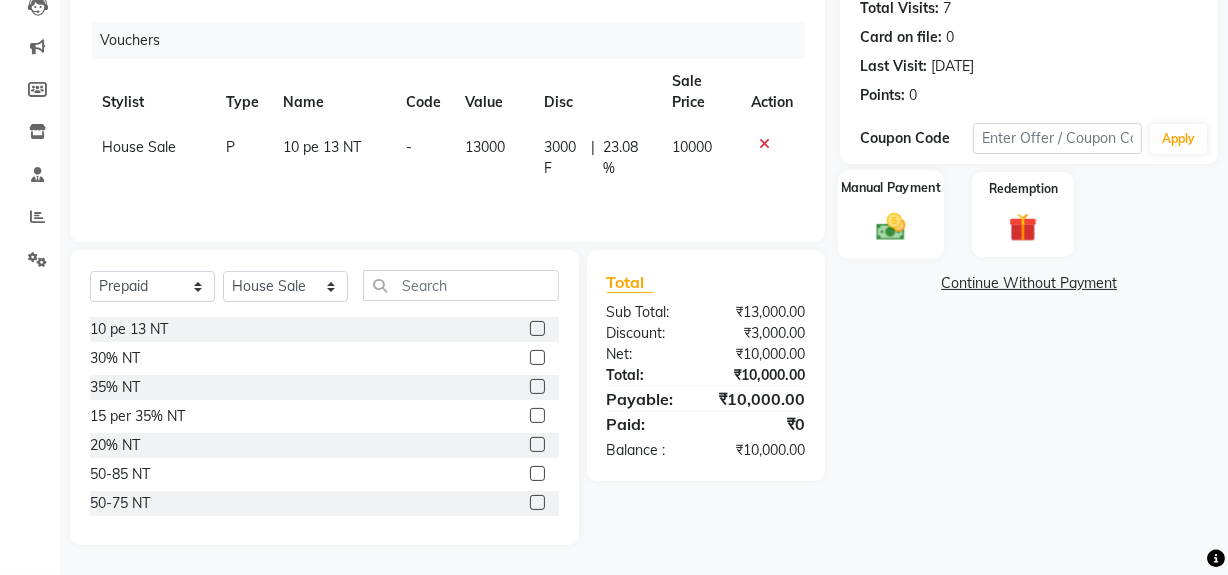 click 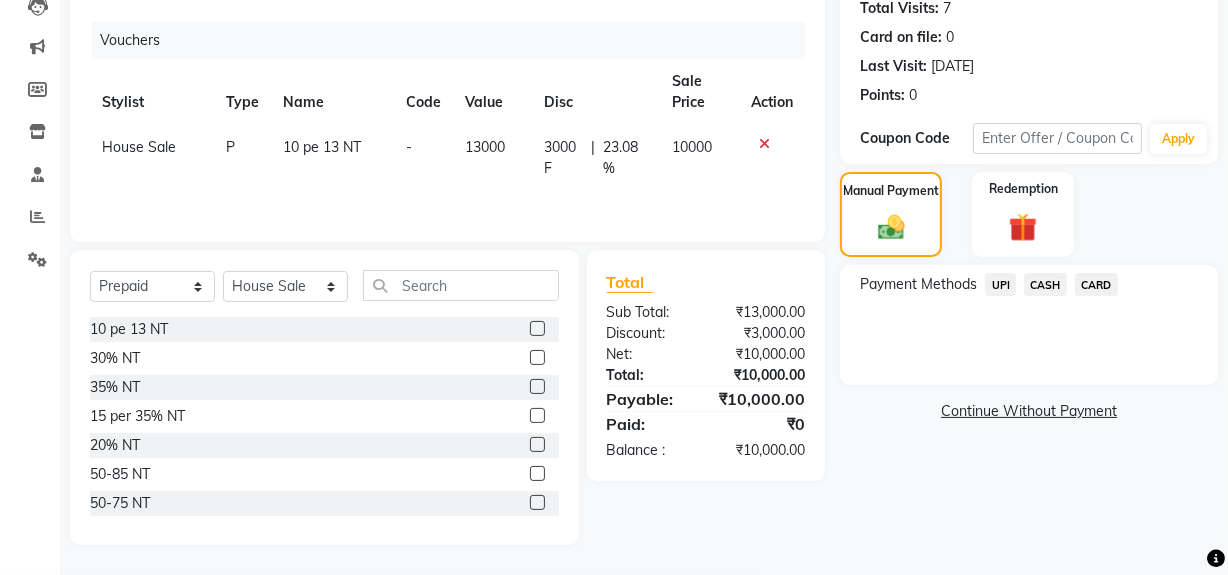 click on "CASH" 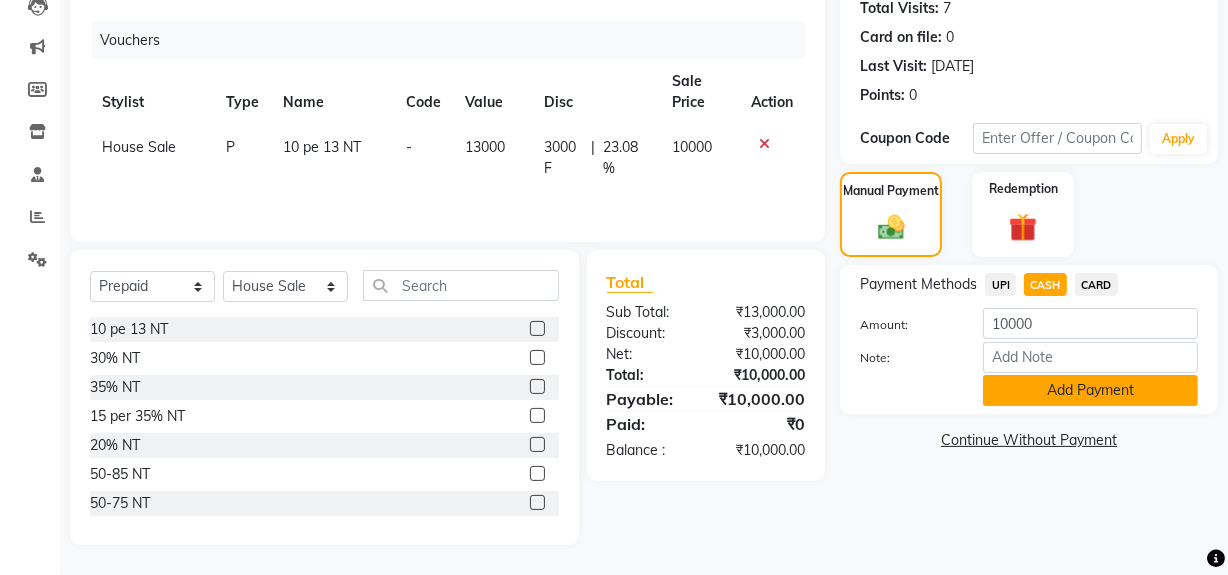 click on "Add Payment" 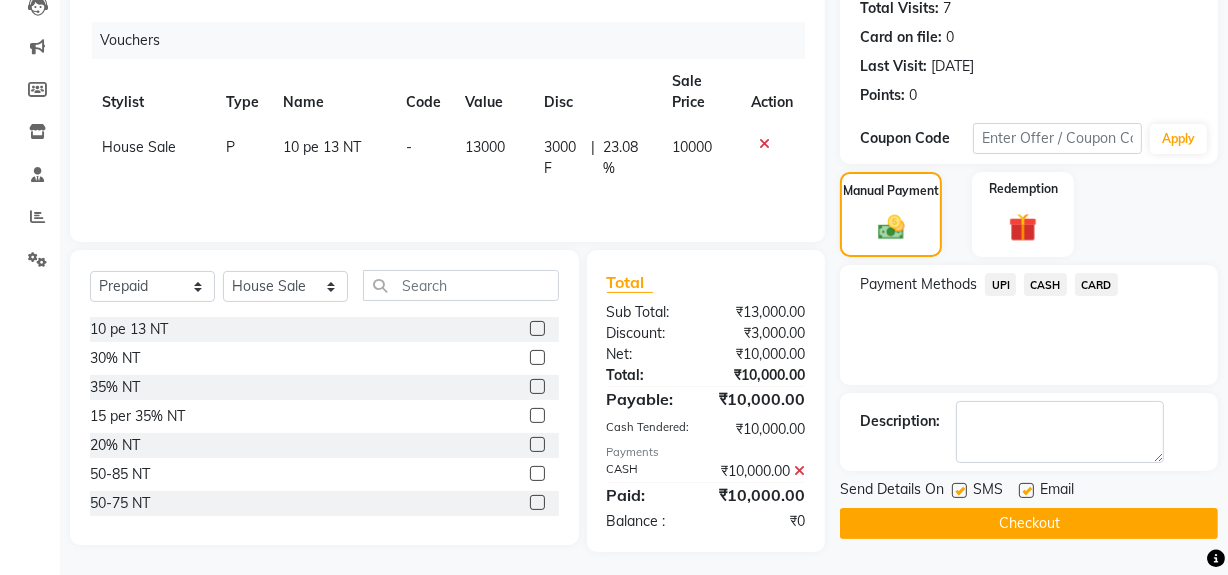 drag, startPoint x: 928, startPoint y: 524, endPoint x: 875, endPoint y: 505, distance: 56.302753 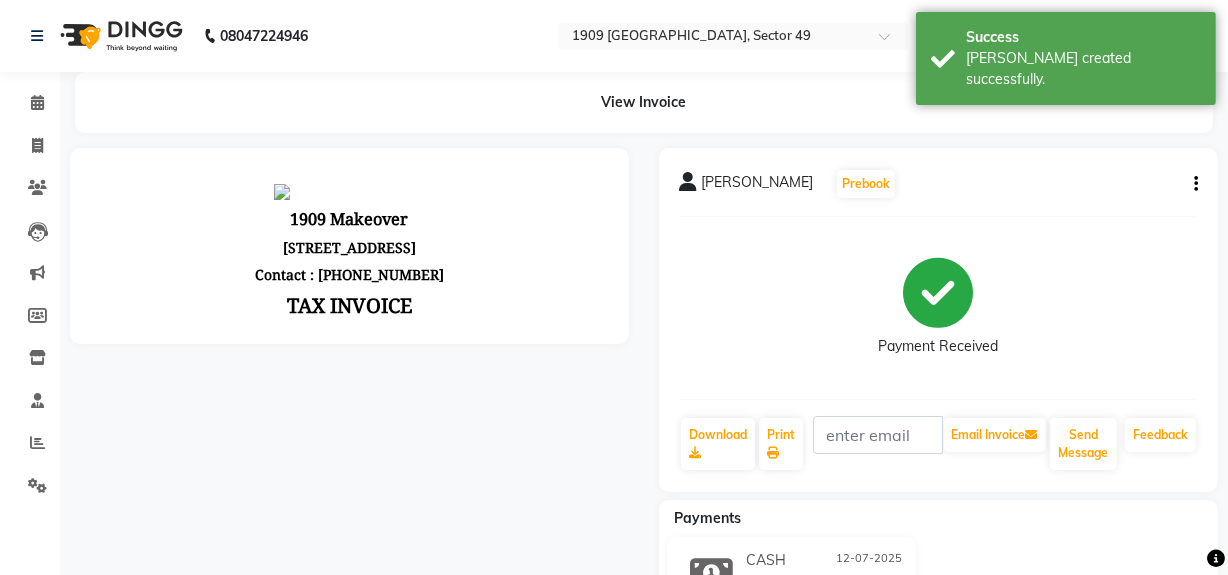 scroll, scrollTop: 0, scrollLeft: 0, axis: both 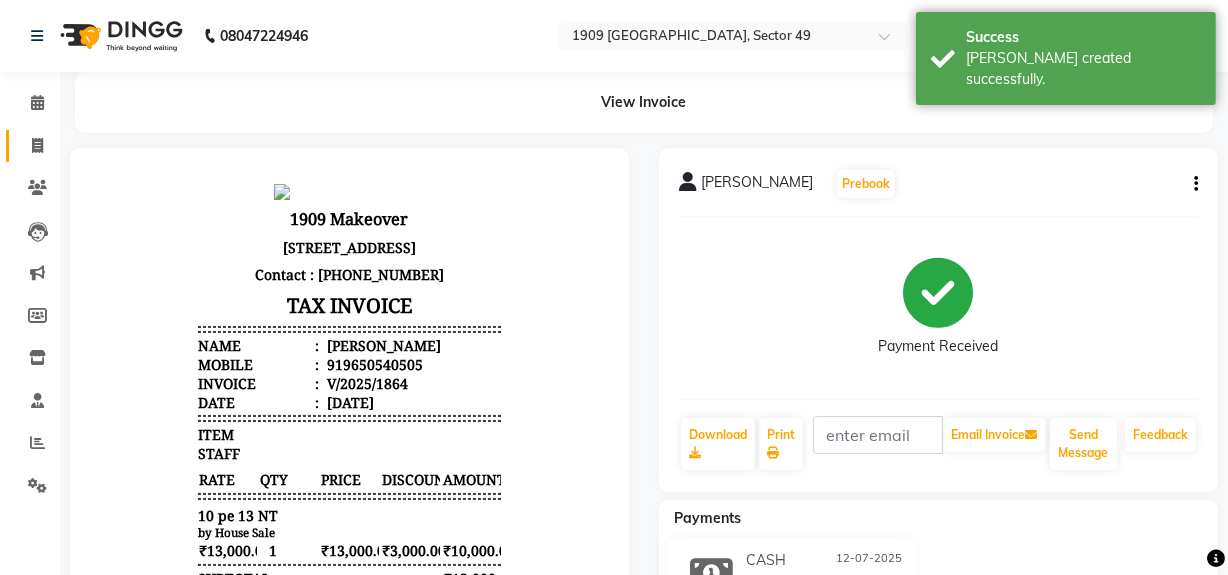 click 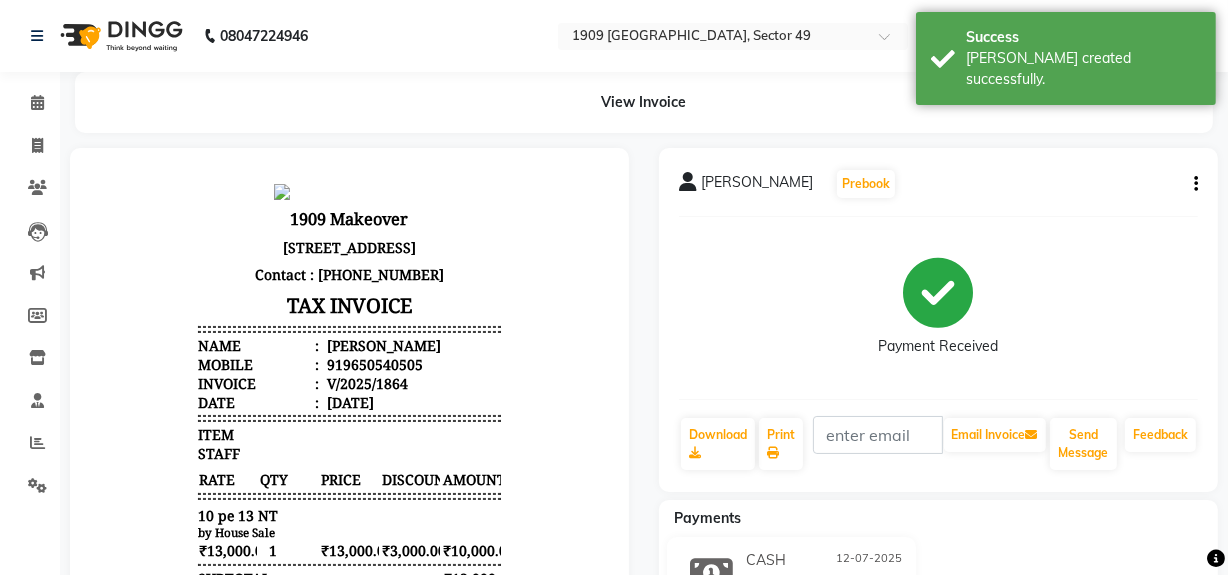 select on "6923" 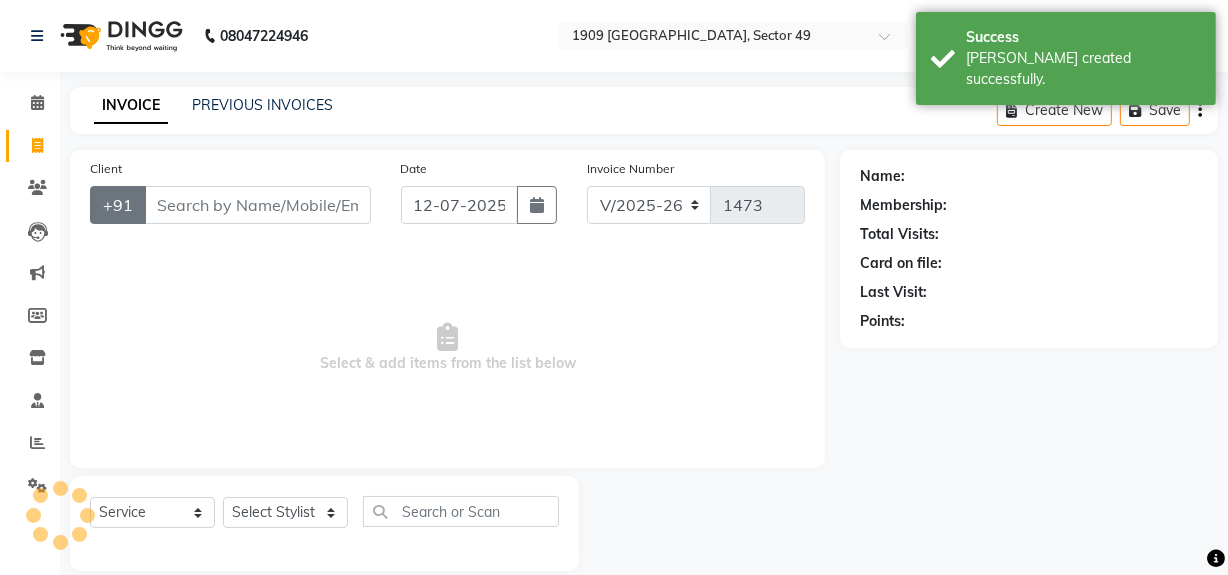 scroll, scrollTop: 26, scrollLeft: 0, axis: vertical 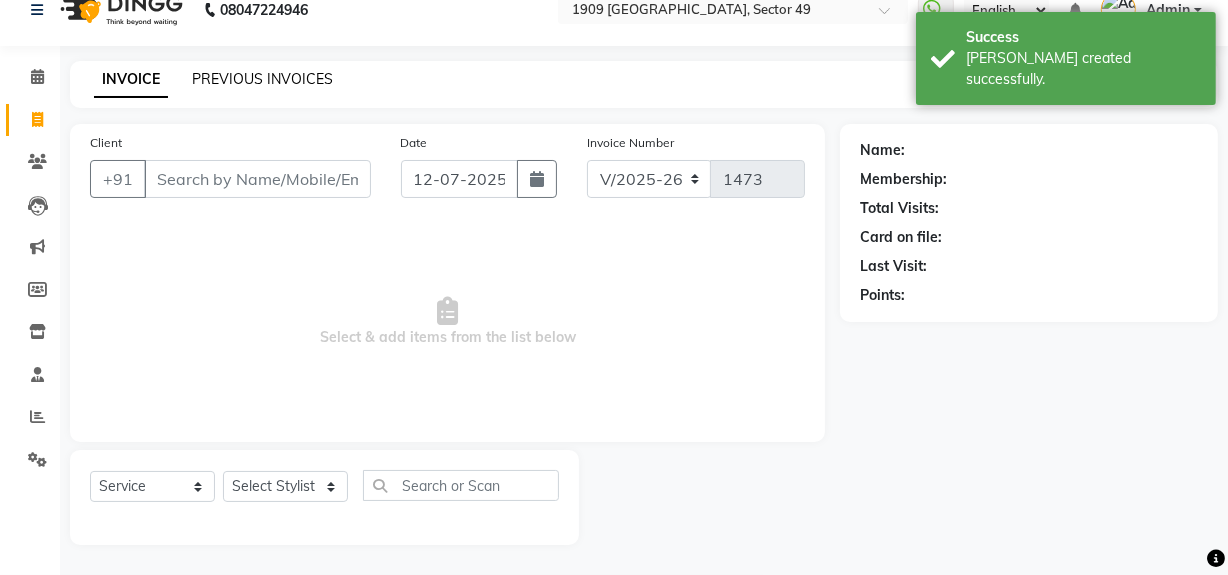 click on "PREVIOUS INVOICES" 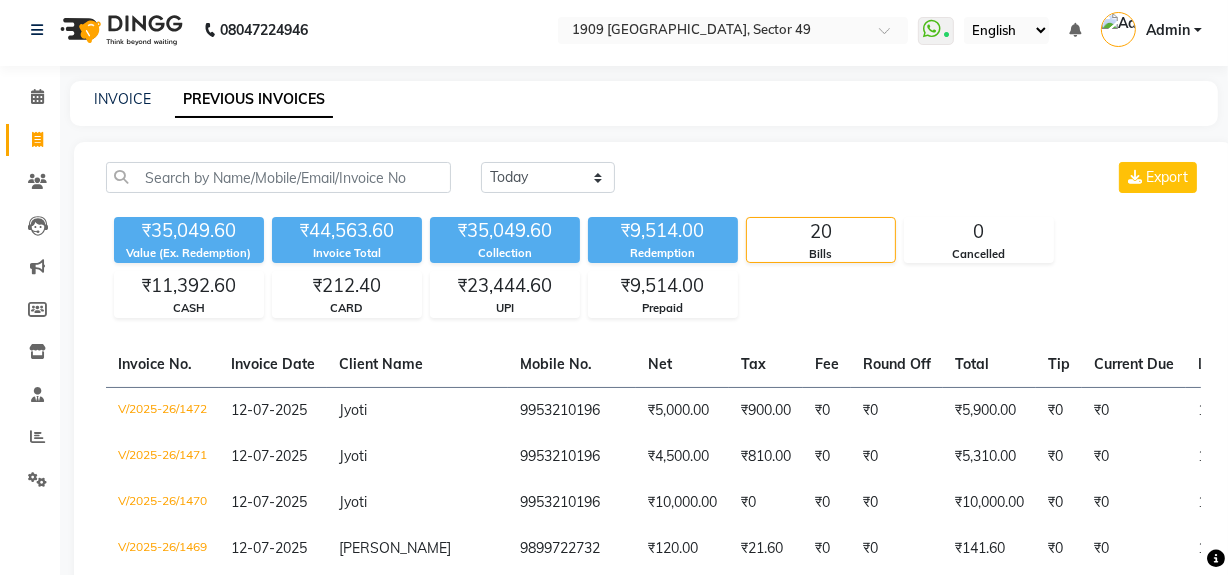 scroll, scrollTop: 0, scrollLeft: 0, axis: both 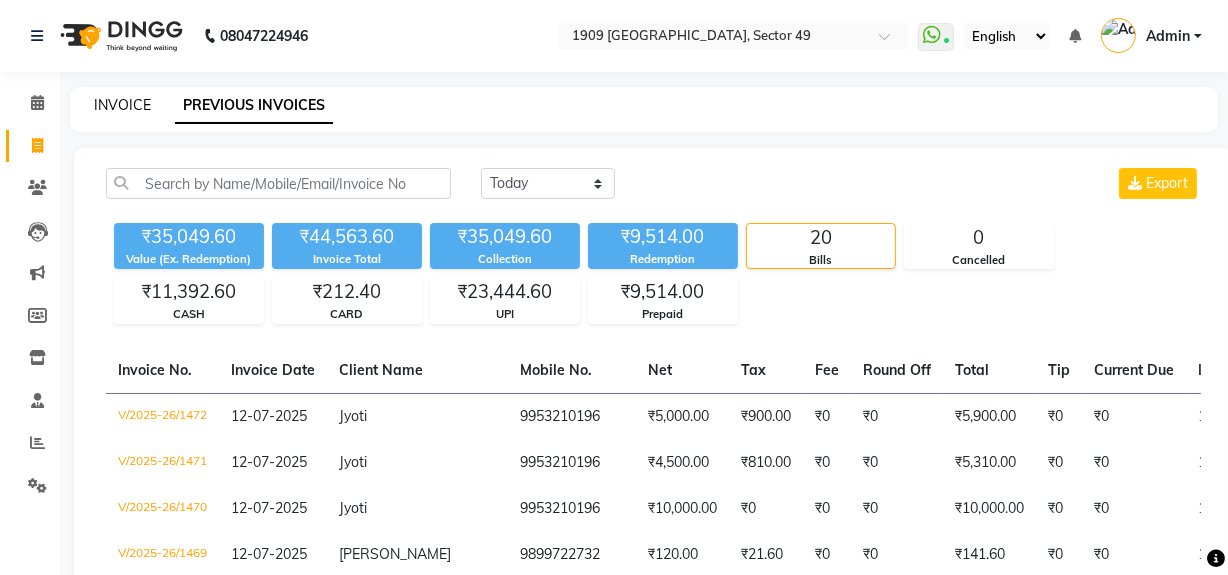 click on "INVOICE" 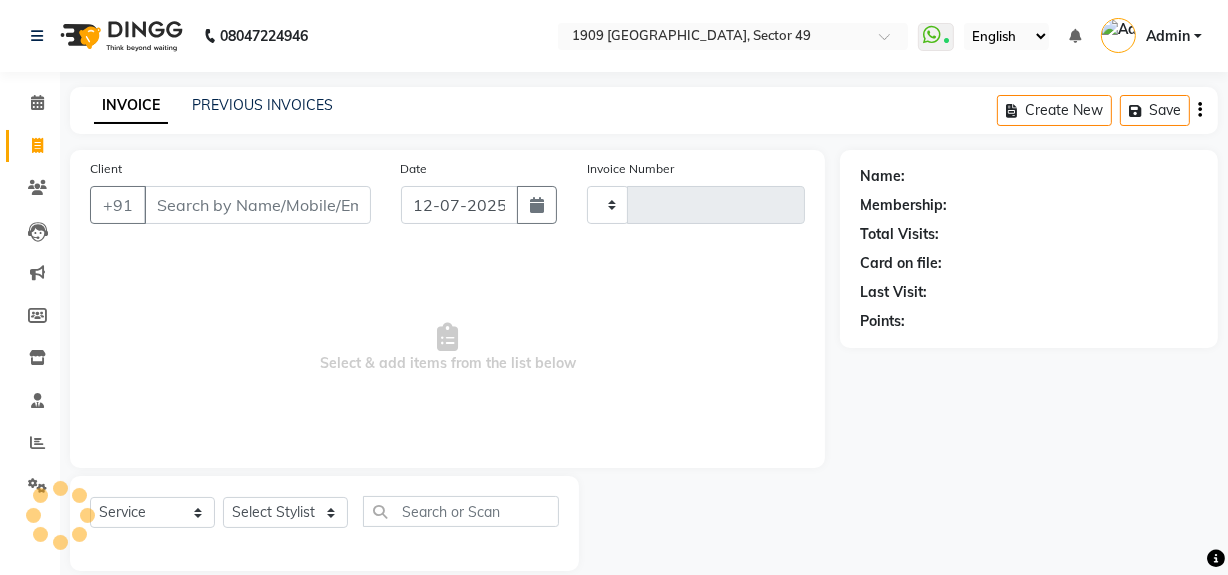 scroll, scrollTop: 26, scrollLeft: 0, axis: vertical 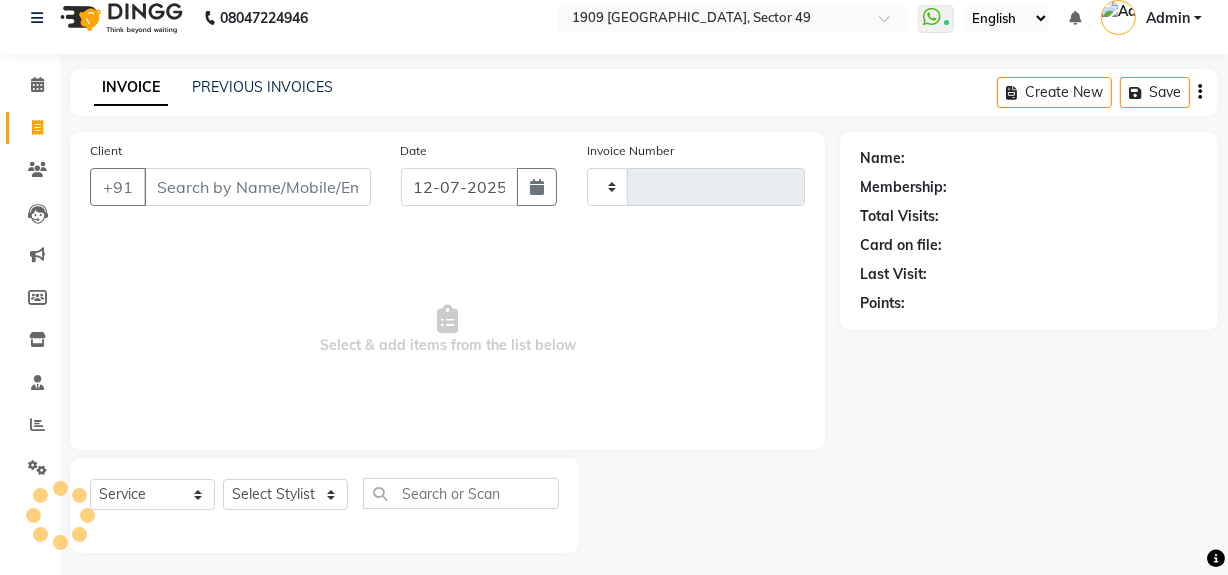 type on "1473" 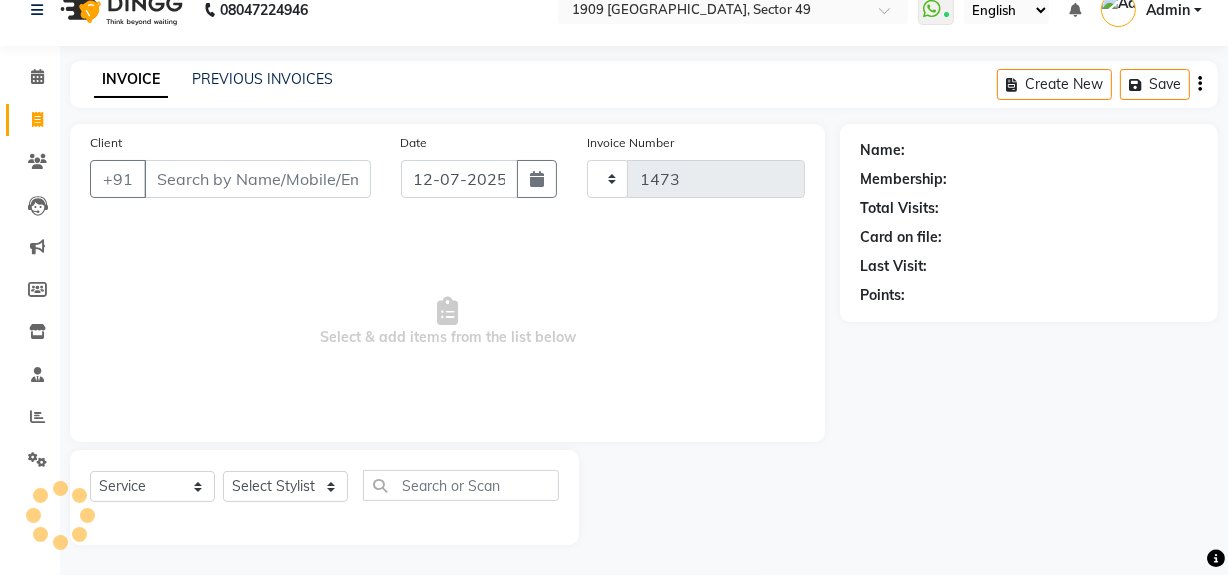 select on "6923" 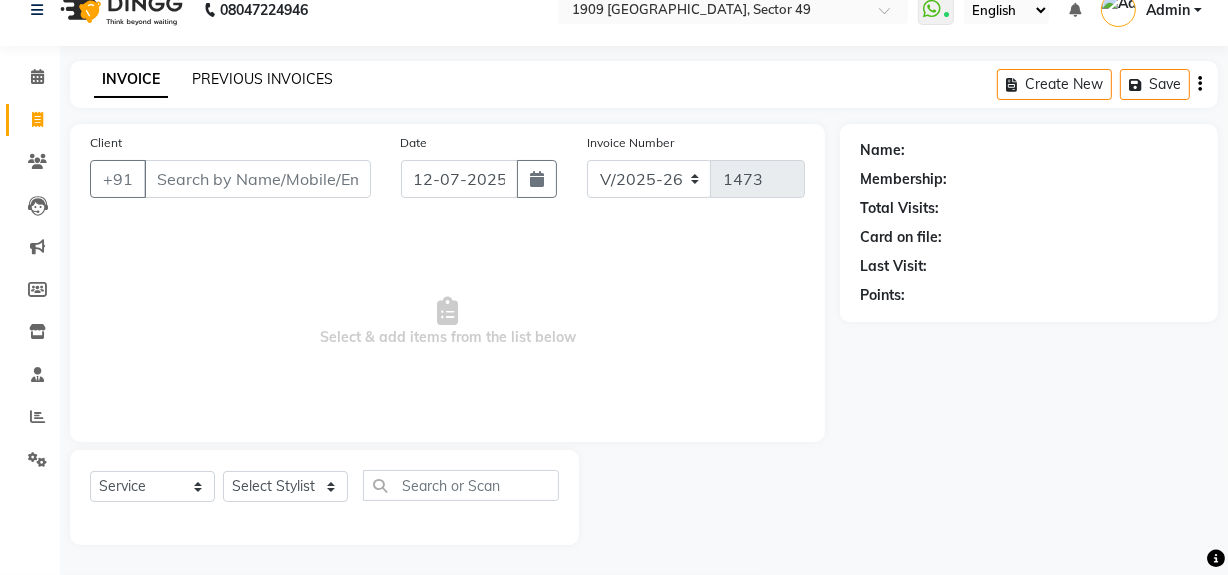 click on "PREVIOUS INVOICES" 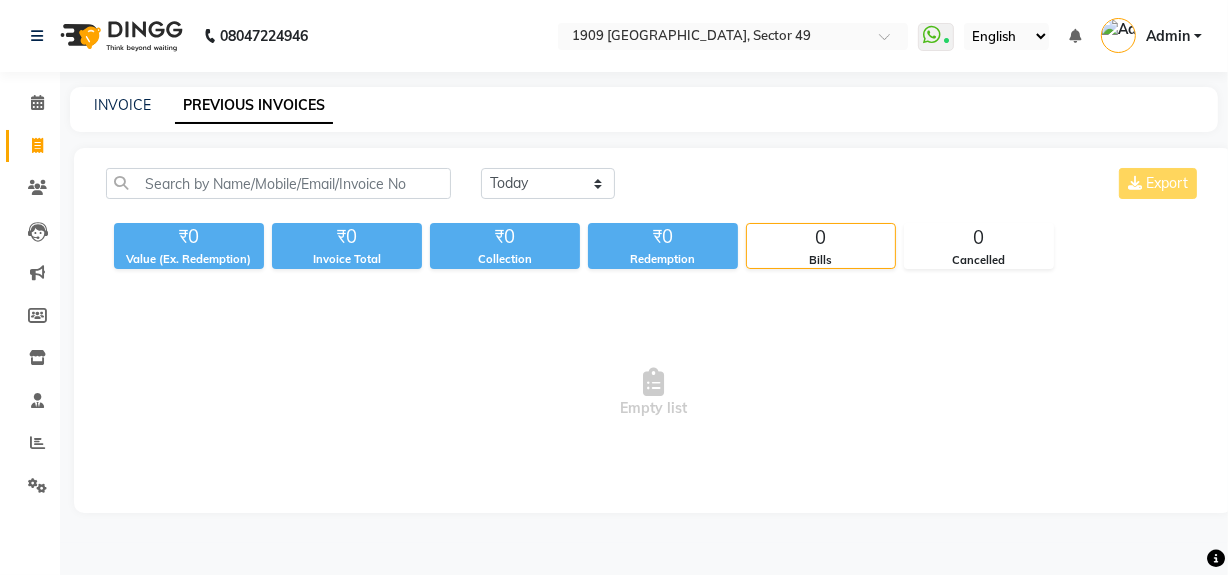 scroll, scrollTop: 0, scrollLeft: 0, axis: both 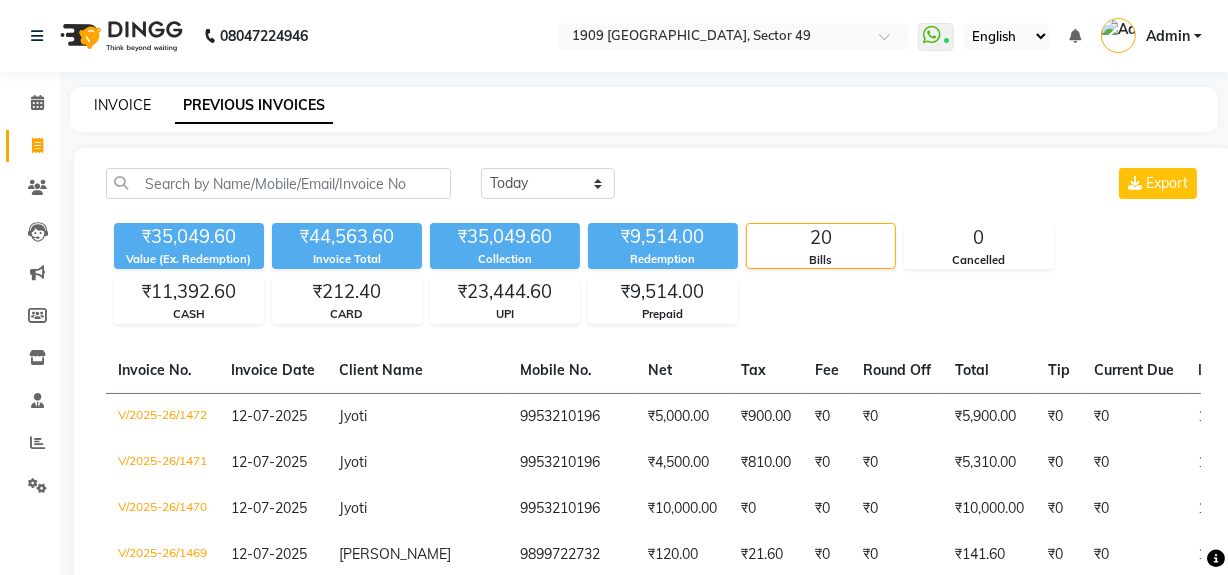 click on "INVOICE" 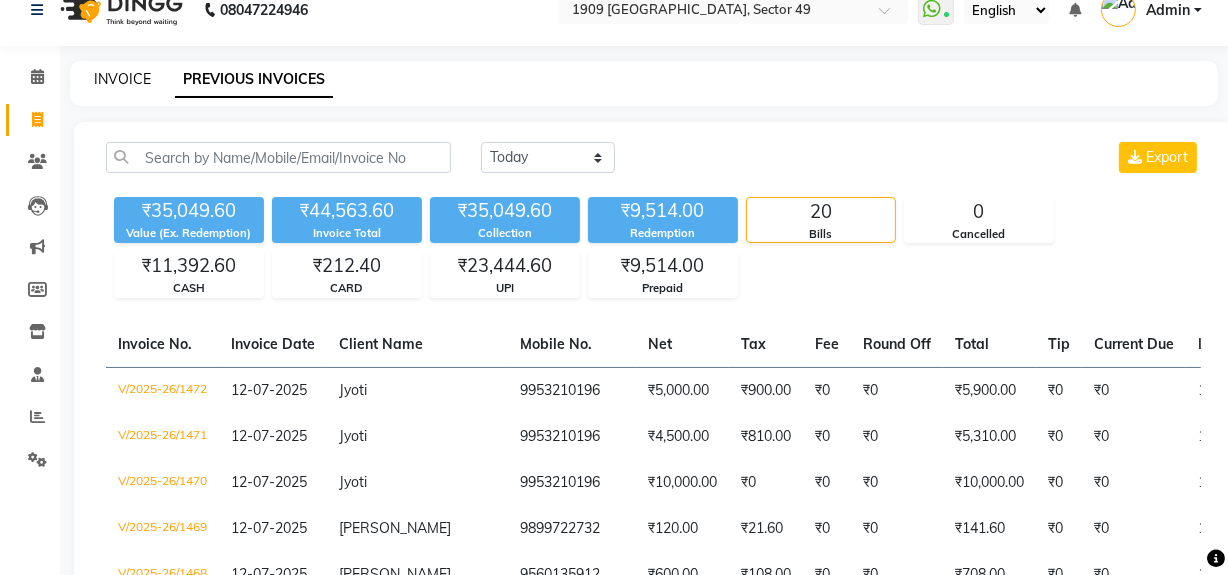 select on "6923" 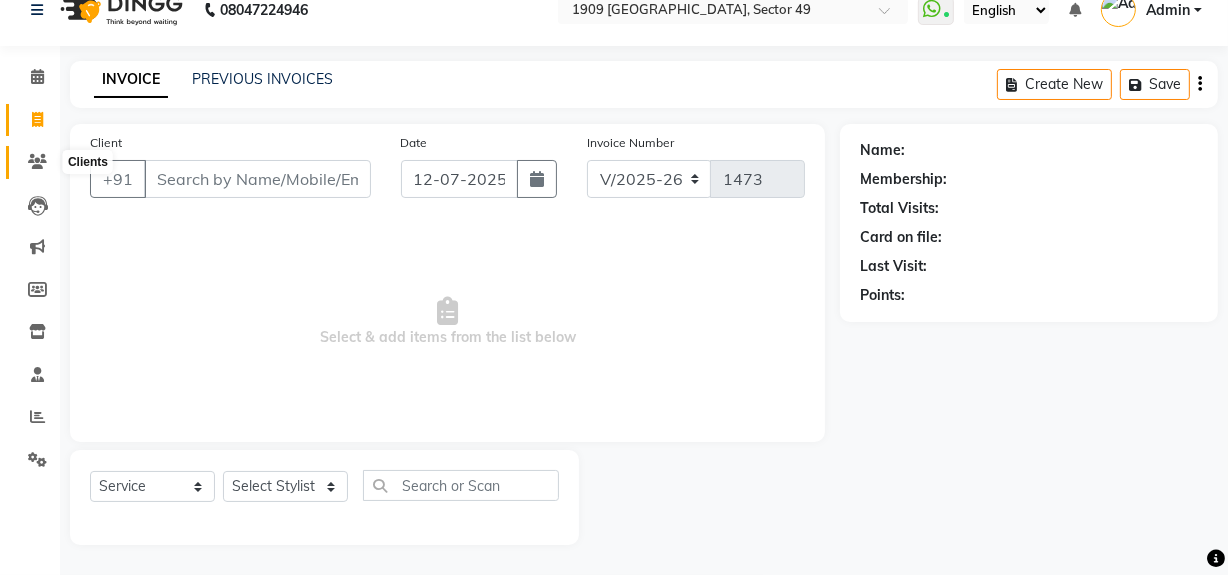 click 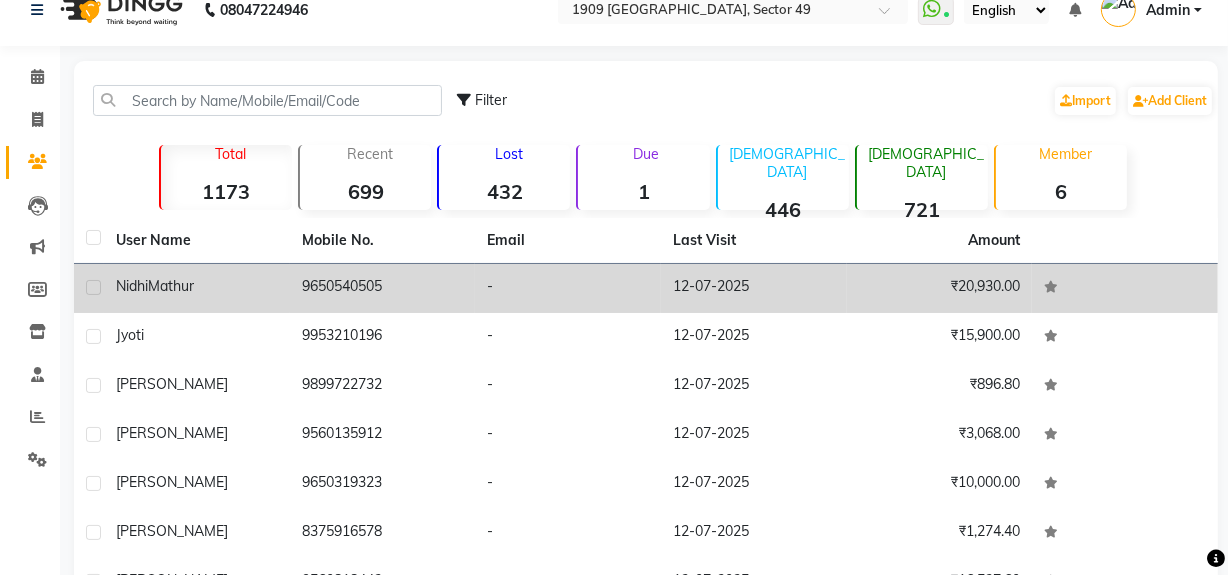 click on "9650540505" 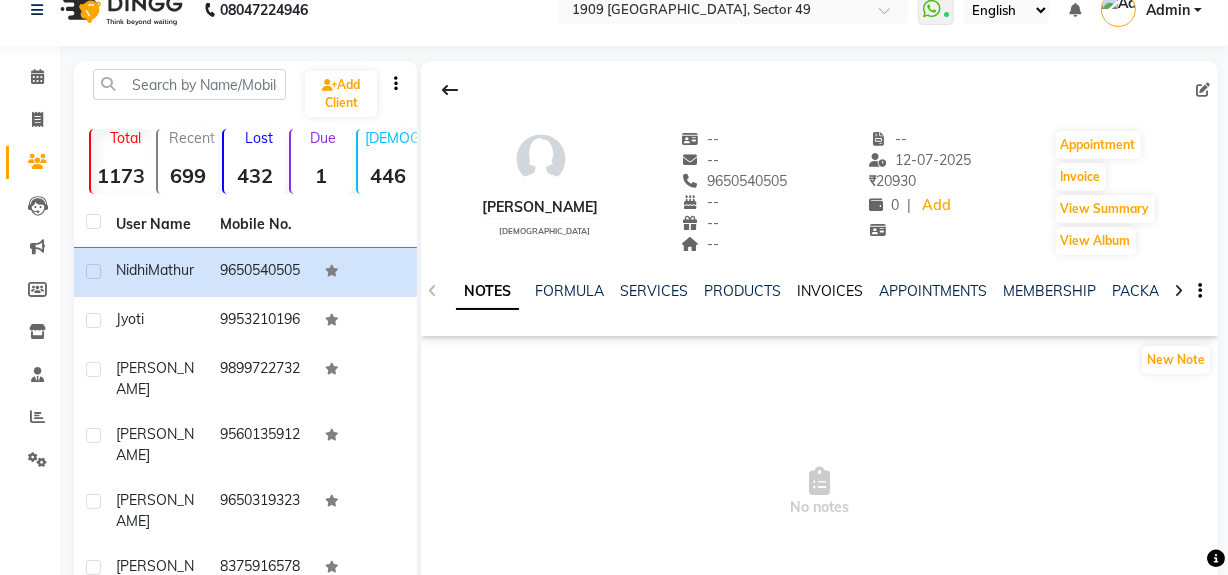 click on "INVOICES" 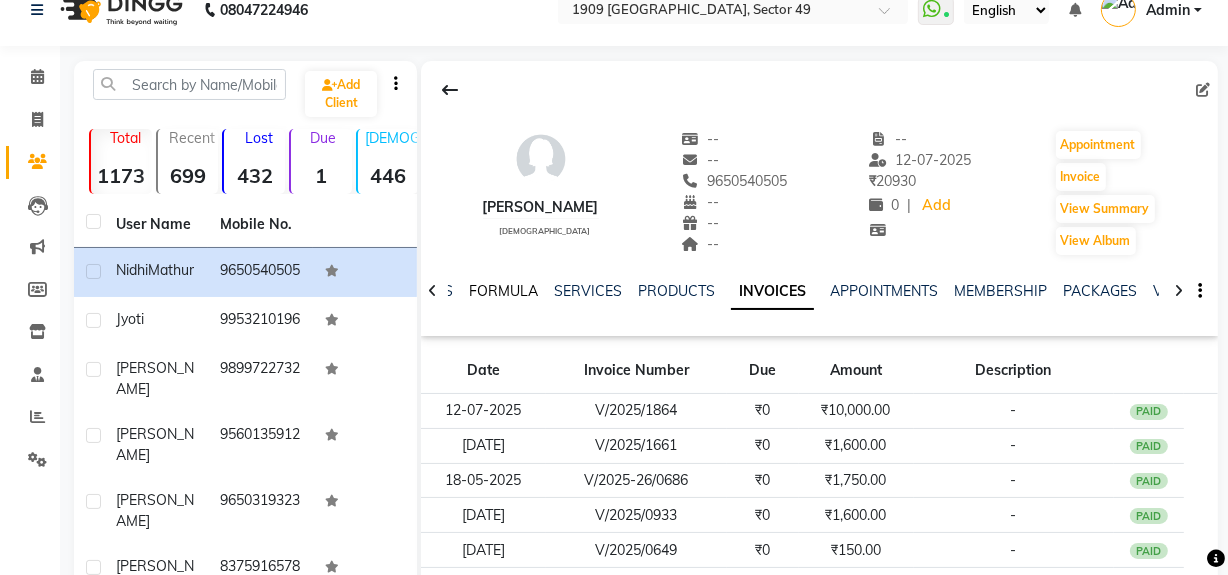 click on "FORMULA" 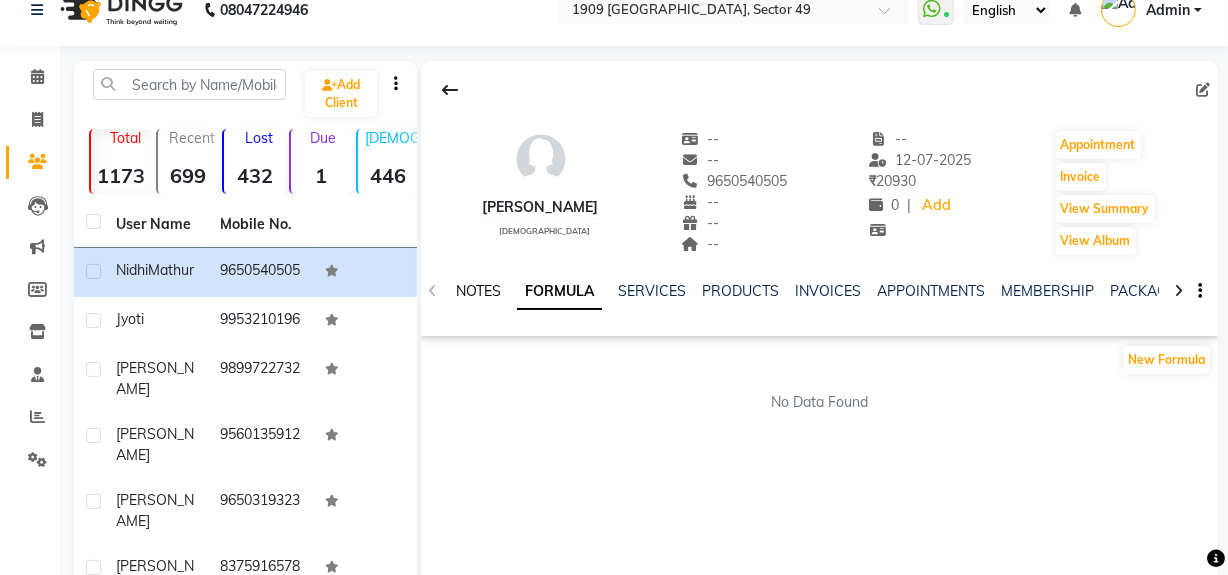 click on "NOTES" 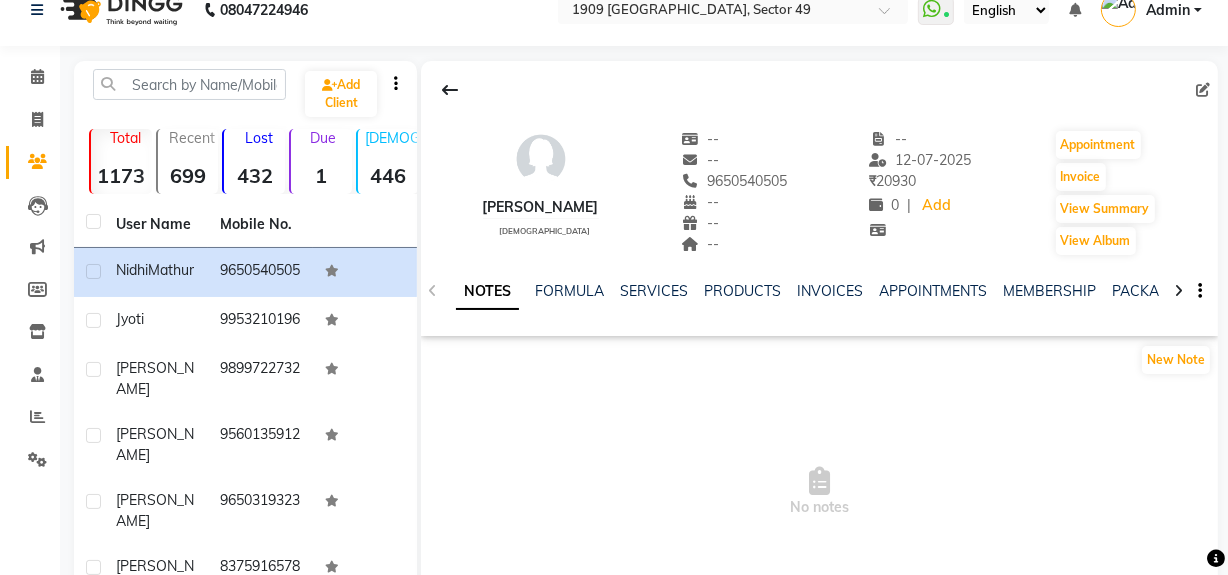 click on "NOTES FORMULA SERVICES PRODUCTS INVOICES APPOINTMENTS MEMBERSHIP PACKAGES VOUCHERS GIFTCARDS POINTS FORMS FAMILY CARDS WALLET" 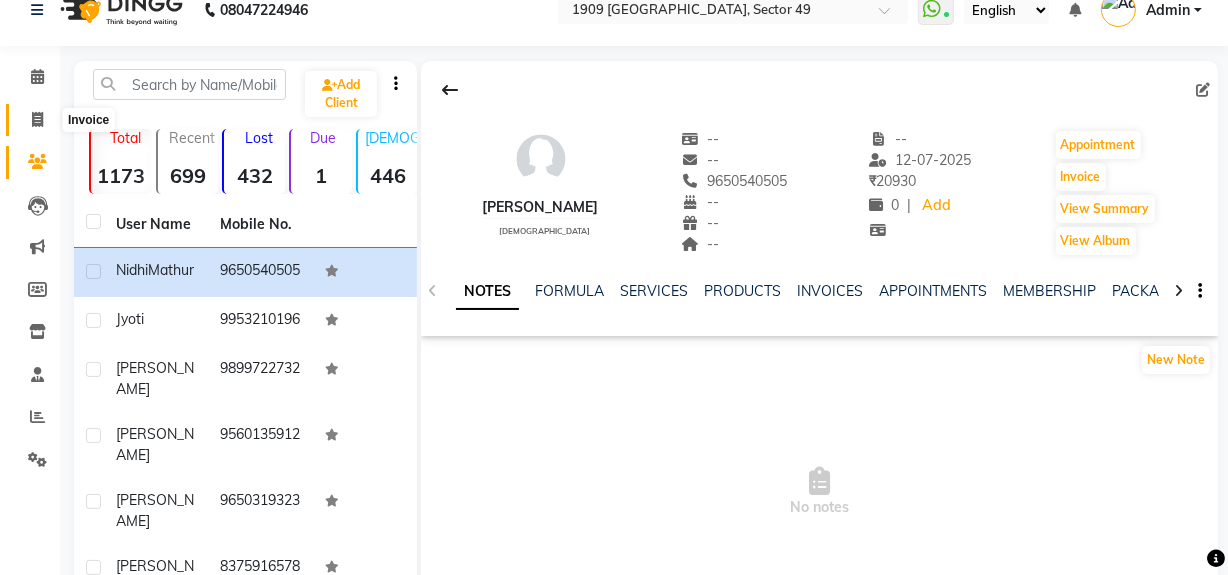 click 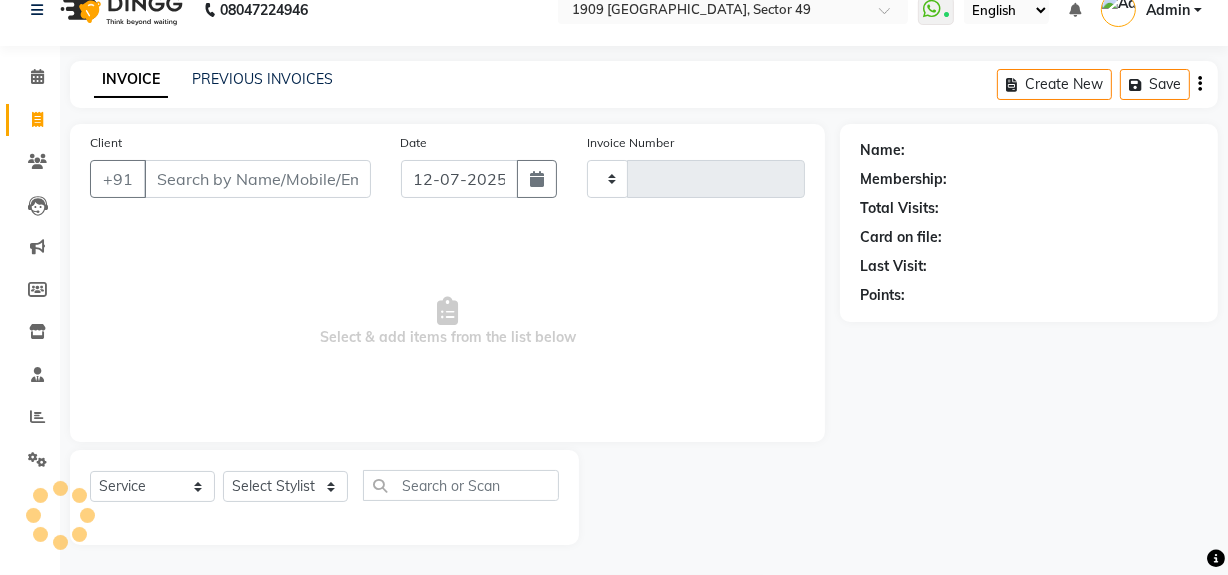 type on "1473" 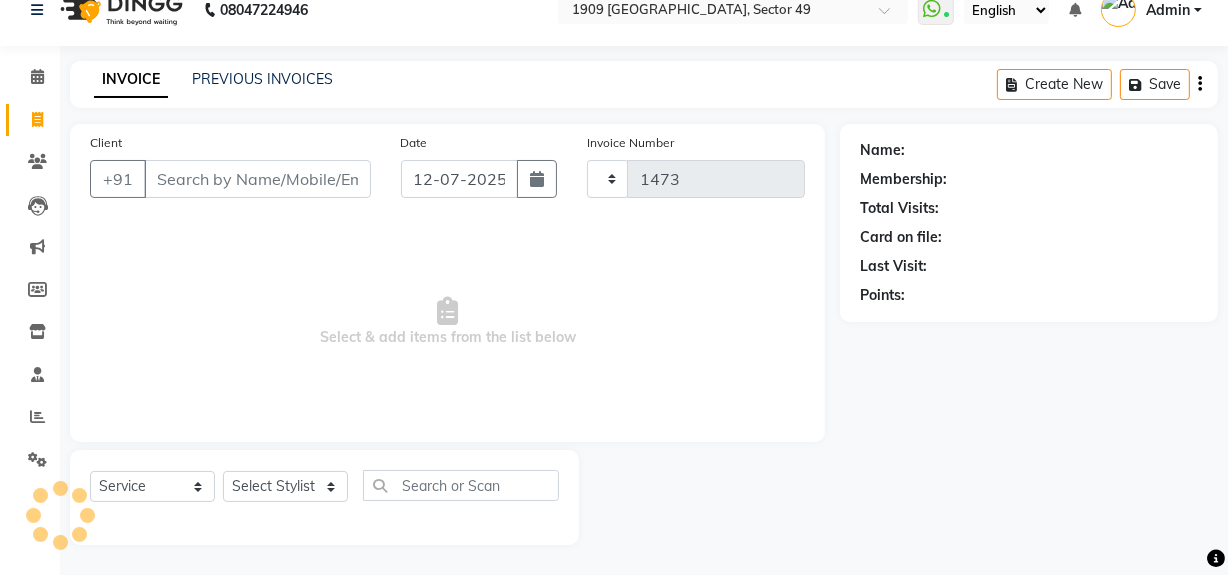 select on "6923" 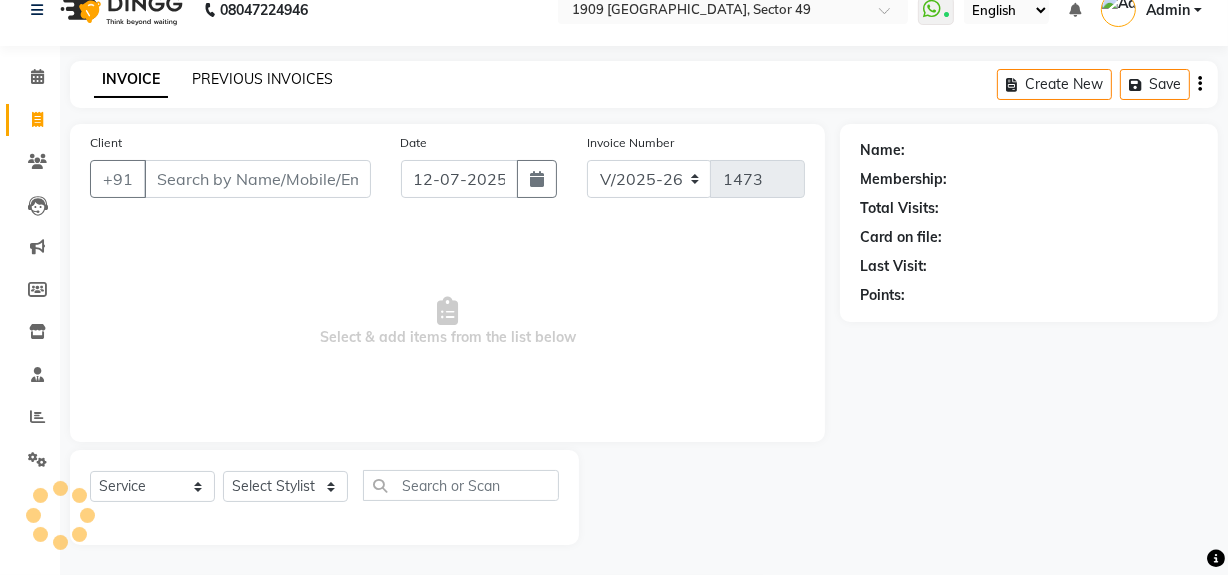 click on "PREVIOUS INVOICES" 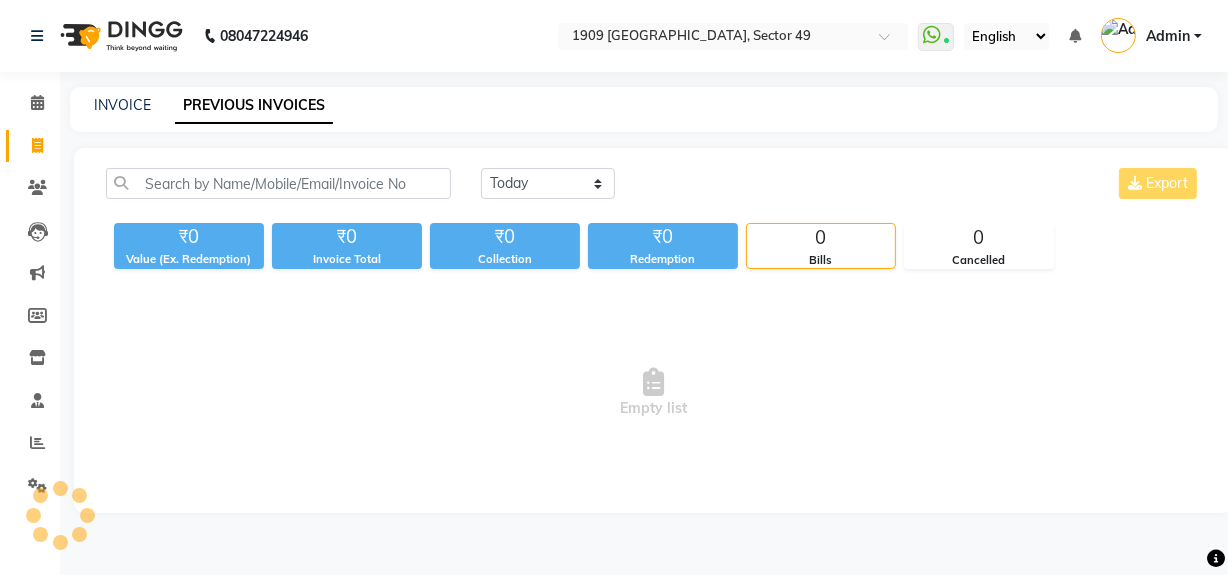scroll, scrollTop: 0, scrollLeft: 0, axis: both 